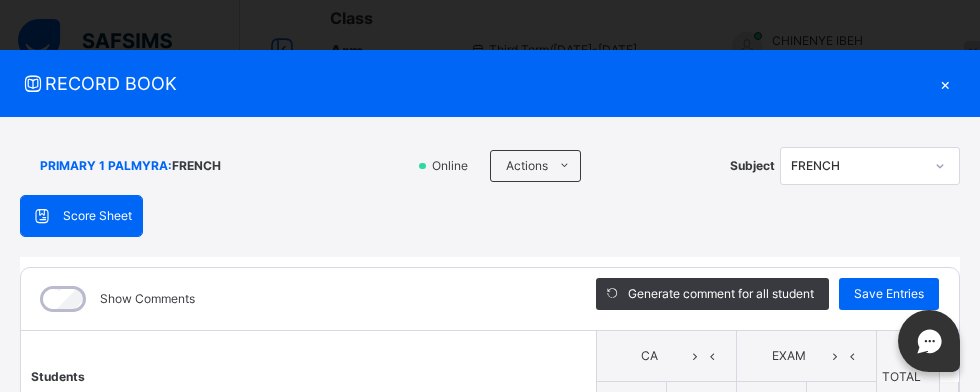scroll, scrollTop: 0, scrollLeft: 0, axis: both 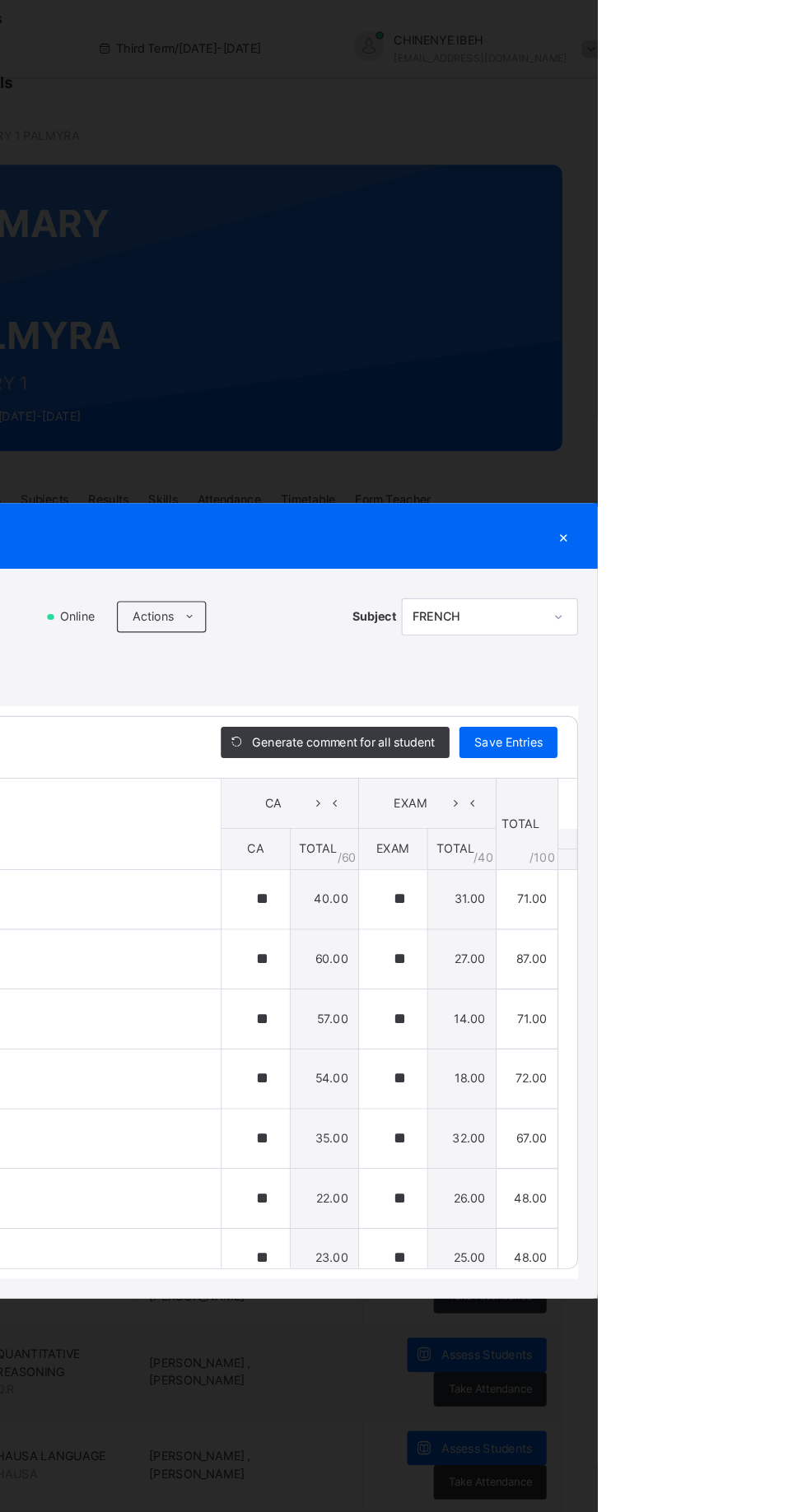 click on "RECORD BOOK × PRIMARY 1   PALMYRA :   FRENCH Online Actions  Download Empty Score Sheet  Upload/map score sheet Subject  [GEOGRAPHIC_DATA], KATSINA Date: [DATE] 12:10:58 pm Score Sheet Score Sheet Show Comments   Generate comment for all student   Save Entries Class Level:  PRIMARY 1   PALMYRA Subject:  FRENCH Session:  2024/2025 Session Session:  Third Term Students CA  EXAM  TOTAL /100 Comment CA  TOTAL / 60 EXAM TOTAL / 40 [PERSON_NAME] P24/207 [PERSON_NAME] P24/207 ** 40.00 ** 31.00 71.00 Generate comment 0 / 250   ×   Subject Teacher’s Comment Generate and see in full the comment developed by the AI with an option to regenerate the comment [PERSON_NAME]   P24/207   Total 71.00  / 100.00 [PERSON_NAME] Bot   Regenerate     Use this comment   [PERSON_NAME] P24/178 [PERSON_NAME]  SURAJO P24/178 ** 60.00 ** 27.00 87.00 Generate comment 0 / 250   ×   Subject Teacher’s Comment Generate and see in full the comment developed by the AI with an option to regenerate the comment" at bounding box center [404, 756] 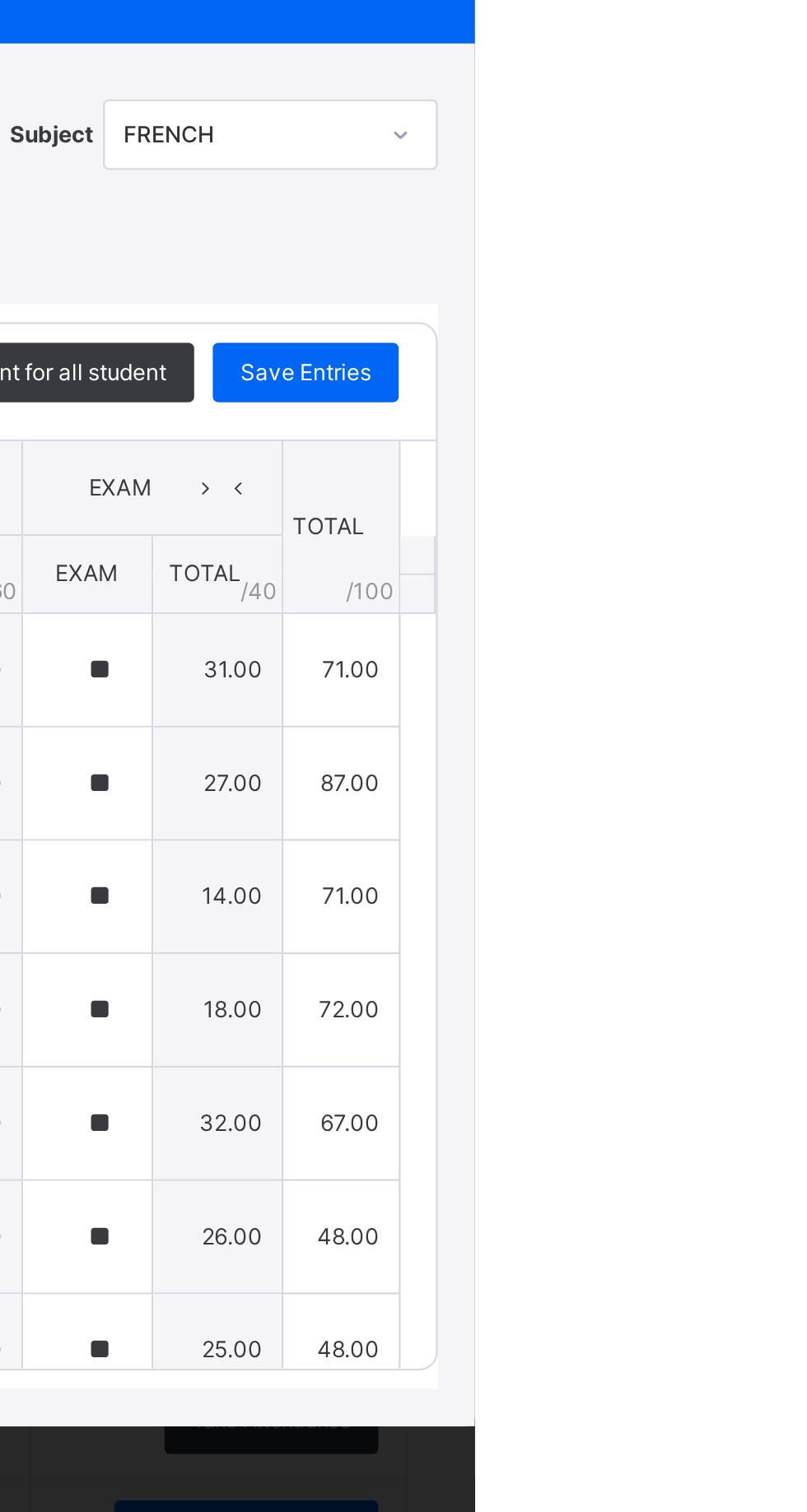 click on "×" at bounding box center [778, 449] 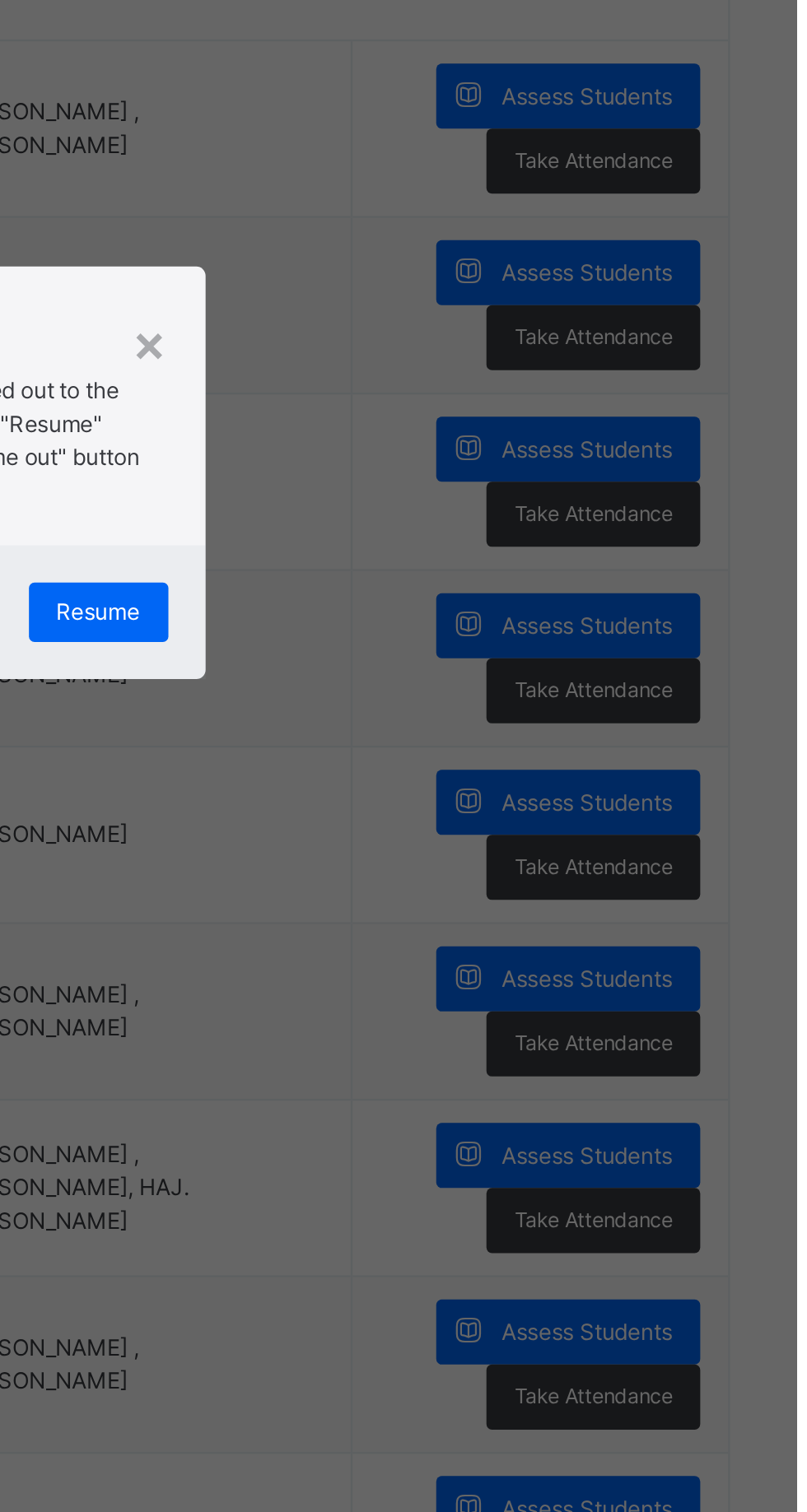 click on "×" at bounding box center [520, 699] 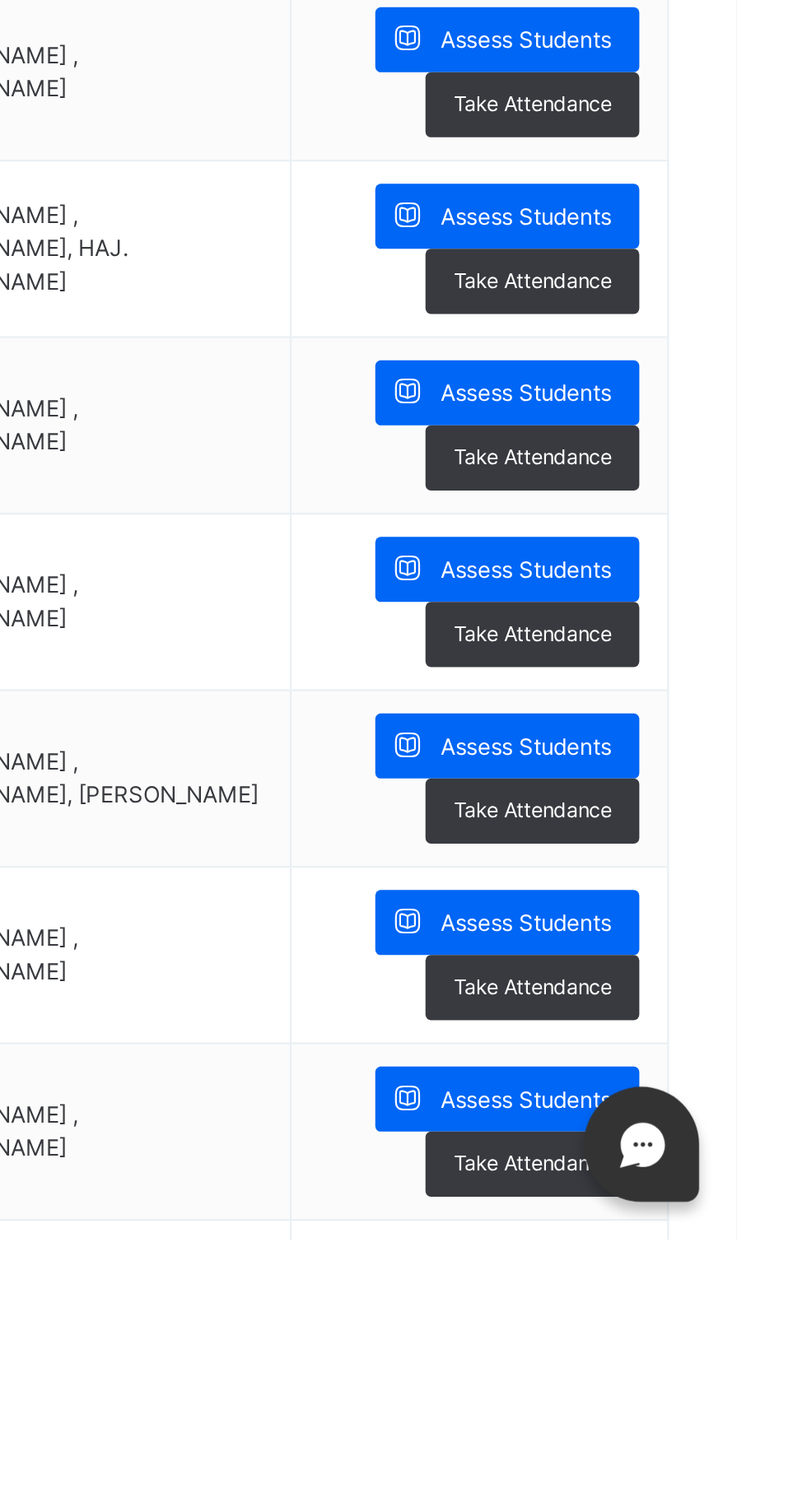 click on "Assess Students" at bounding box center [706, 1215] 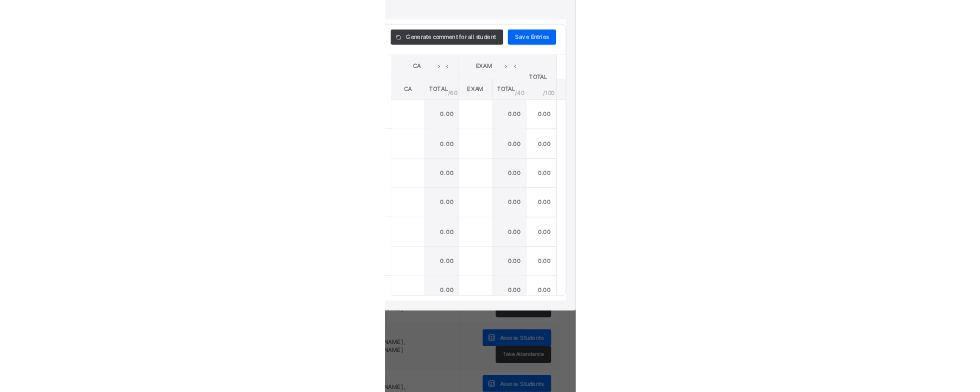 scroll, scrollTop: 0, scrollLeft: 0, axis: both 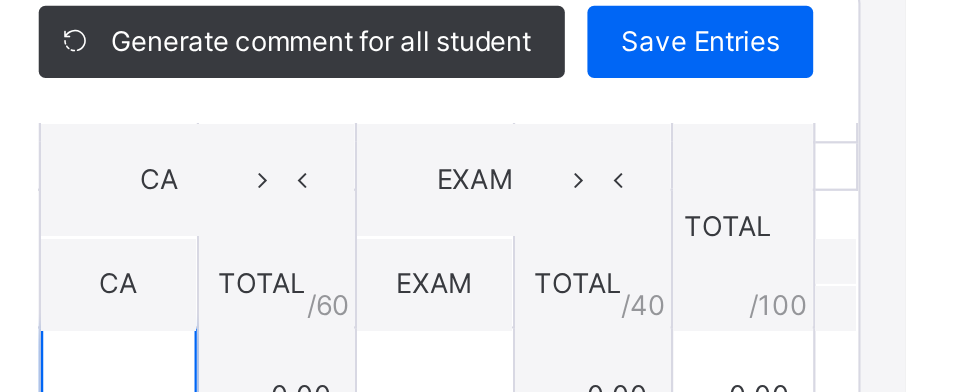 click at bounding box center [631, 190] 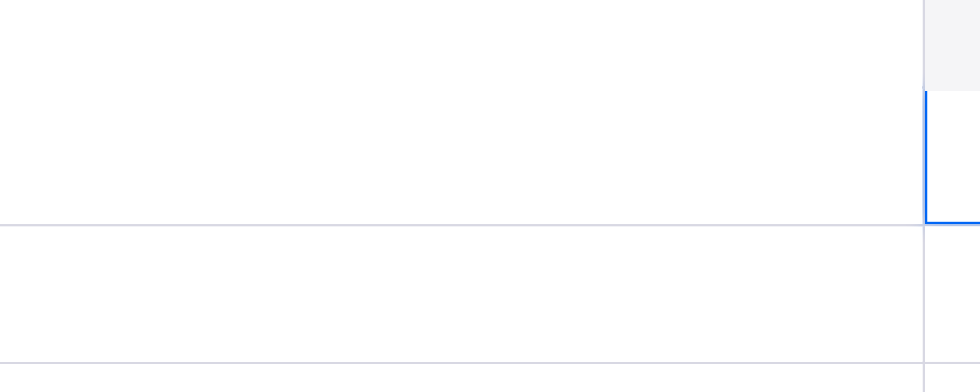scroll, scrollTop: 332, scrollLeft: 0, axis: vertical 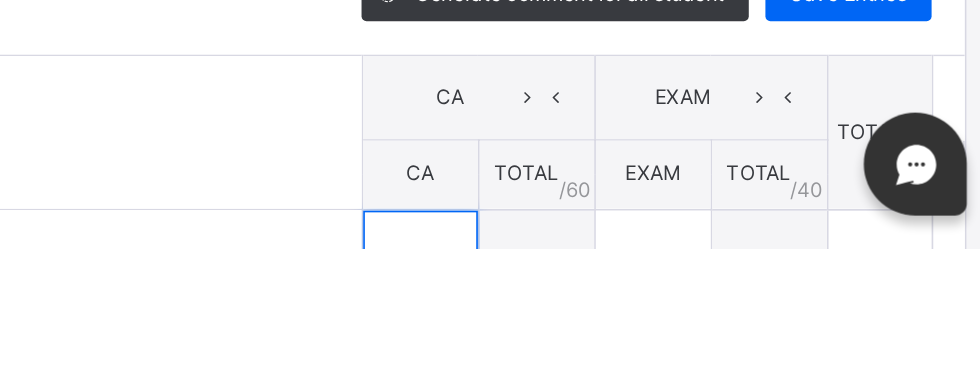 click at bounding box center [631, 399] 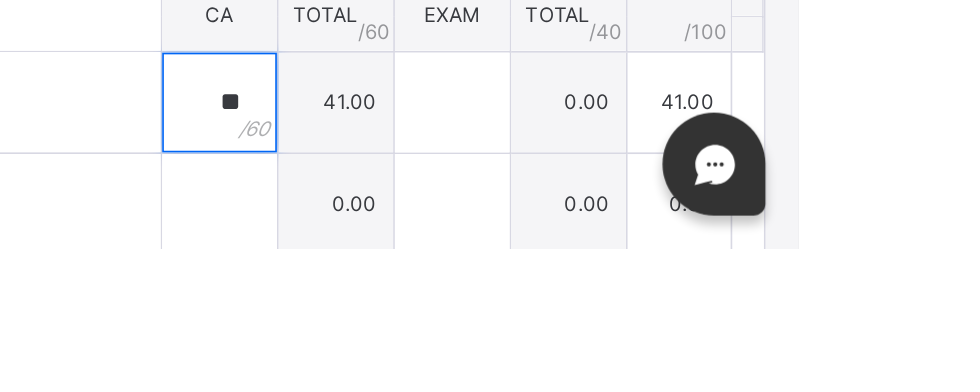 type on "**" 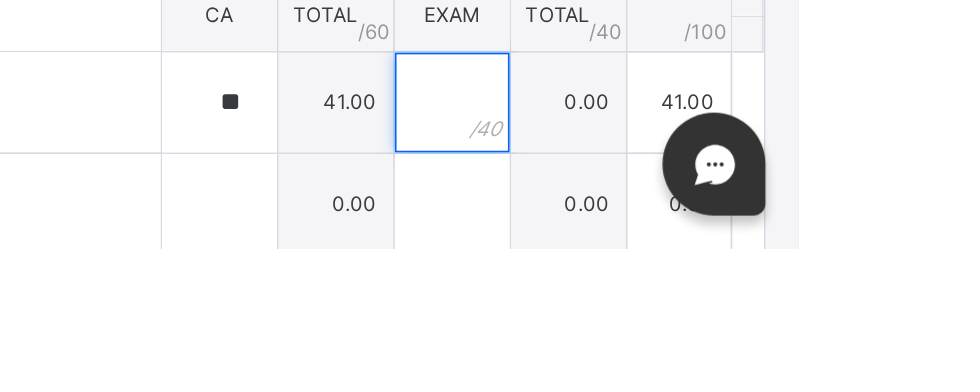 click at bounding box center [771, 304] 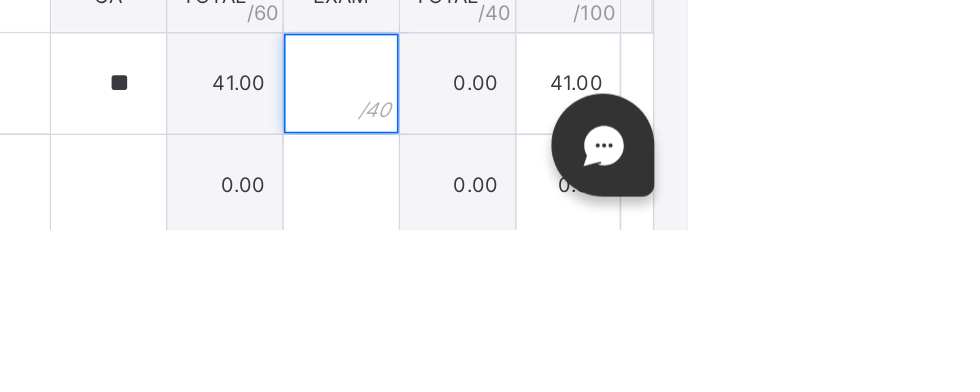 scroll, scrollTop: 168, scrollLeft: 0, axis: vertical 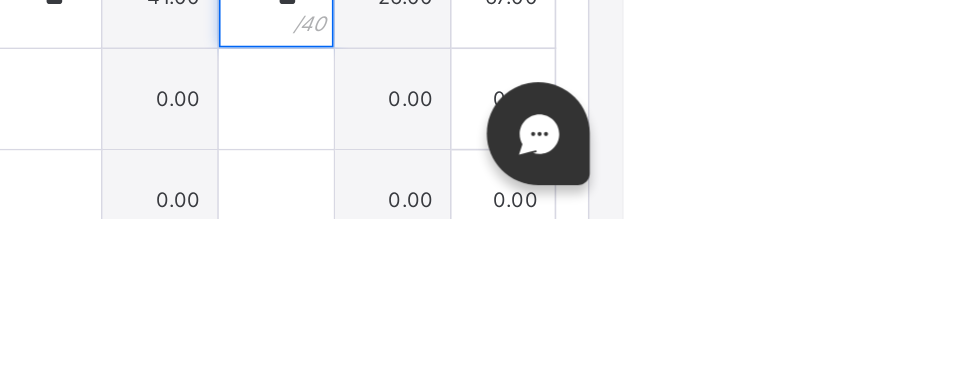 type on "**" 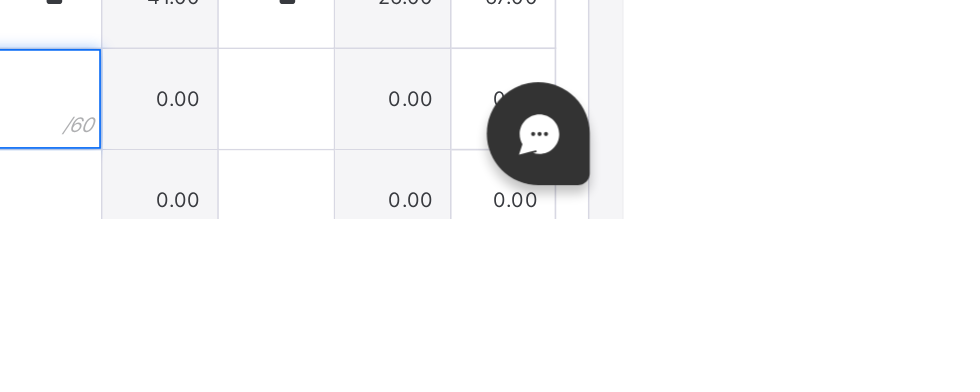 click at bounding box center [631, 320] 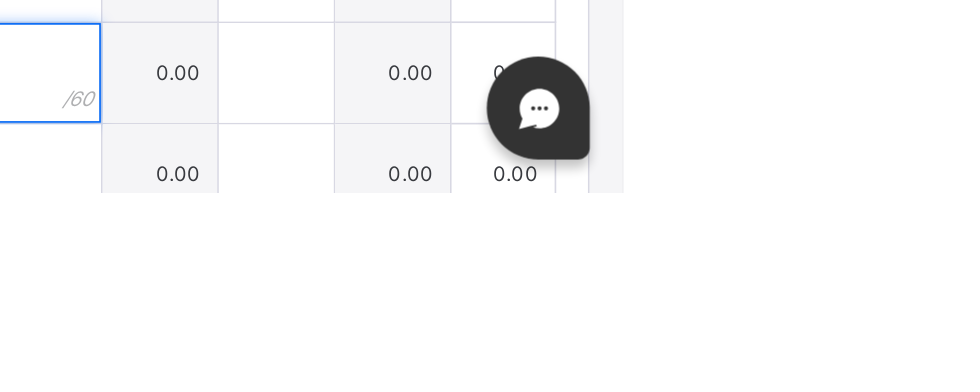 scroll, scrollTop: 168, scrollLeft: 0, axis: vertical 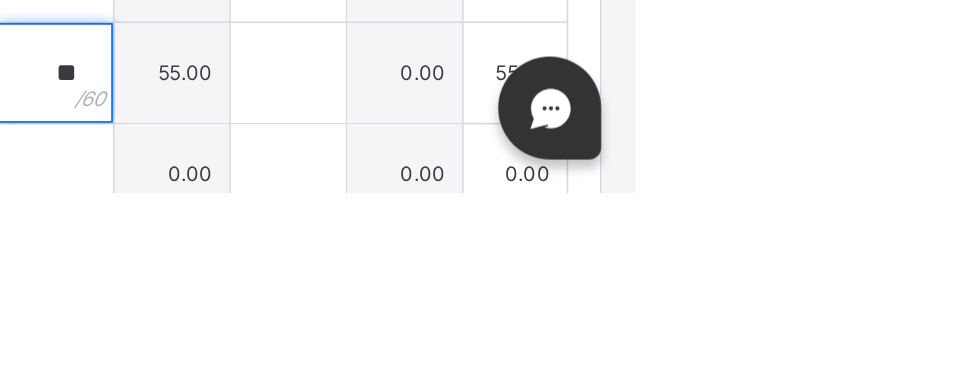 type on "**" 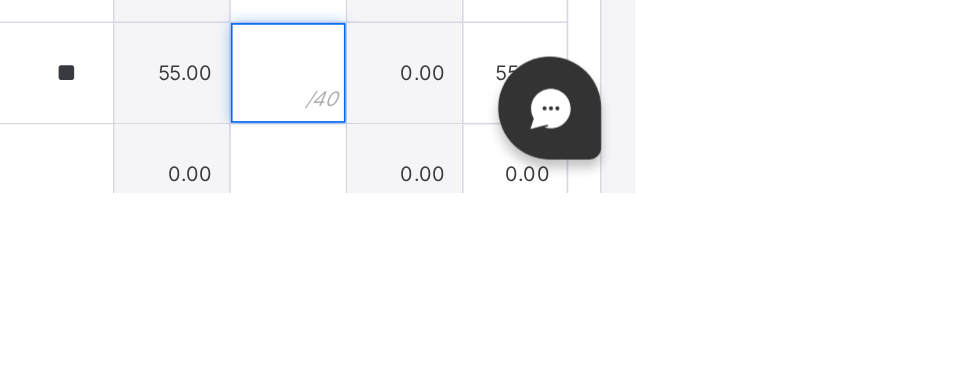 click at bounding box center [771, 320] 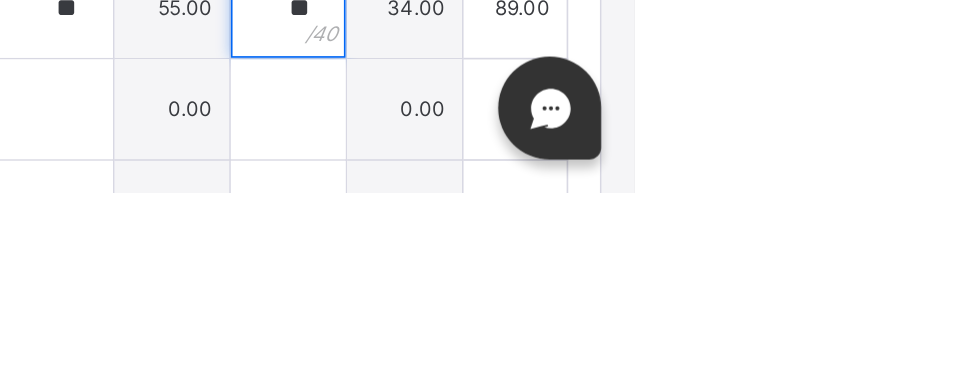 scroll, scrollTop: 239, scrollLeft: 0, axis: vertical 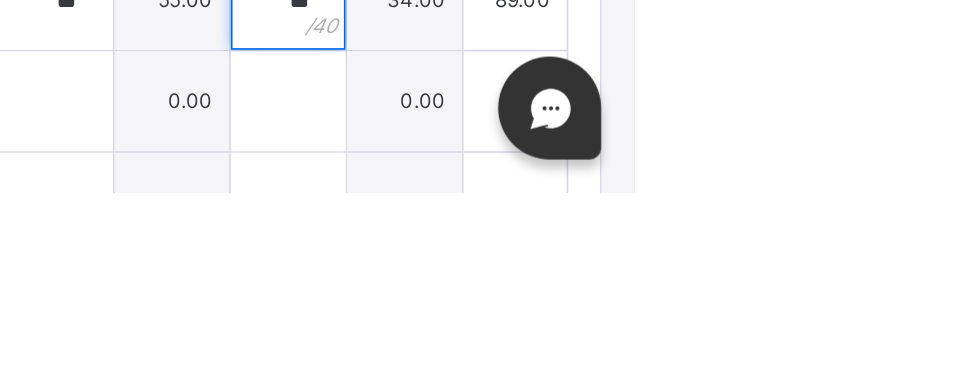 type on "**" 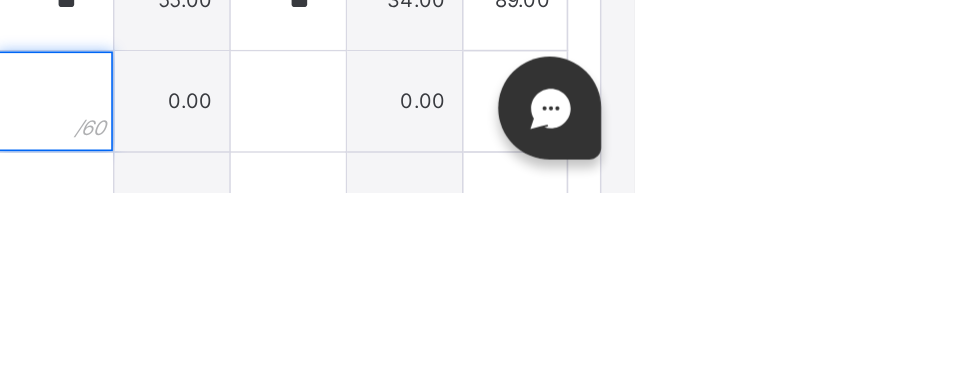 click at bounding box center (631, 337) 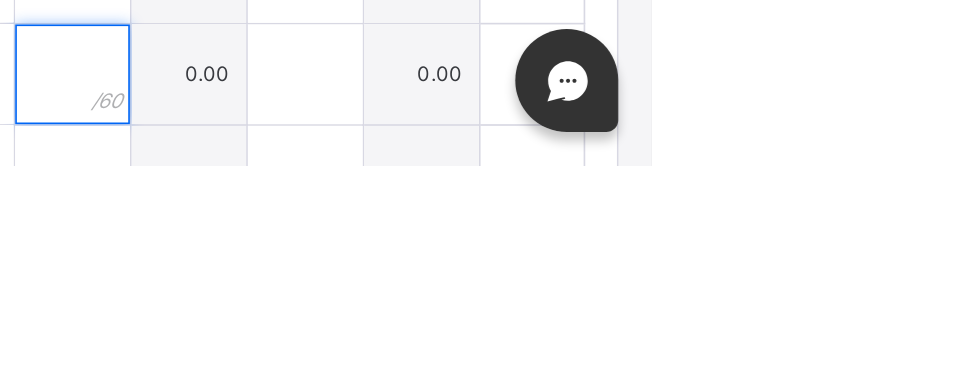 scroll, scrollTop: 168, scrollLeft: 0, axis: vertical 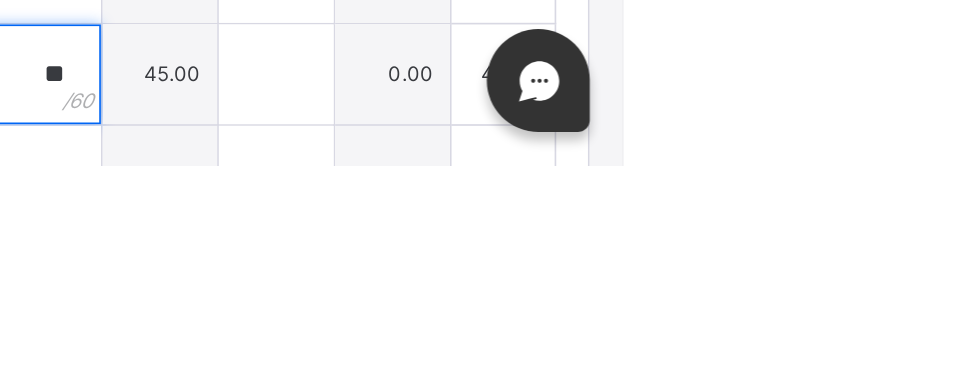 type on "**" 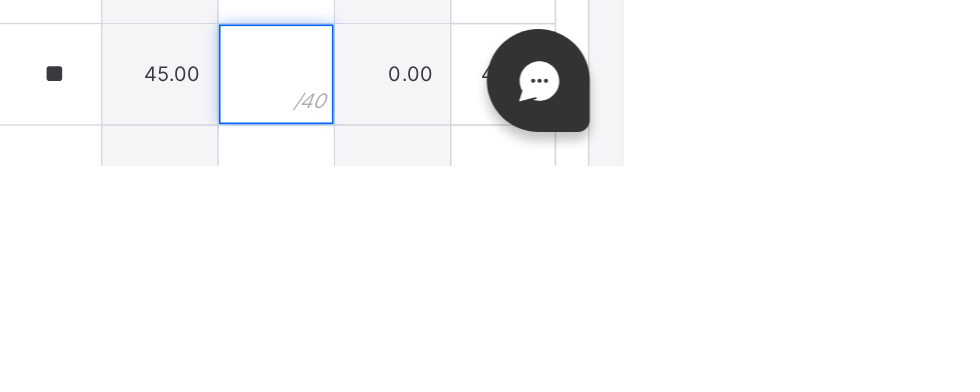 click at bounding box center (771, 337) 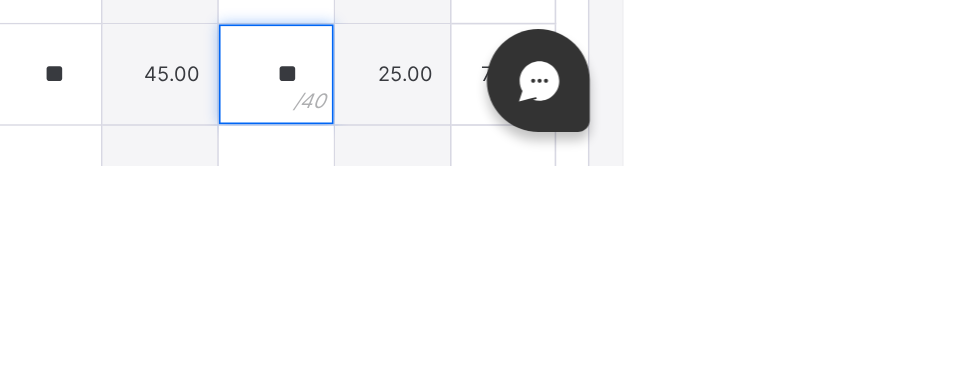 scroll, scrollTop: 285, scrollLeft: 0, axis: vertical 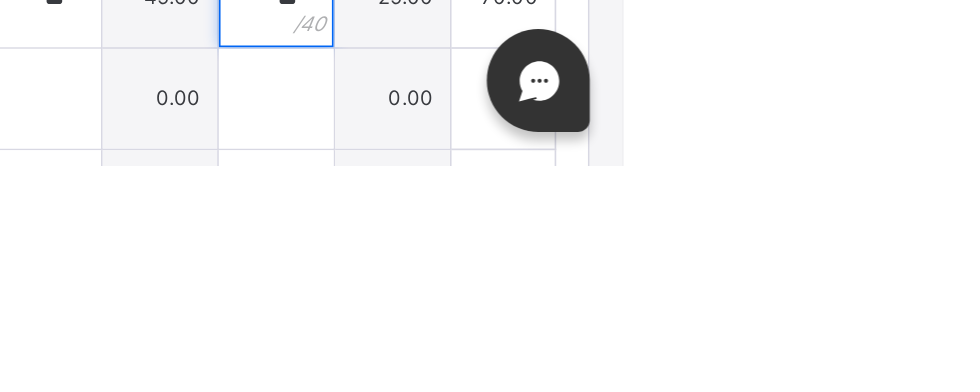 type on "**" 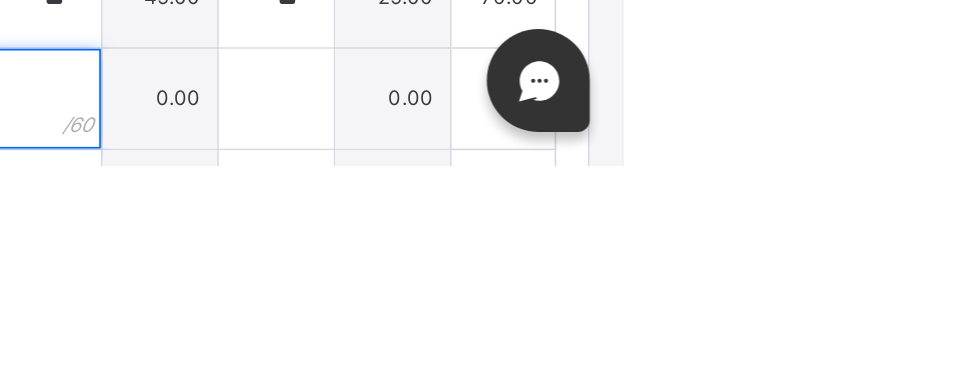 click at bounding box center (631, 352) 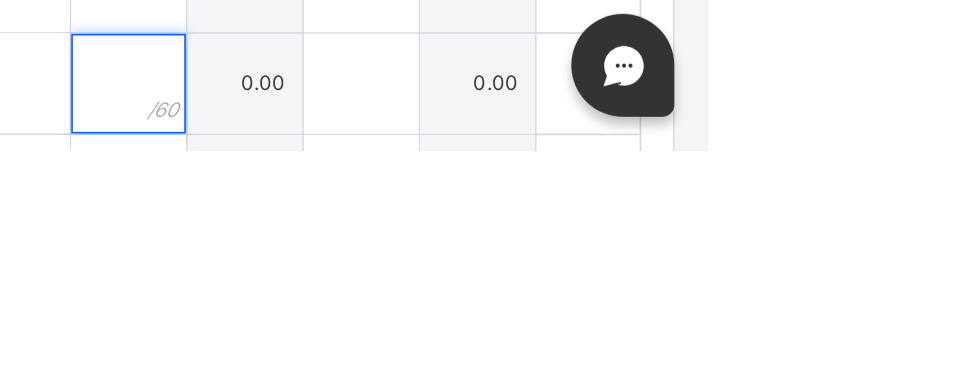 scroll, scrollTop: 168, scrollLeft: 0, axis: vertical 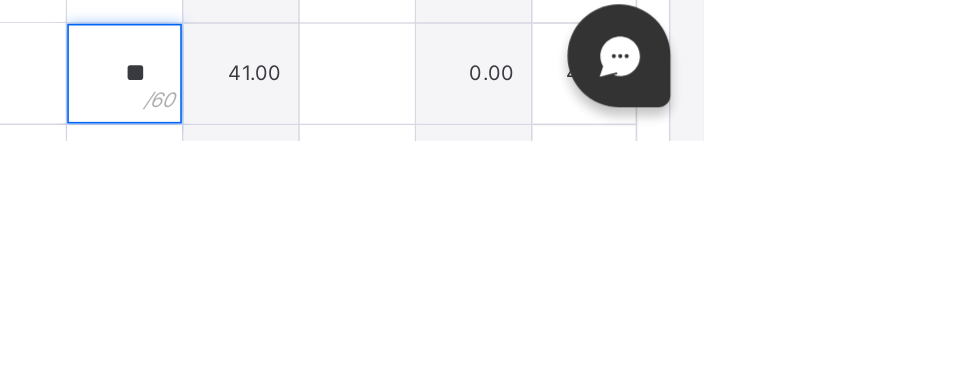 type on "**" 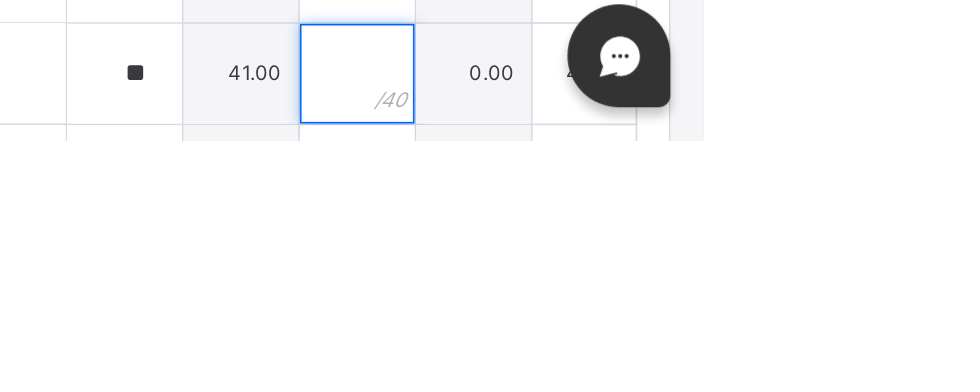 click at bounding box center [771, 352] 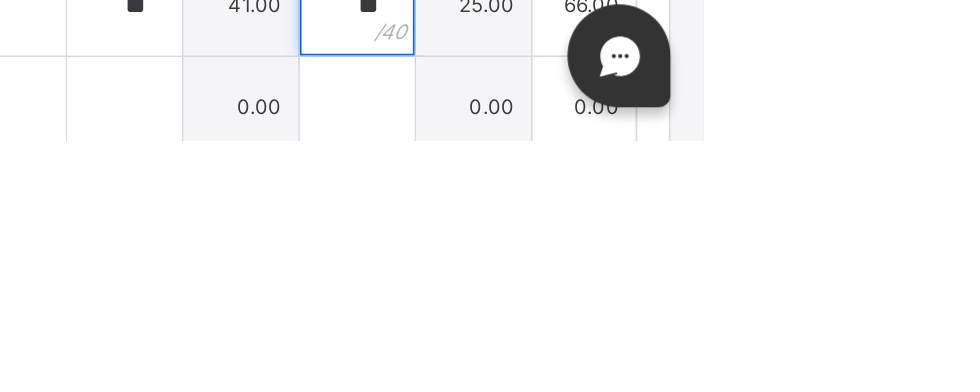 scroll, scrollTop: 40, scrollLeft: 0, axis: vertical 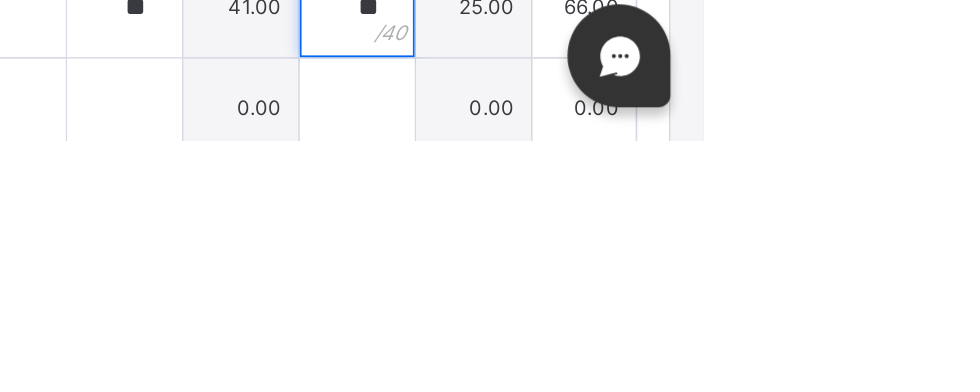 type on "**" 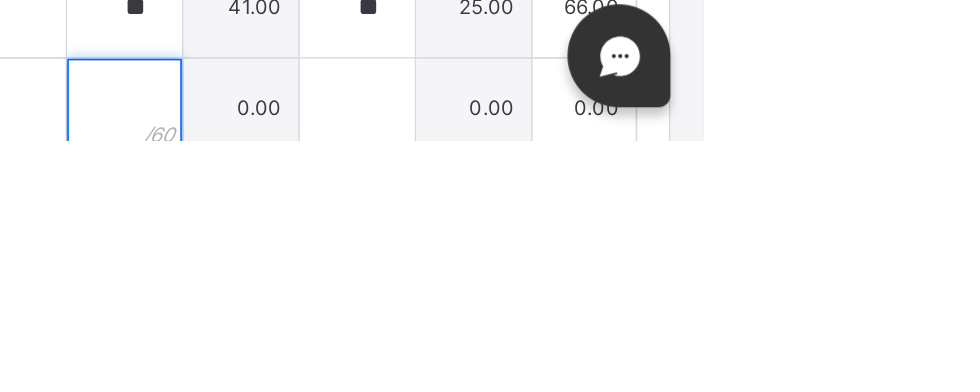 click at bounding box center [631, 373] 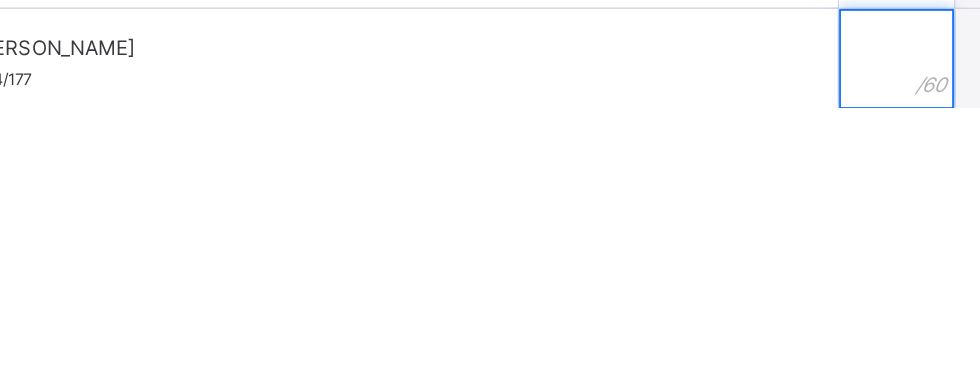 scroll, scrollTop: 12, scrollLeft: 0, axis: vertical 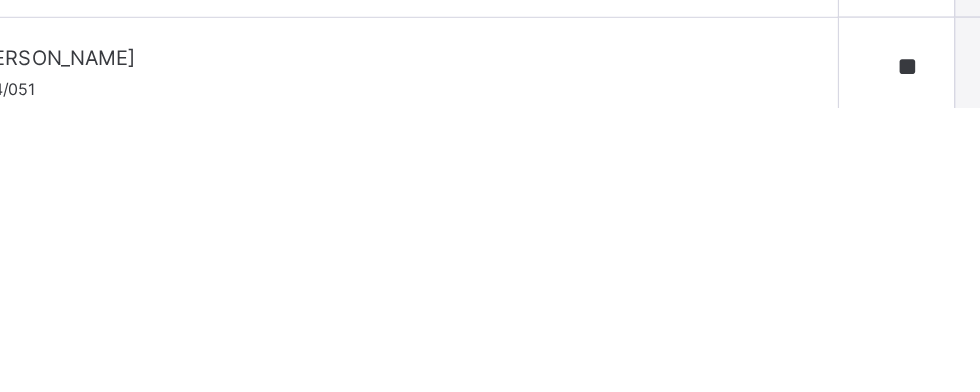 click on "[PERSON_NAME]" at bounding box center [313, 362] 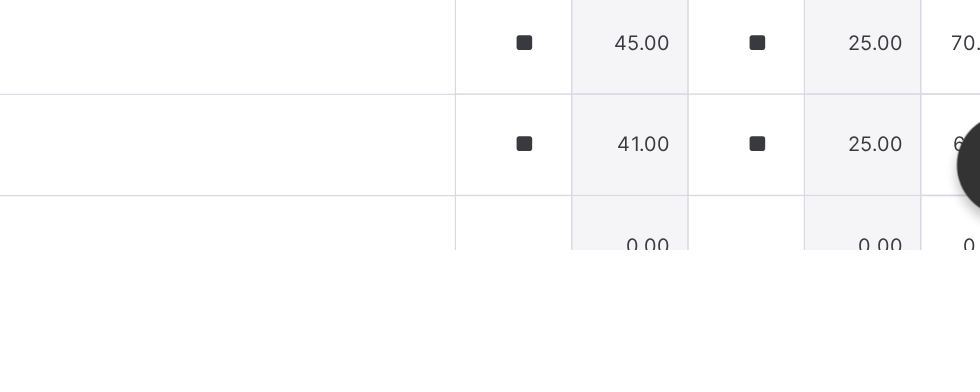 scroll, scrollTop: 297, scrollLeft: 0, axis: vertical 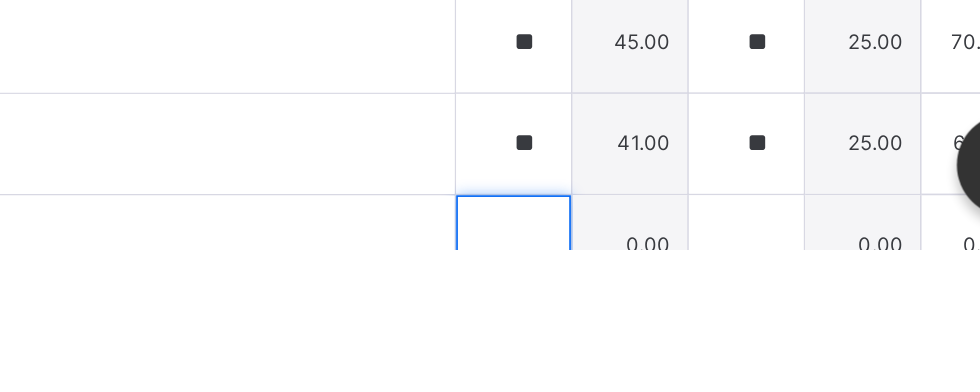 click at bounding box center (631, 389) 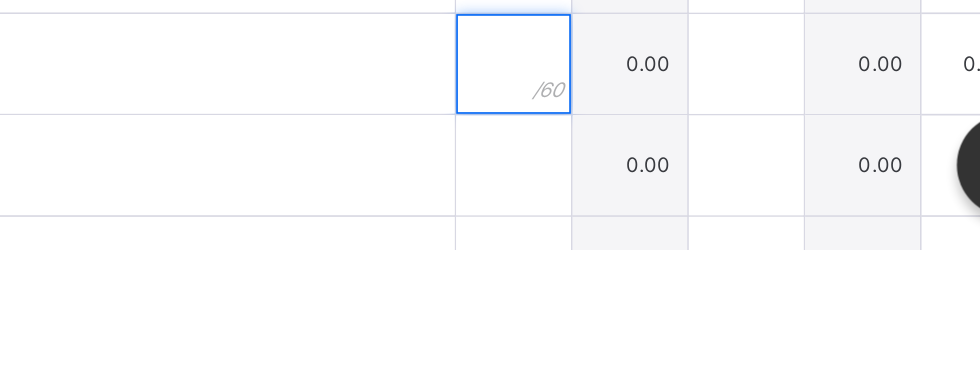 scroll, scrollTop: 123, scrollLeft: 0, axis: vertical 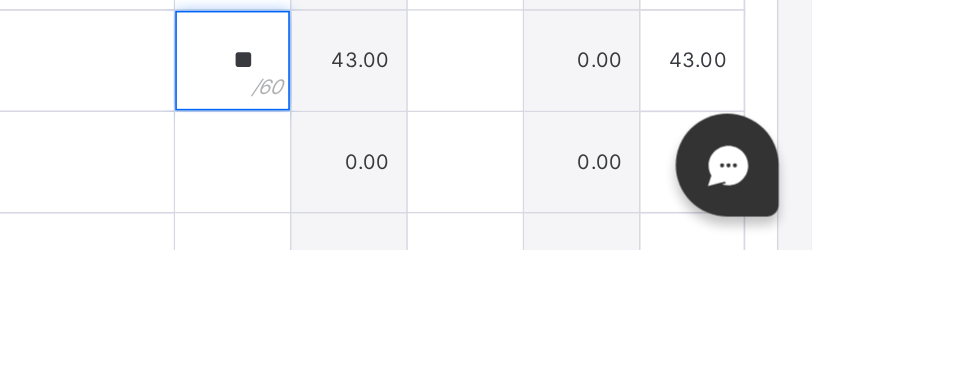 type on "**" 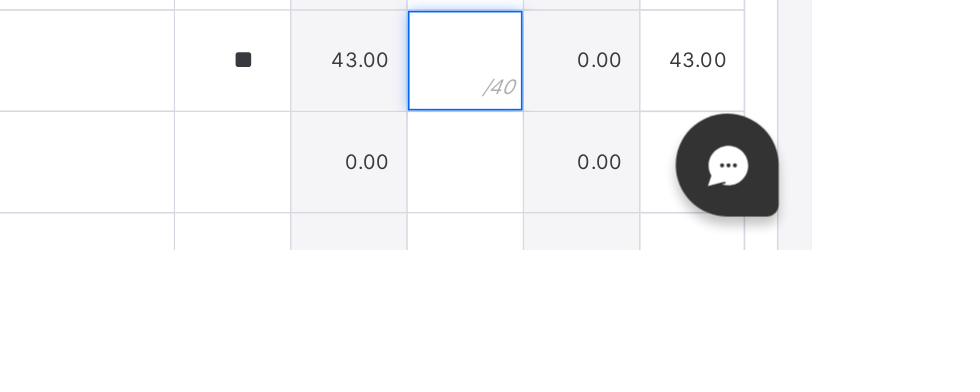 click at bounding box center (771, 278) 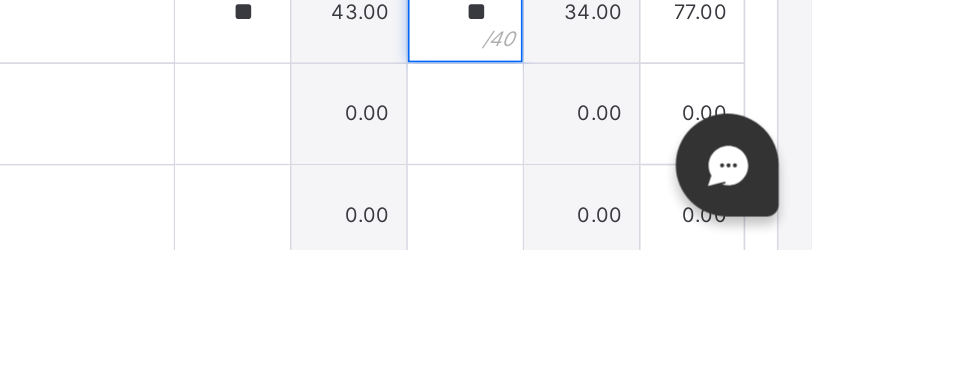 scroll, scrollTop: 152, scrollLeft: 0, axis: vertical 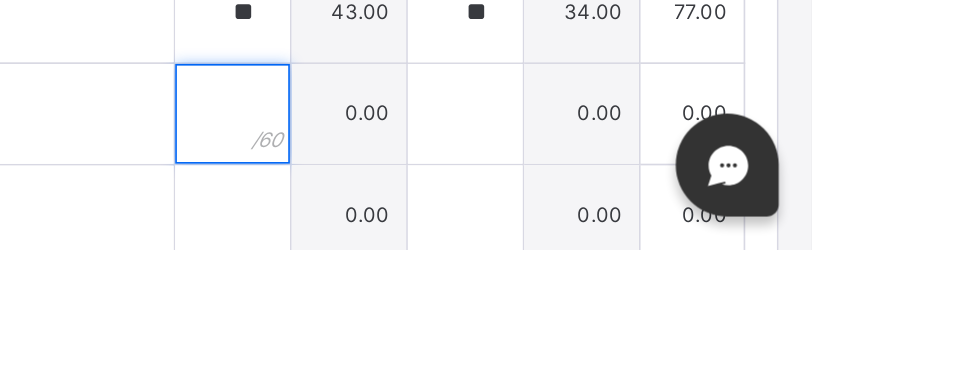 click at bounding box center (631, 310) 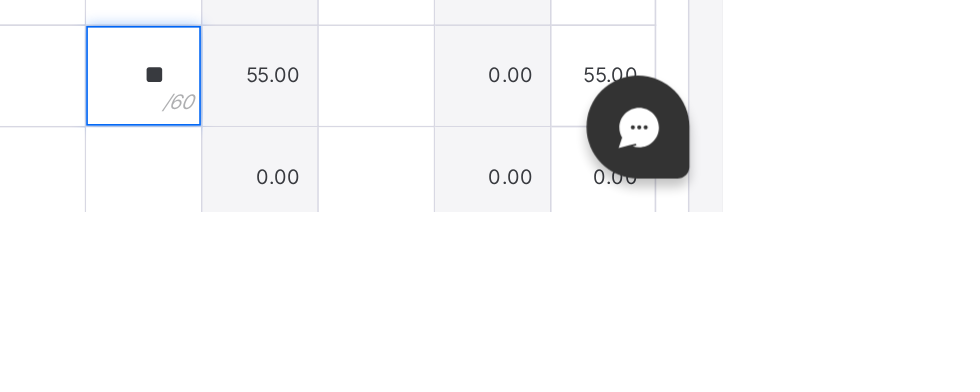 type on "**" 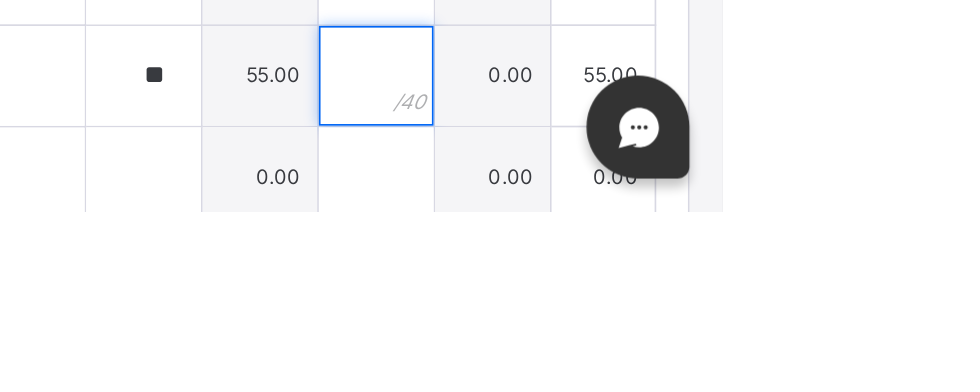 click at bounding box center [771, 310] 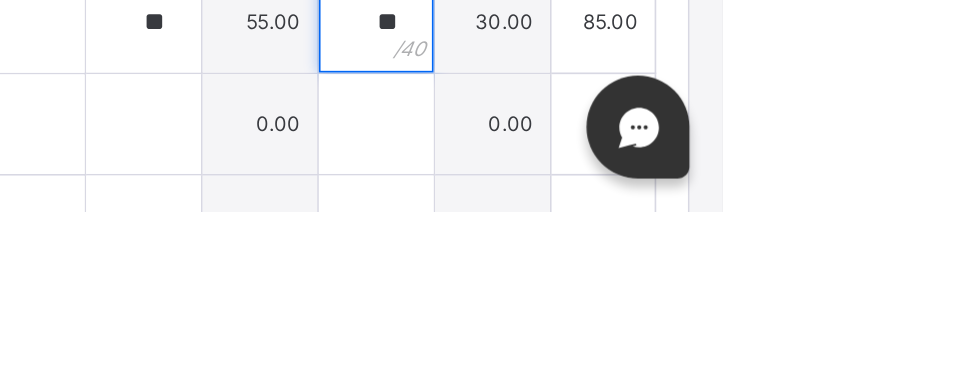 scroll, scrollTop: 187, scrollLeft: 0, axis: vertical 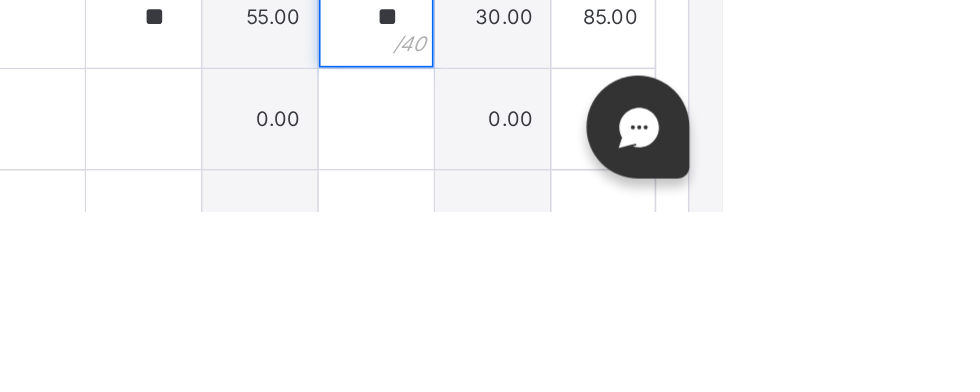 type on "**" 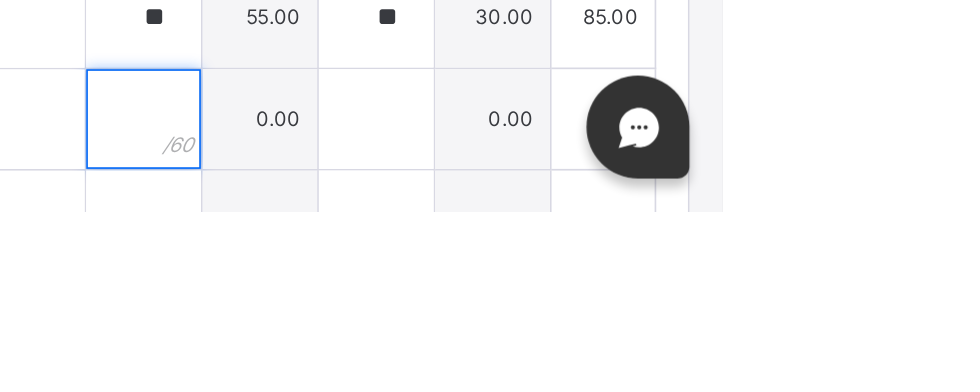 click at bounding box center [631, 336] 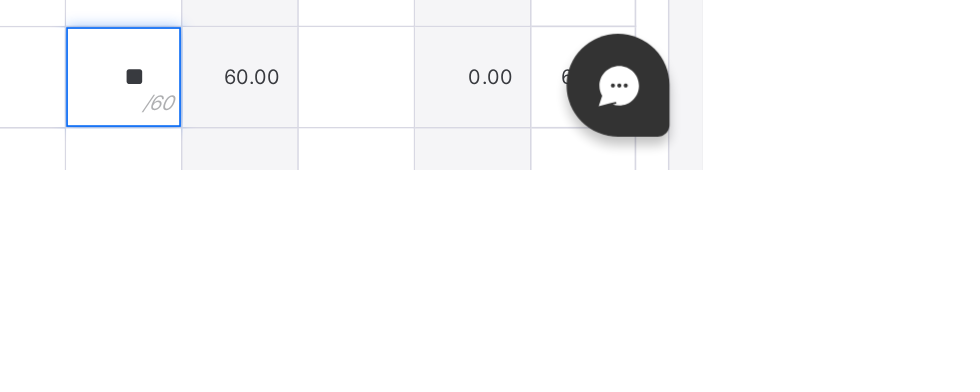 type on "**" 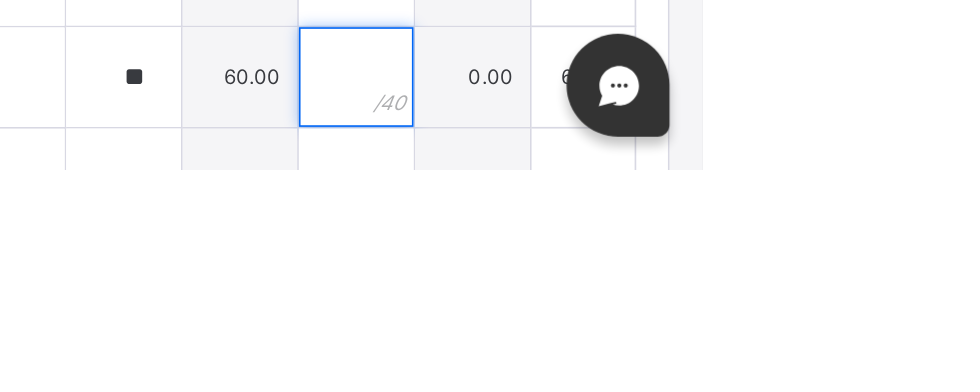 click at bounding box center (771, 336) 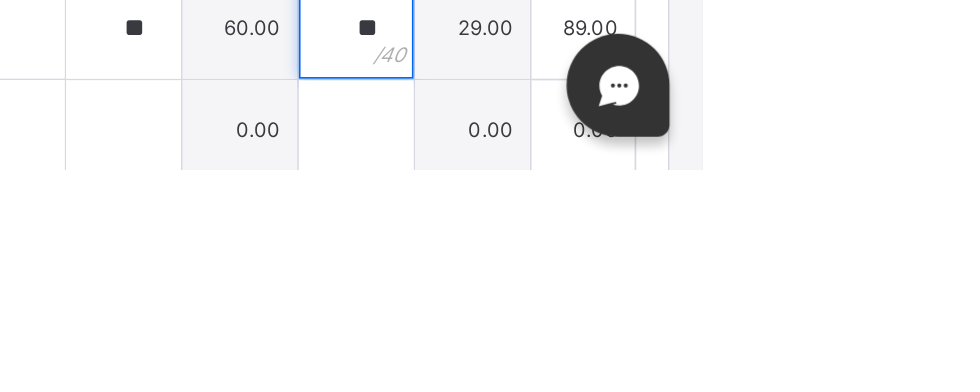 scroll, scrollTop: 234, scrollLeft: 0, axis: vertical 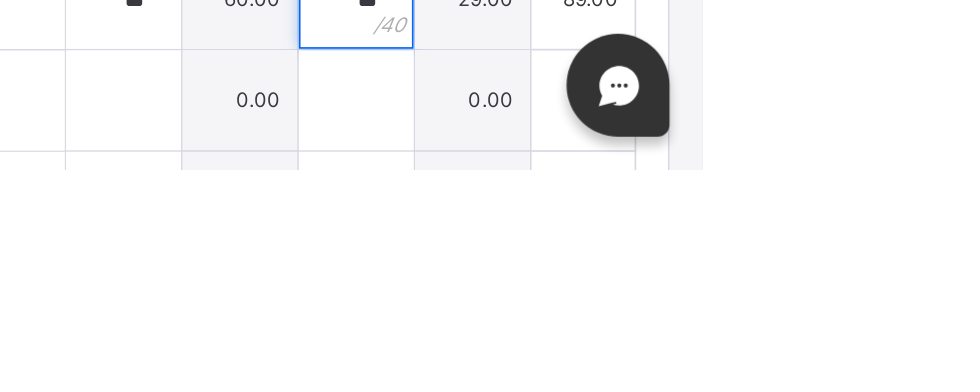 type on "**" 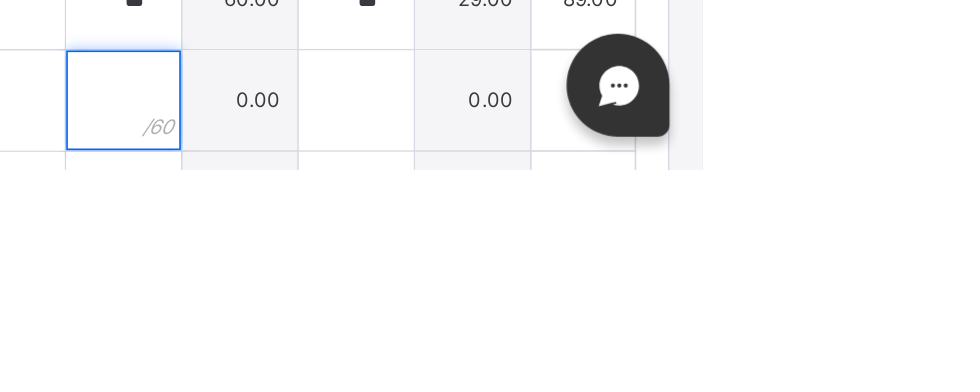 click at bounding box center (631, 350) 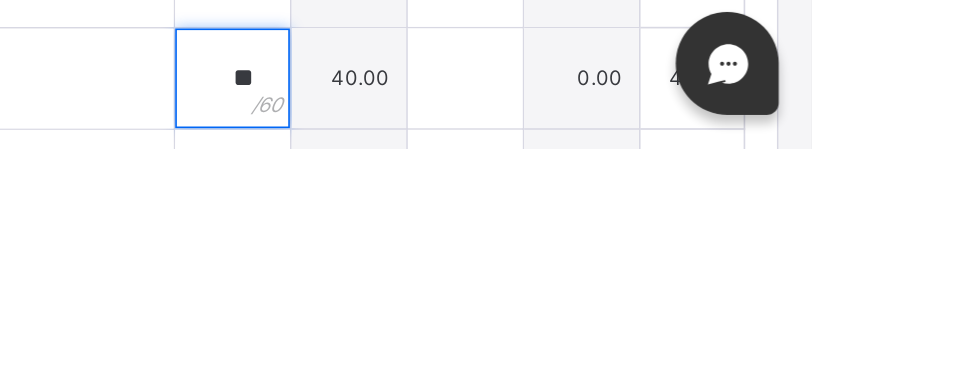 type on "**" 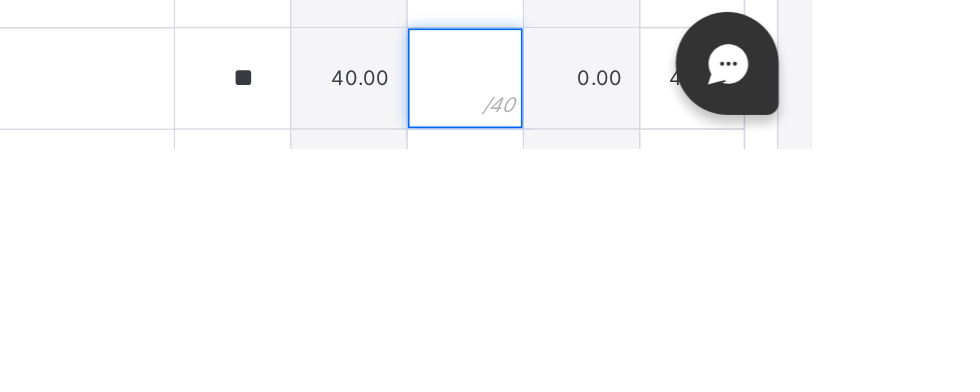 click at bounding box center (771, 350) 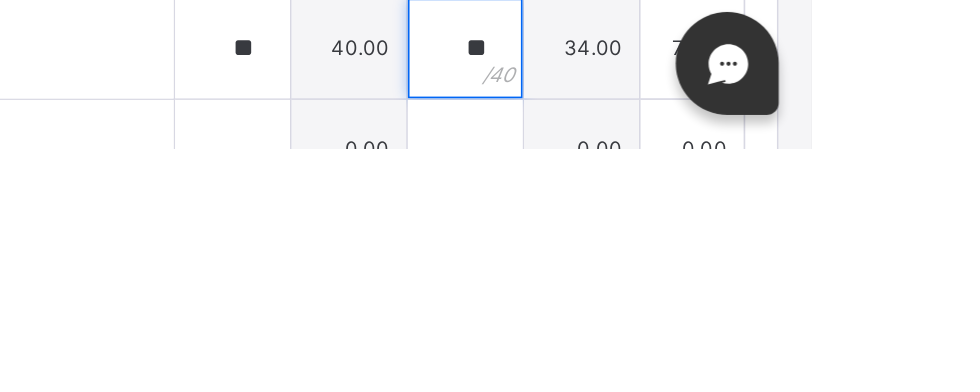 scroll, scrollTop: 284, scrollLeft: 0, axis: vertical 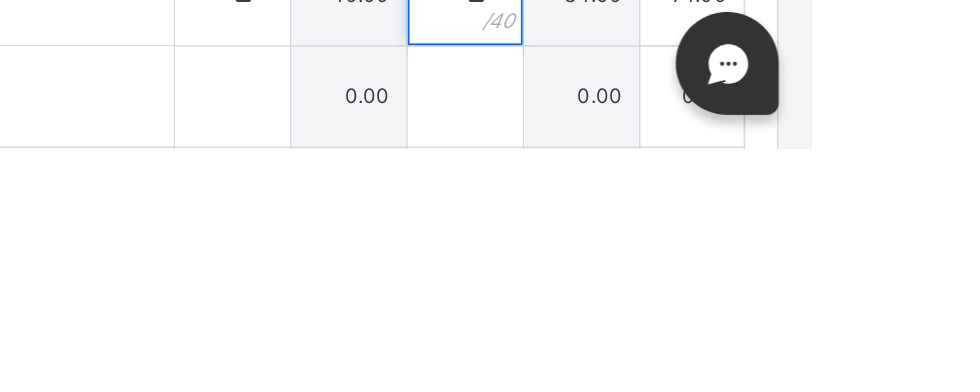 type on "**" 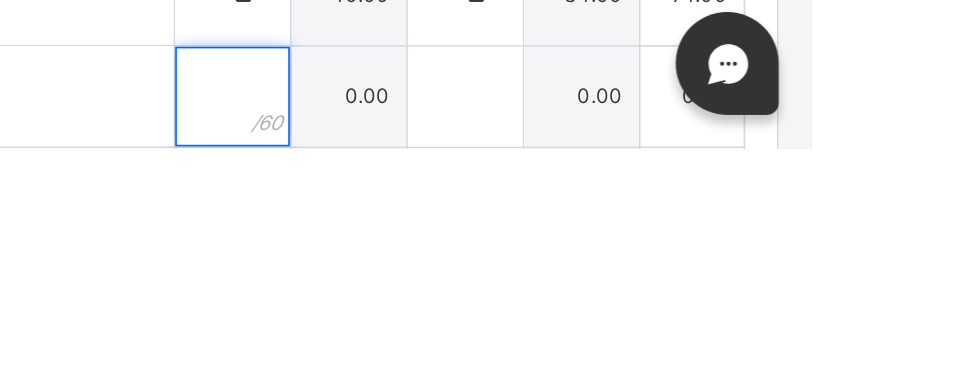 click at bounding box center (631, 361) 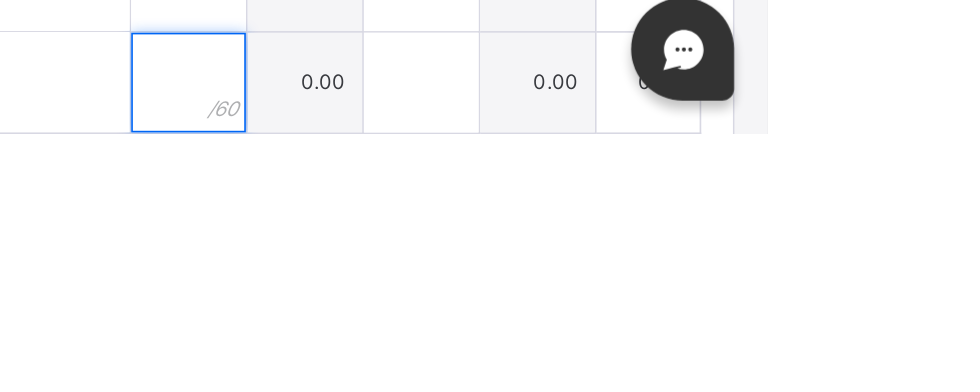 scroll, scrollTop: 169, scrollLeft: 0, axis: vertical 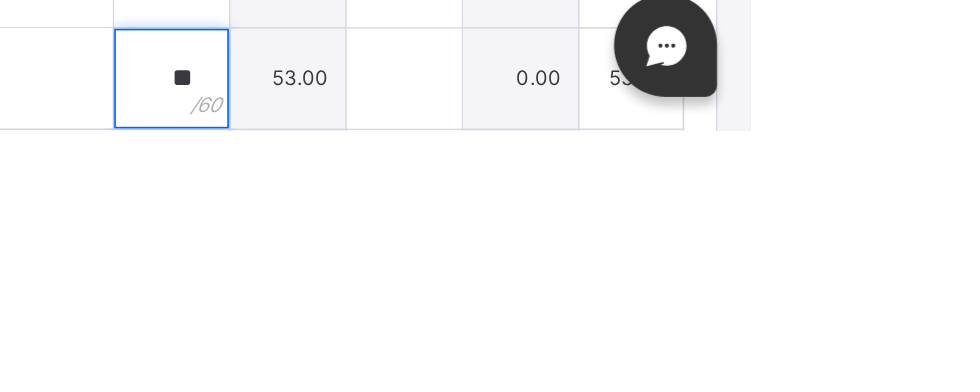 type on "**" 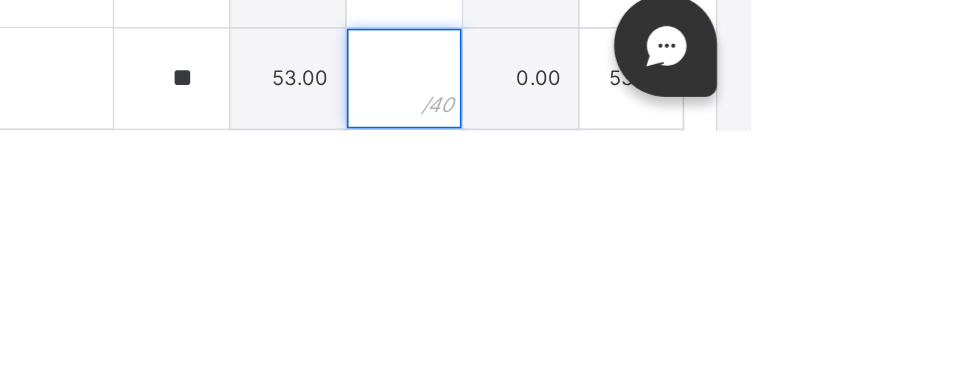 click at bounding box center (771, 361) 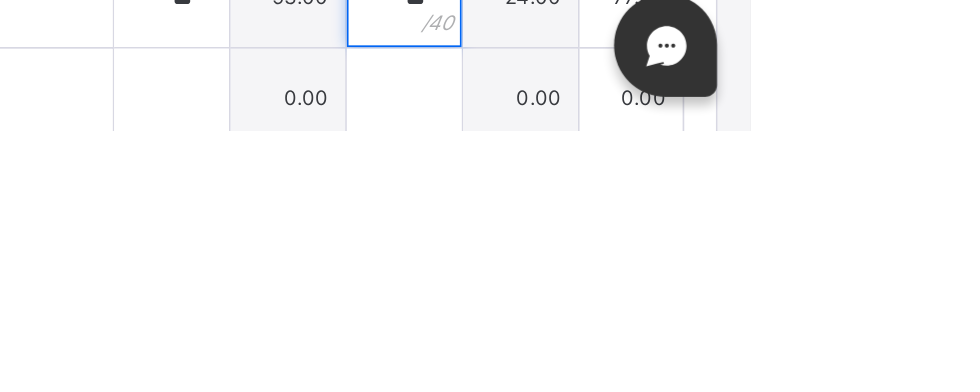 scroll, scrollTop: 338, scrollLeft: 0, axis: vertical 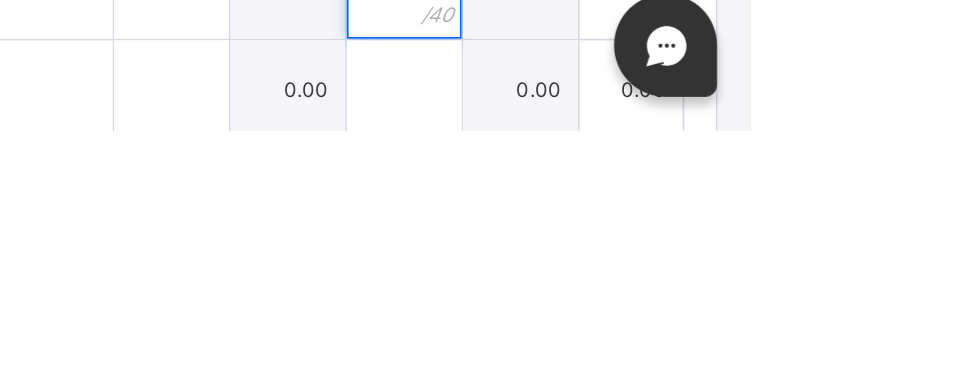 type on "**" 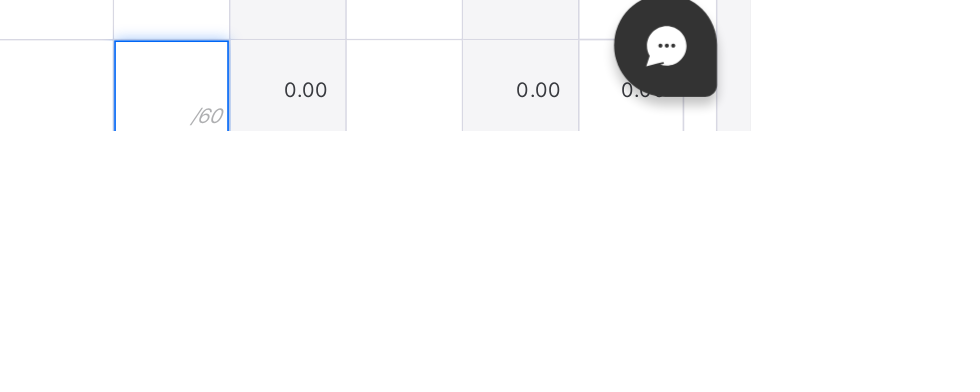 click at bounding box center (631, 368) 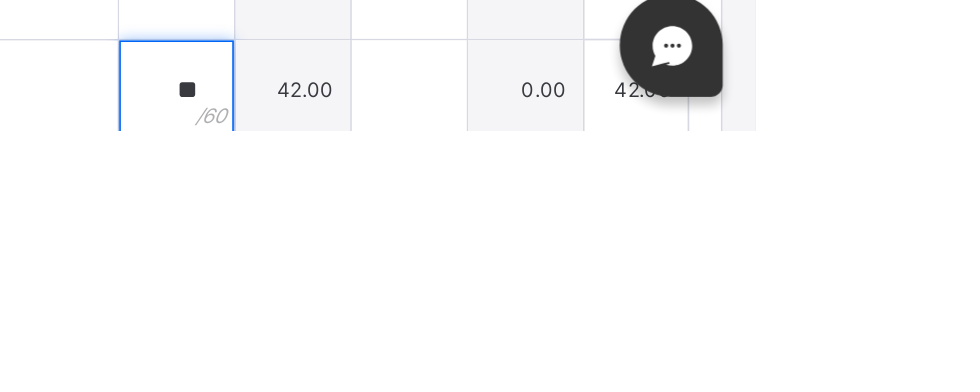 type on "**" 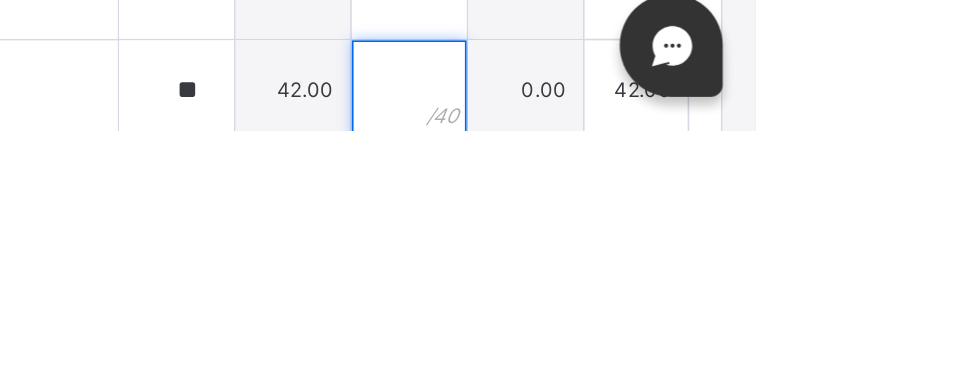 click at bounding box center (771, 368) 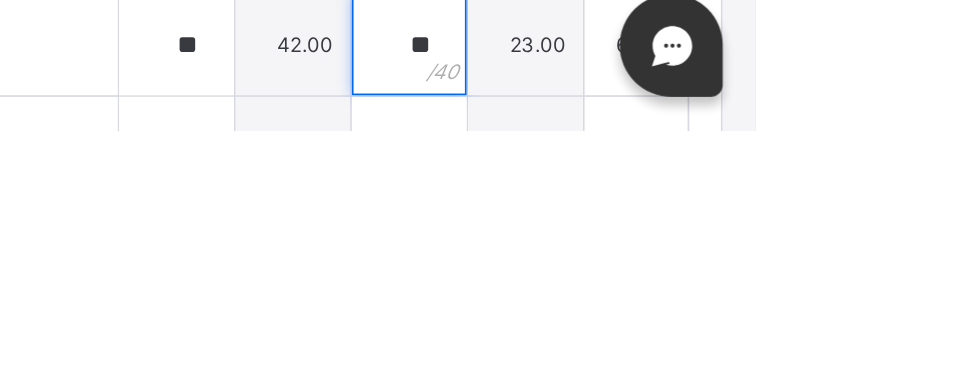 scroll, scrollTop: 367, scrollLeft: 0, axis: vertical 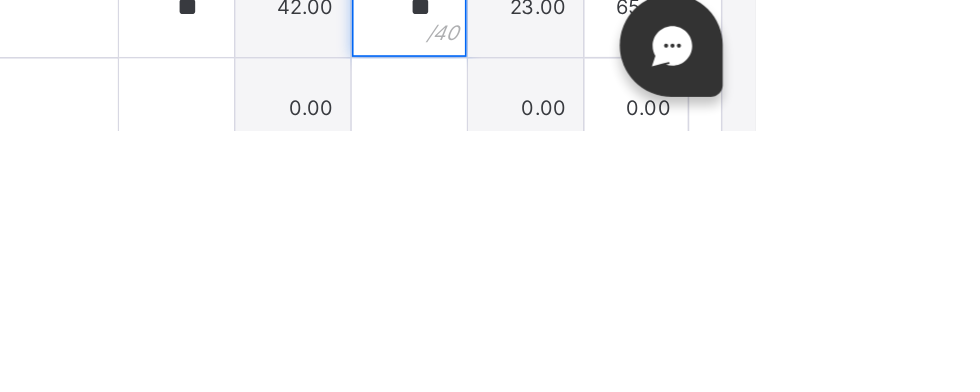 type on "**" 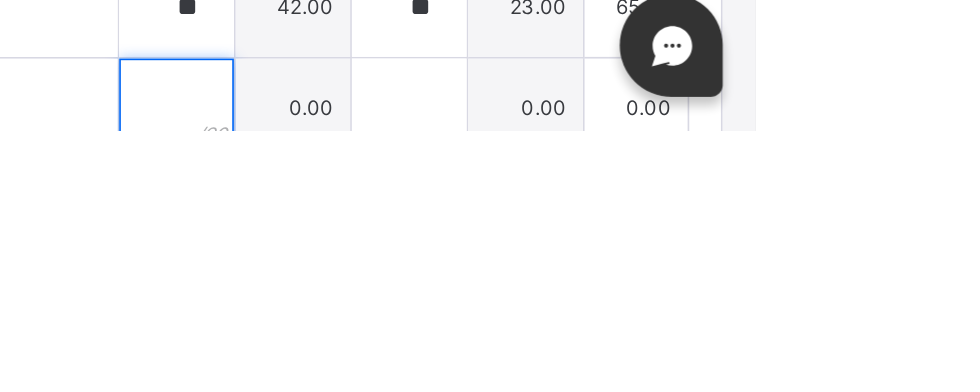 click at bounding box center [631, 379] 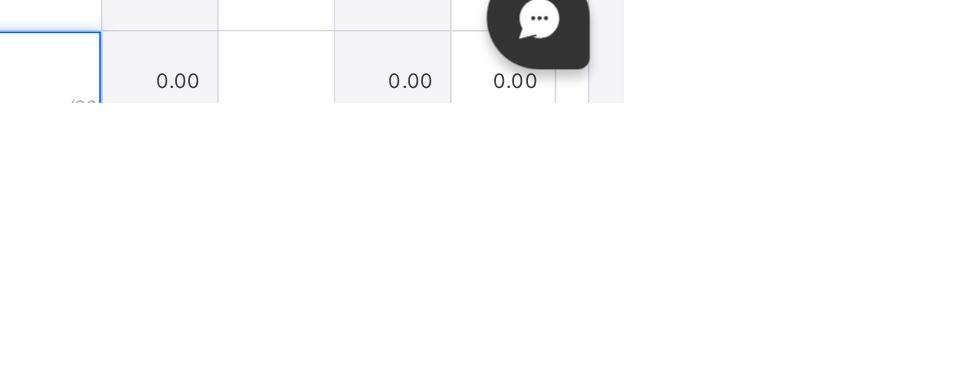 scroll, scrollTop: 169, scrollLeft: 0, axis: vertical 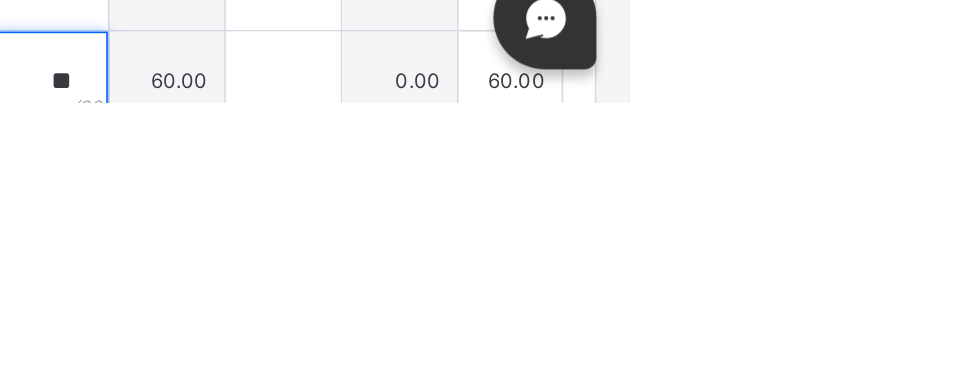 type on "**" 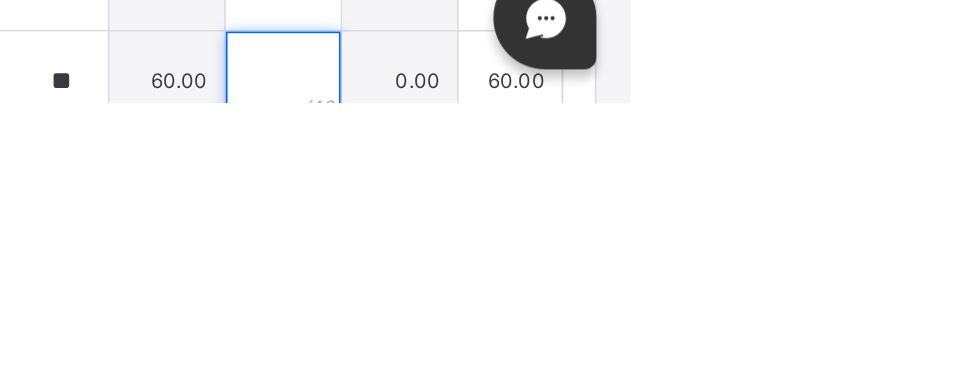 click at bounding box center (771, 379) 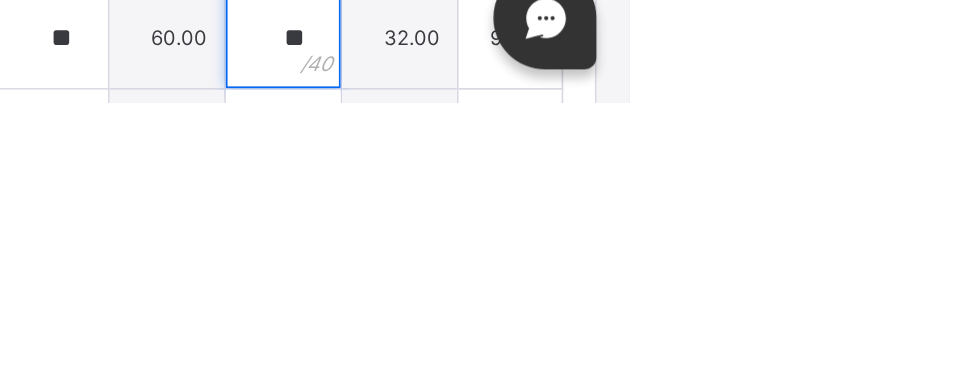 scroll, scrollTop: 406, scrollLeft: 0, axis: vertical 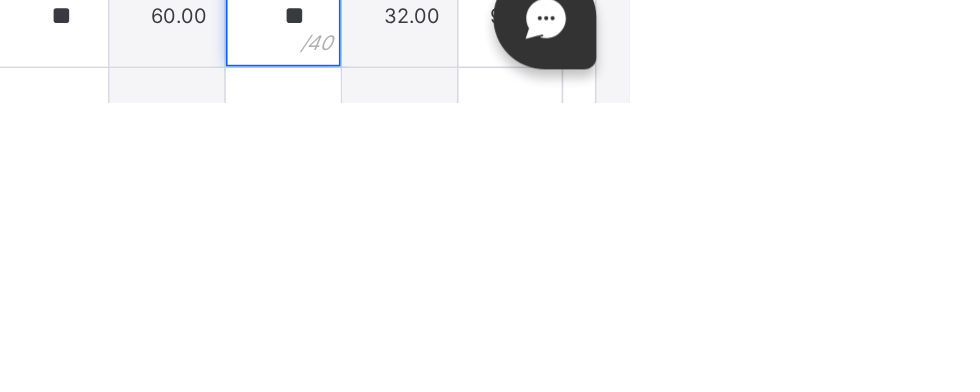 type on "**" 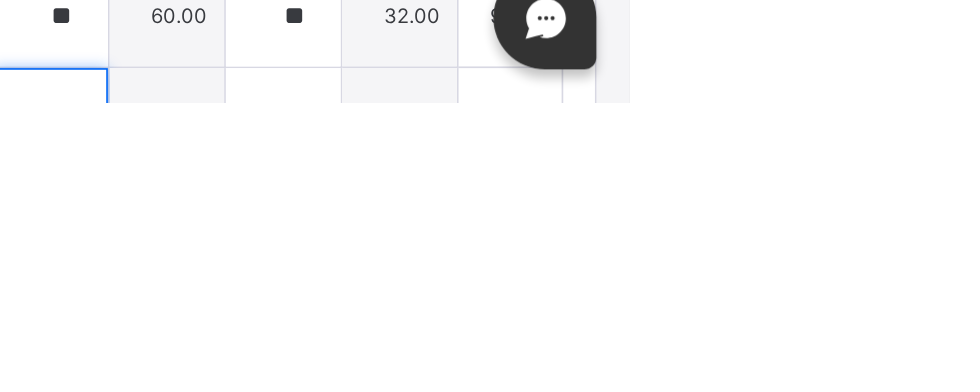 click at bounding box center [631, 401] 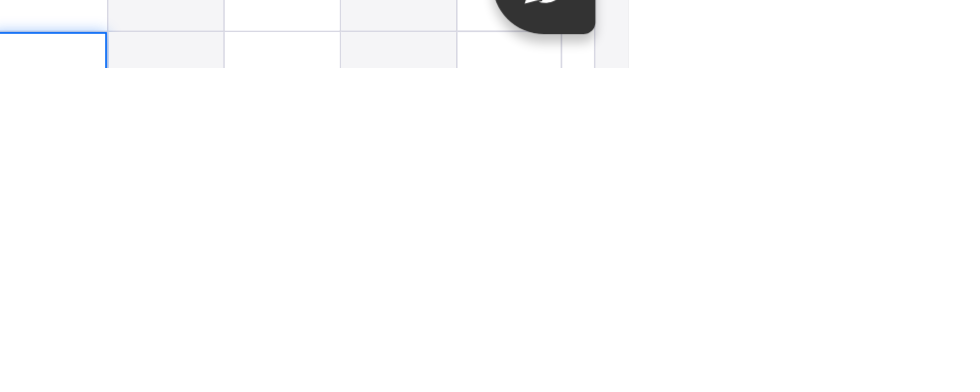 scroll, scrollTop: 169, scrollLeft: 0, axis: vertical 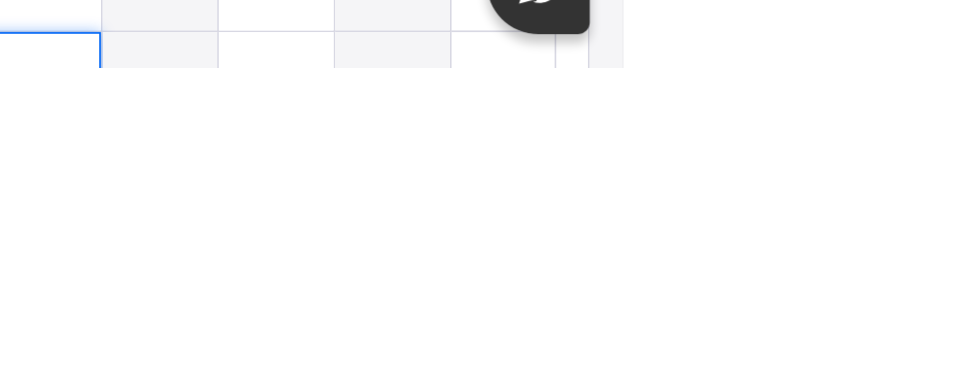 type on "**" 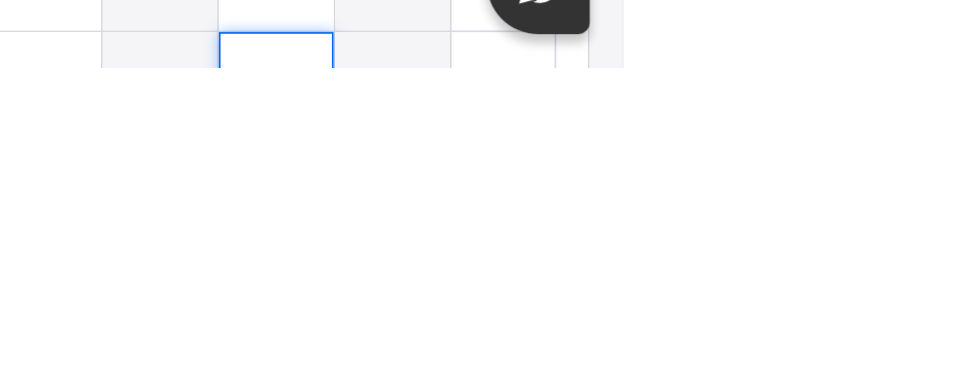 click at bounding box center [771, 401] 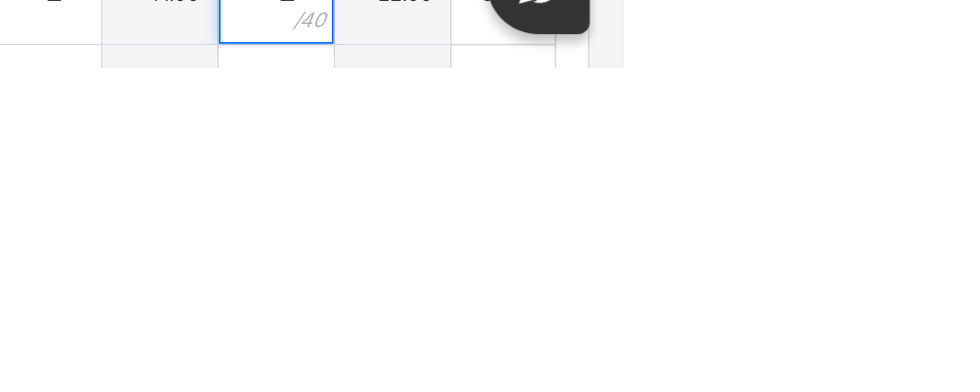 scroll, scrollTop: 460, scrollLeft: 0, axis: vertical 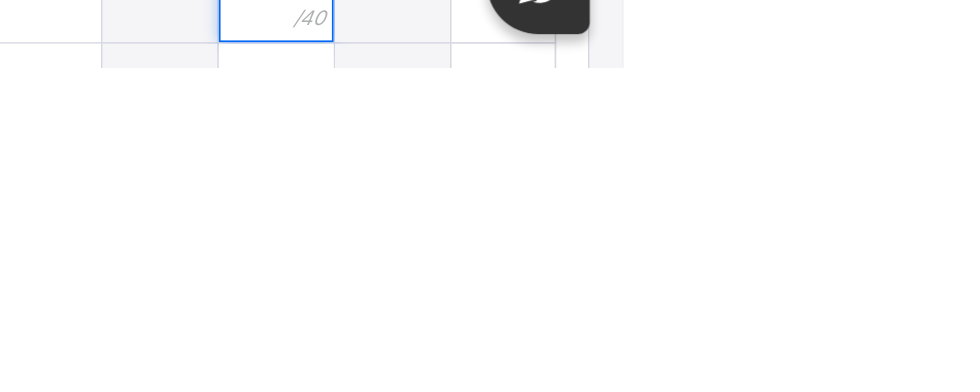 type on "**" 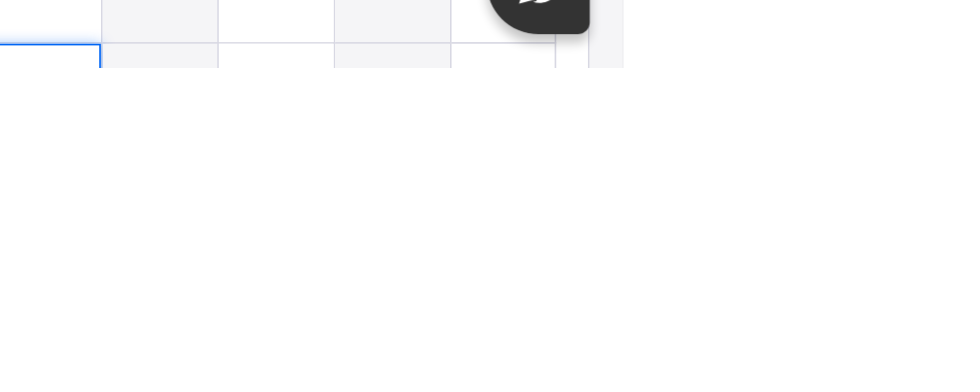 click at bounding box center [631, 408] 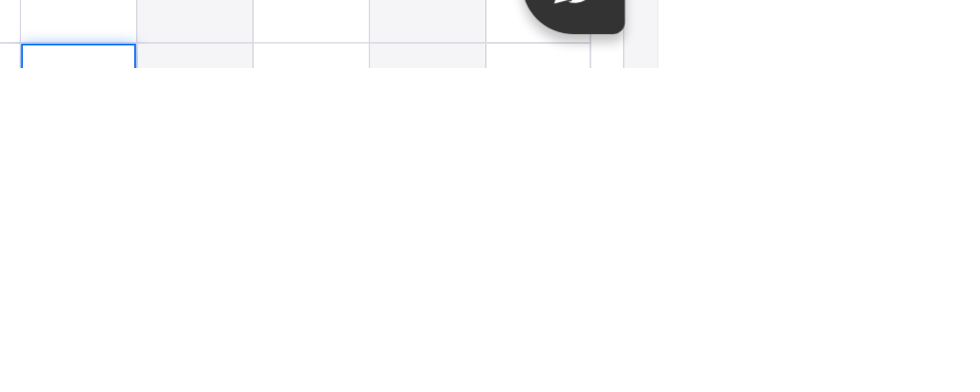 type on "**" 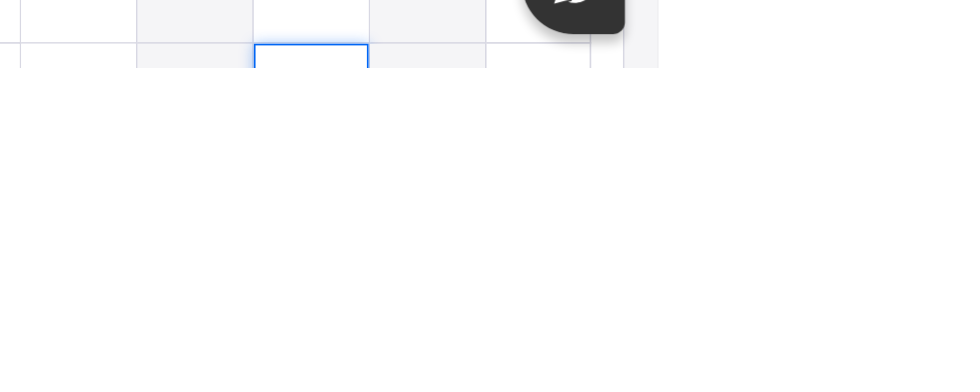 click at bounding box center (771, 408) 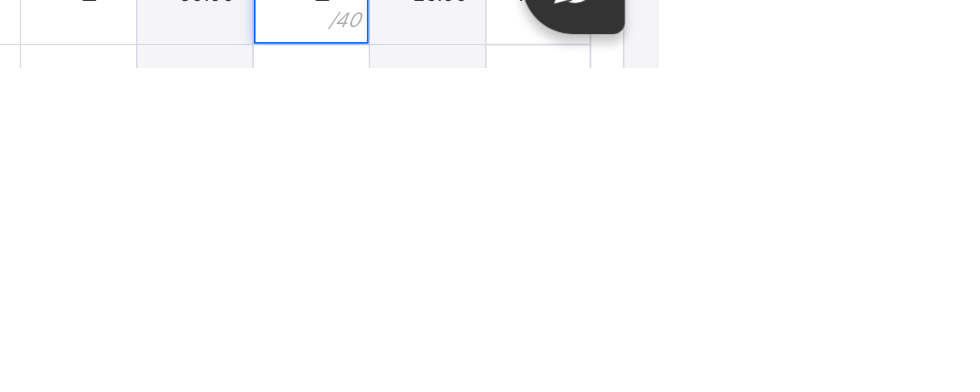 scroll, scrollTop: 520, scrollLeft: 0, axis: vertical 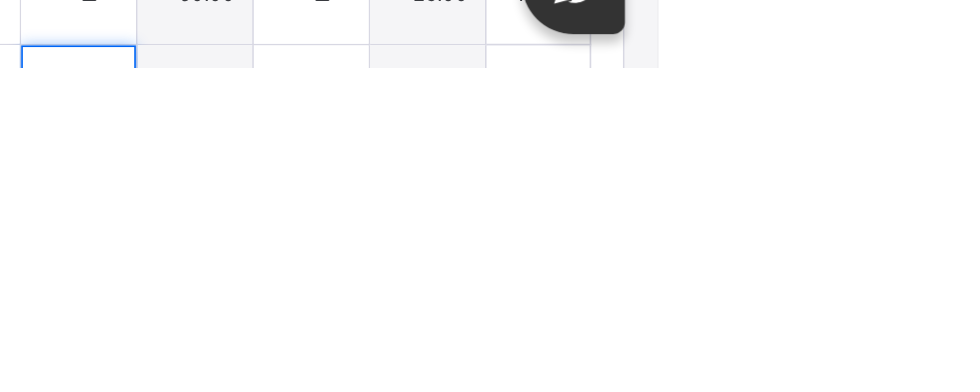 click at bounding box center (631, 409) 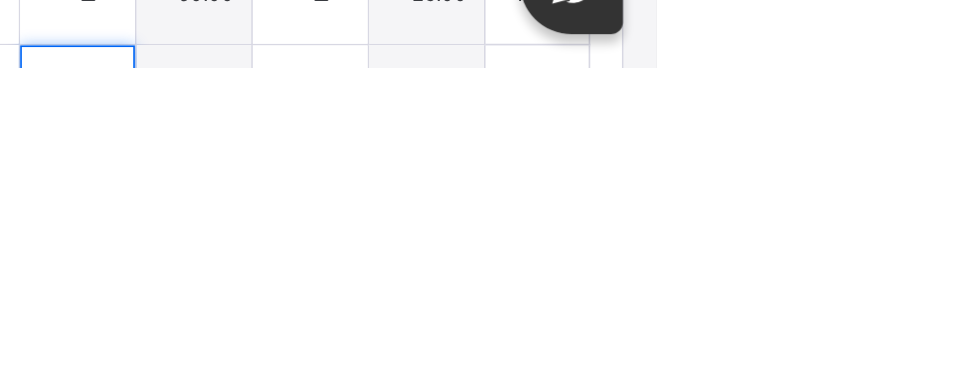 type on "**" 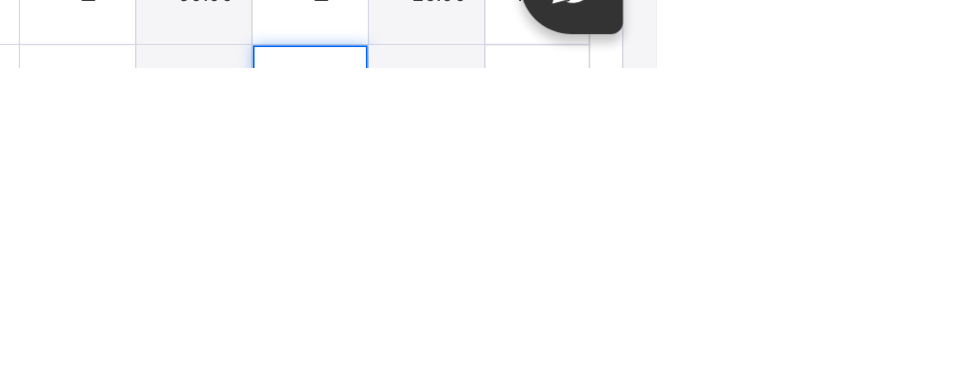 click at bounding box center (771, 409) 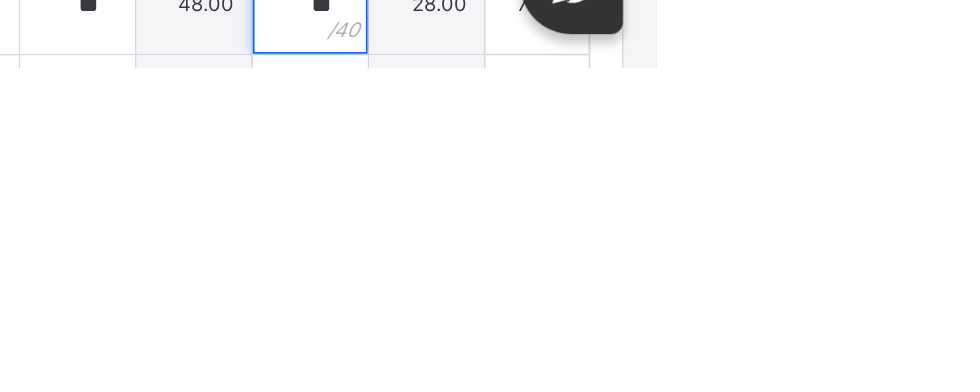 scroll, scrollTop: 576, scrollLeft: 0, axis: vertical 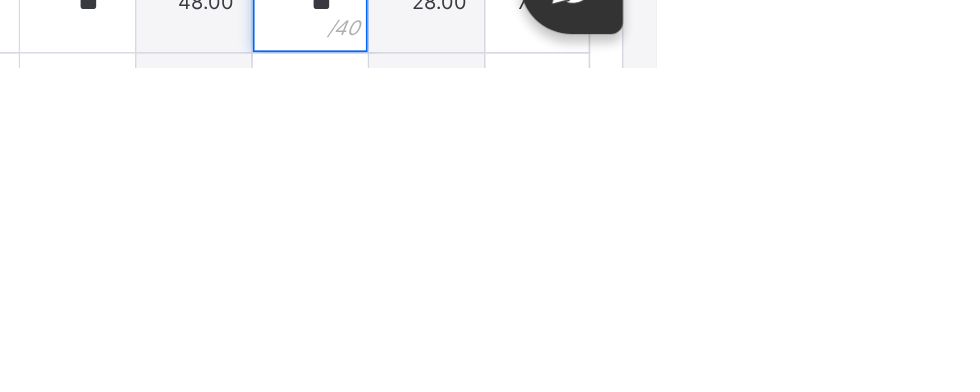 type on "**" 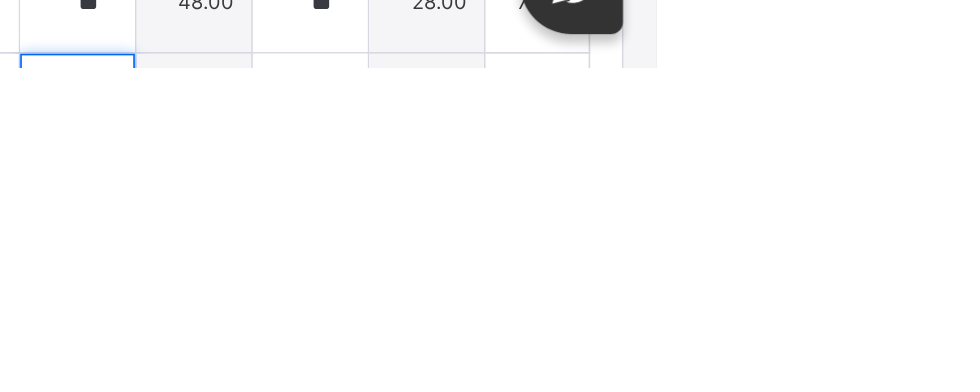 click at bounding box center [631, 414] 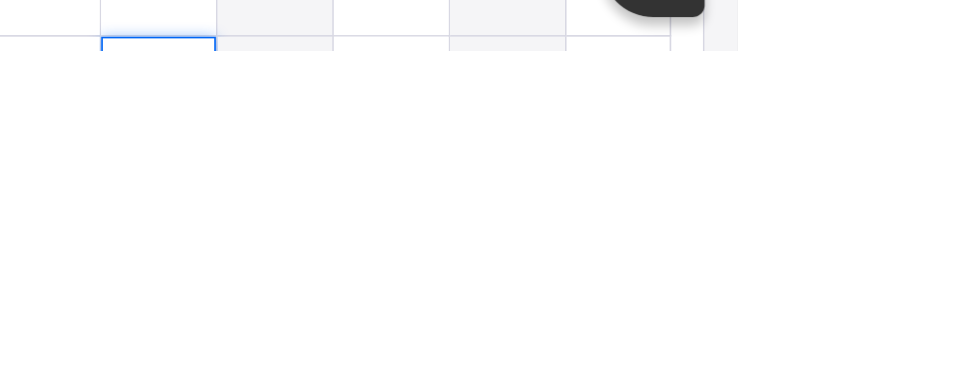 scroll, scrollTop: 169, scrollLeft: 0, axis: vertical 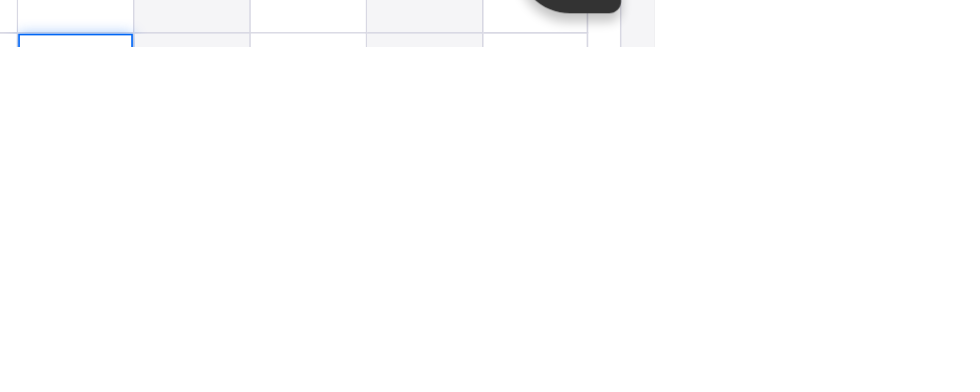 type on "**" 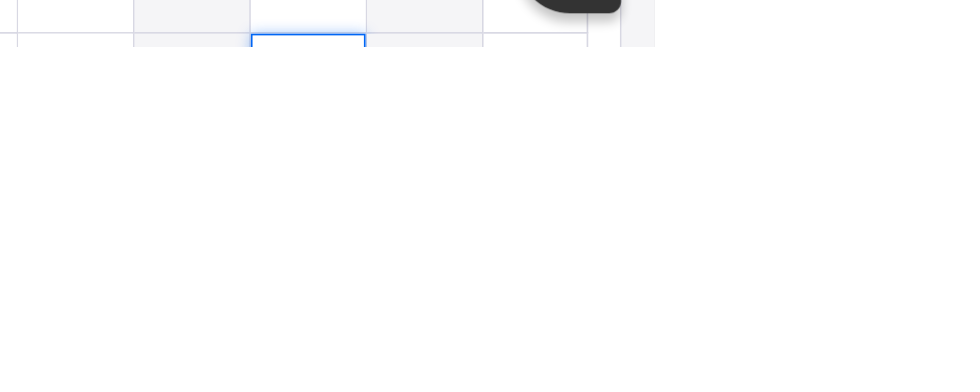 click at bounding box center (771, 414) 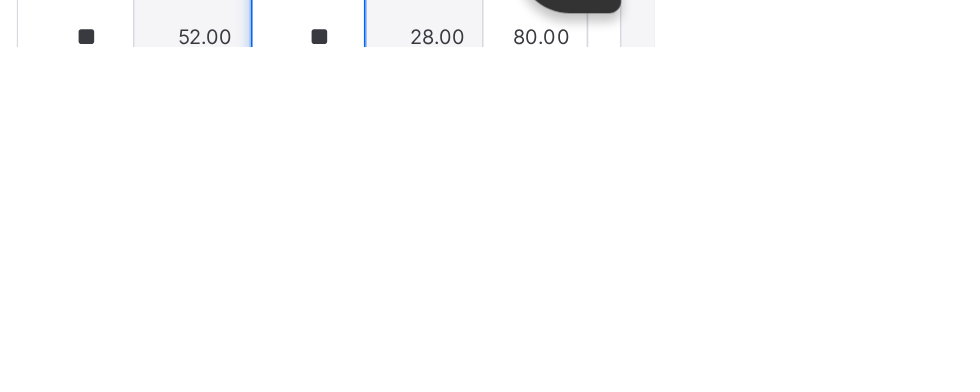 scroll, scrollTop: 626, scrollLeft: 0, axis: vertical 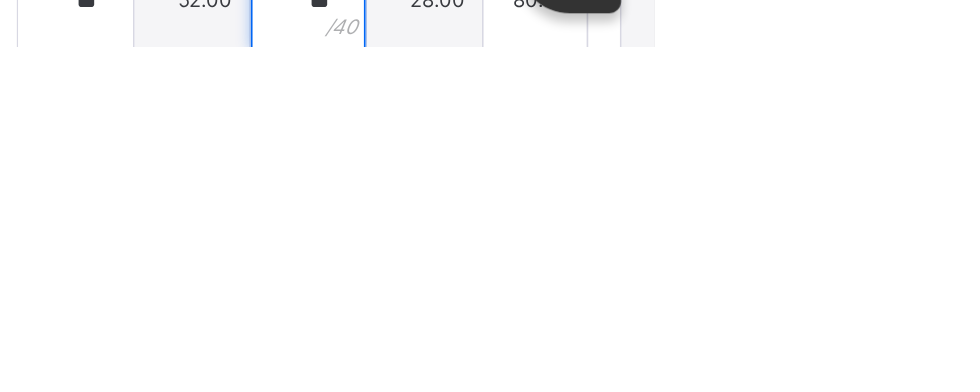 type on "**" 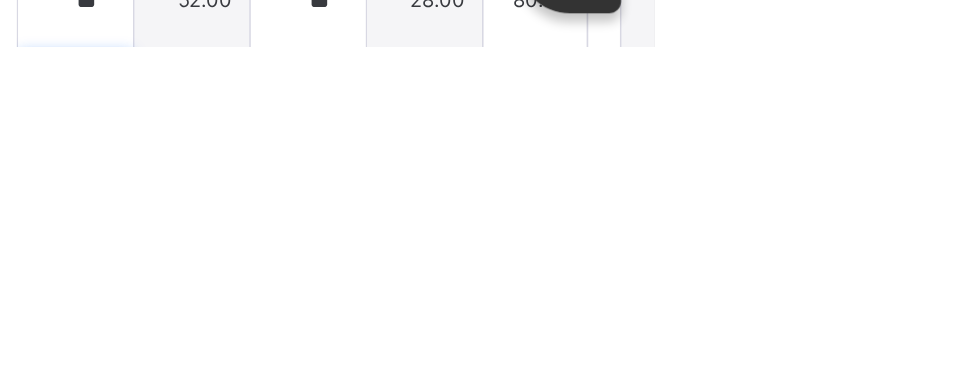 click at bounding box center (631, 425) 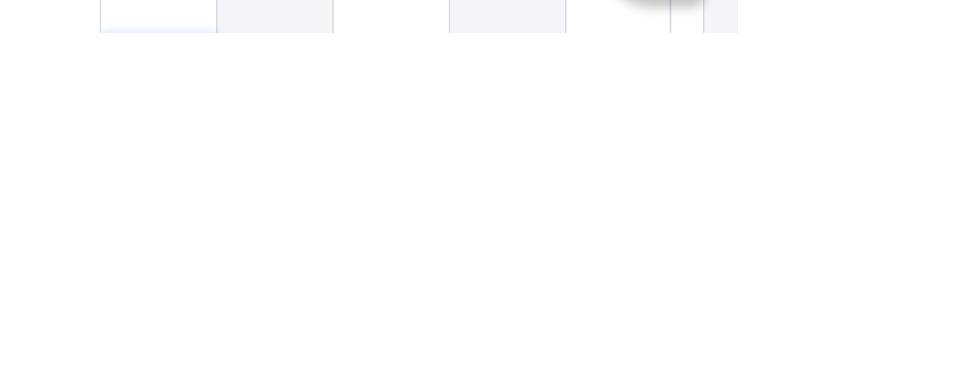 scroll, scrollTop: 169, scrollLeft: 0, axis: vertical 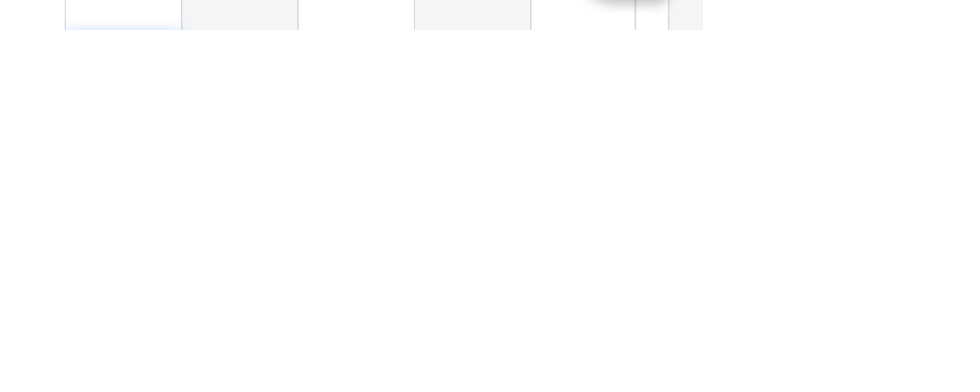 type on "**" 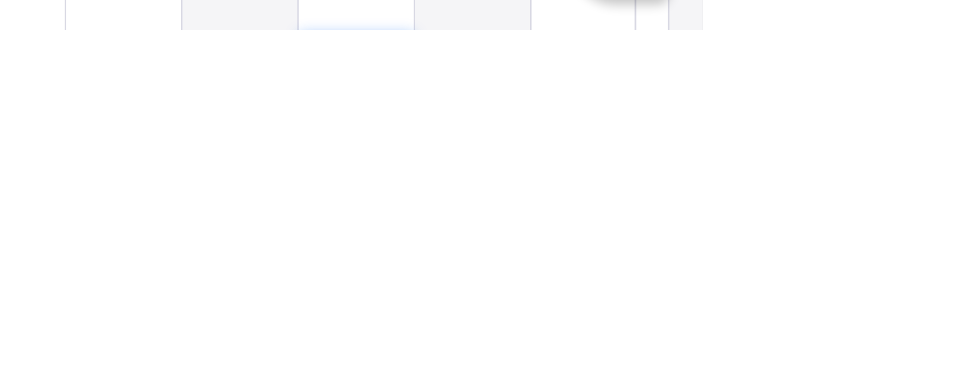 click at bounding box center [771, 425] 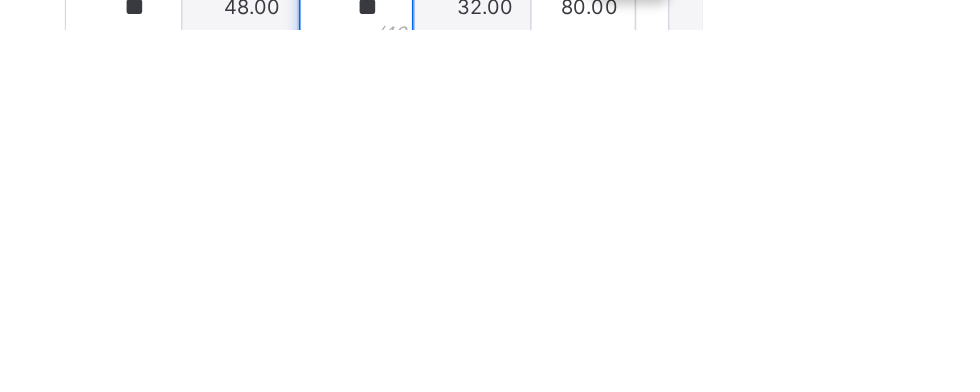 scroll, scrollTop: 673, scrollLeft: 0, axis: vertical 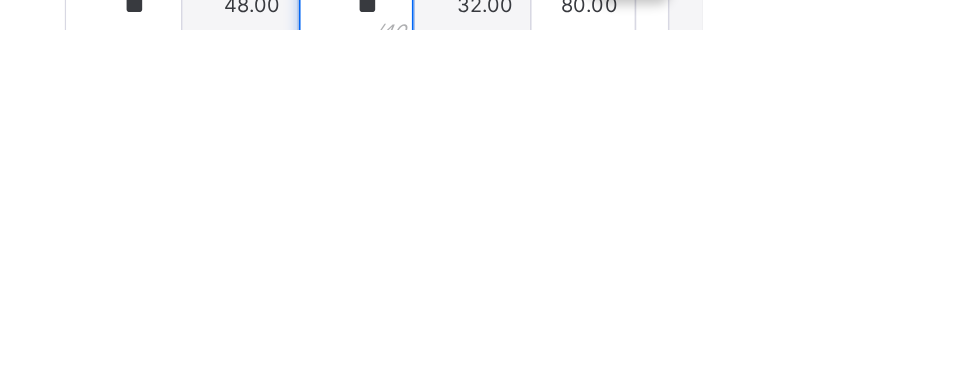 type on "**" 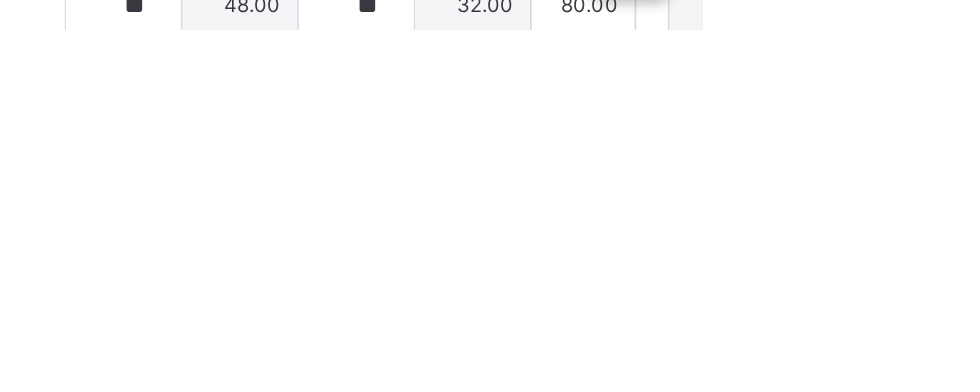 click at bounding box center (631, 439) 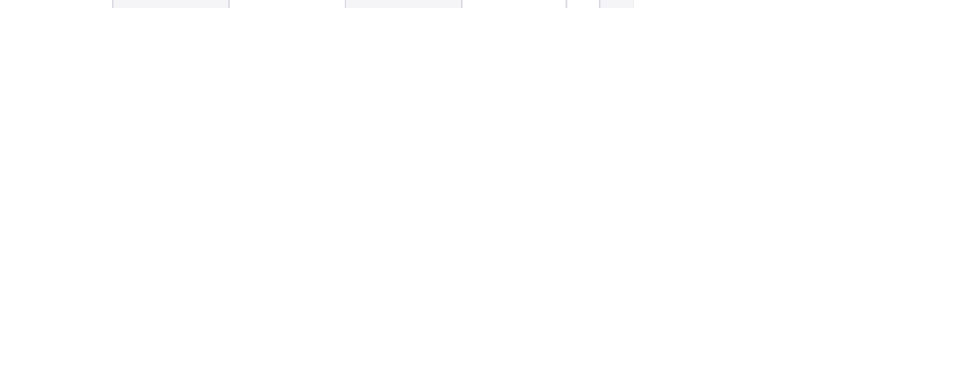 type on "**" 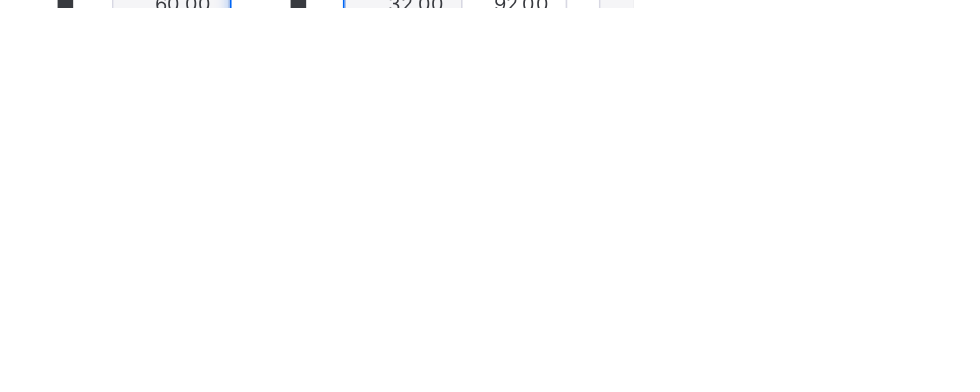 scroll, scrollTop: 730, scrollLeft: 0, axis: vertical 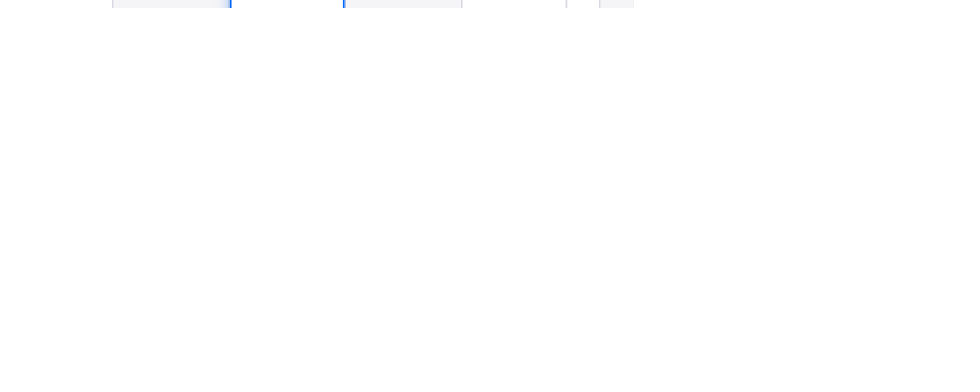 type on "**" 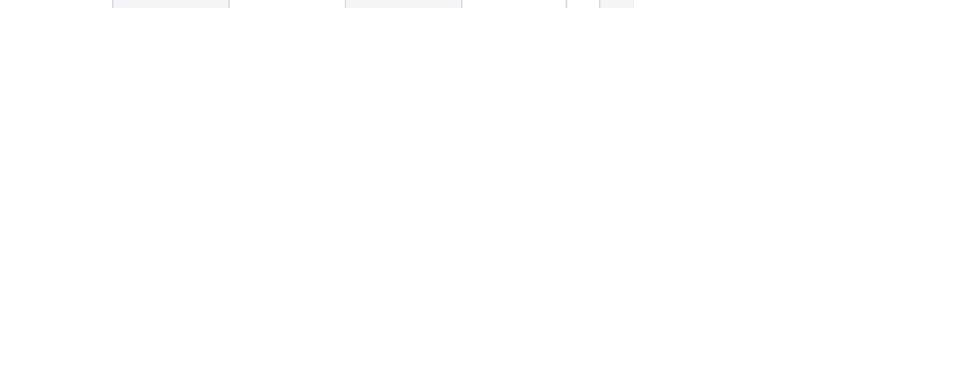 click at bounding box center (631, 443) 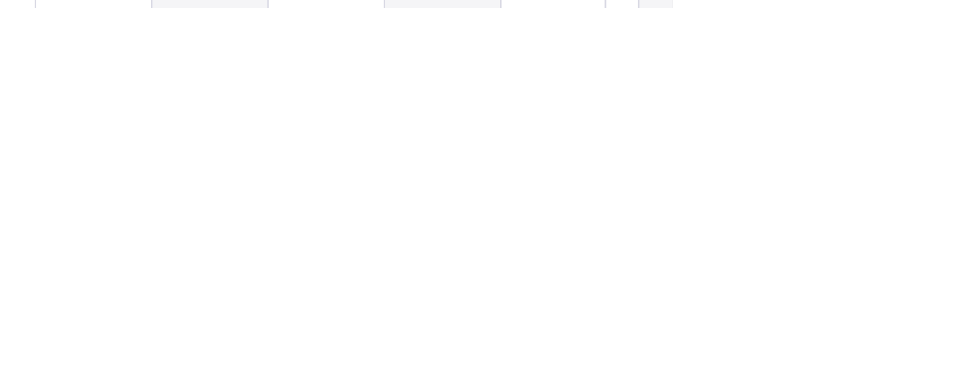 type on "**" 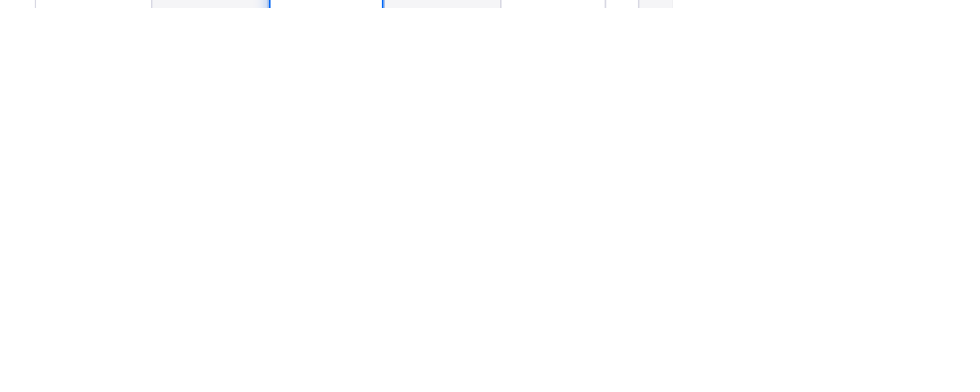 scroll, scrollTop: 792, scrollLeft: 0, axis: vertical 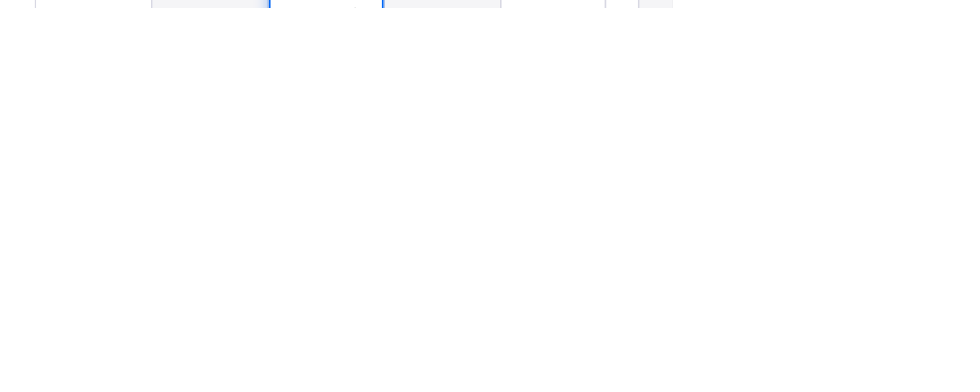 type on "**" 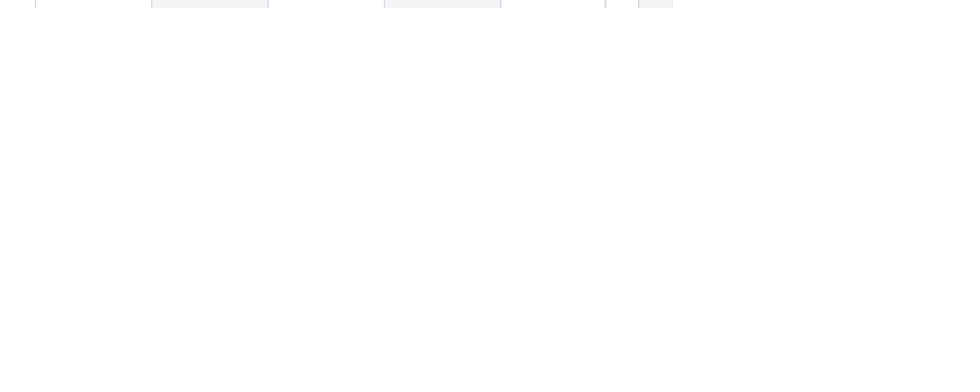 click at bounding box center (631, 442) 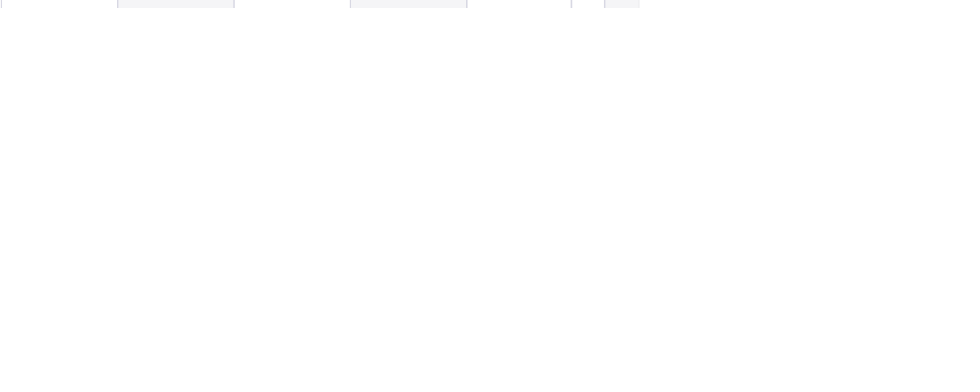 scroll, scrollTop: 169, scrollLeft: 0, axis: vertical 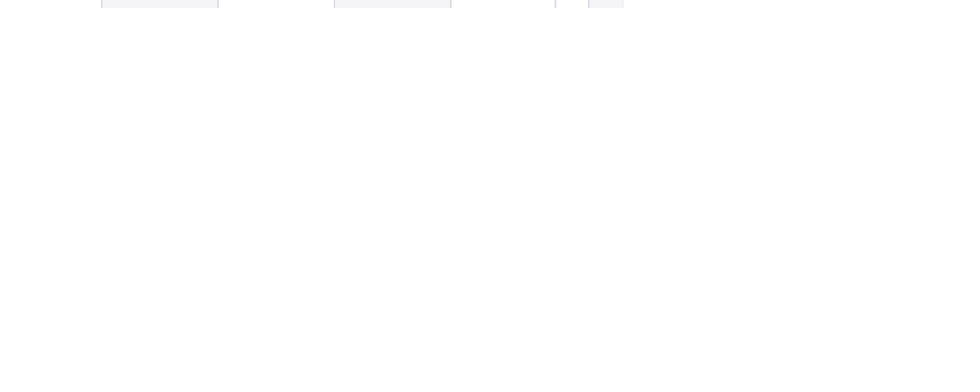 type on "**" 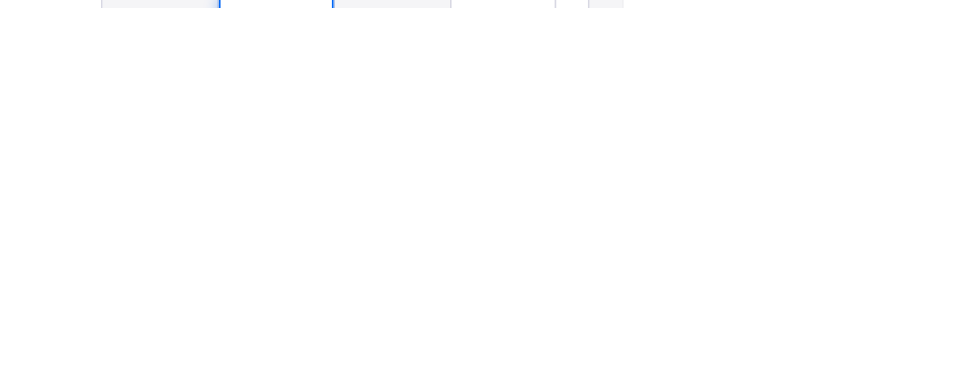 scroll, scrollTop: 834, scrollLeft: 0, axis: vertical 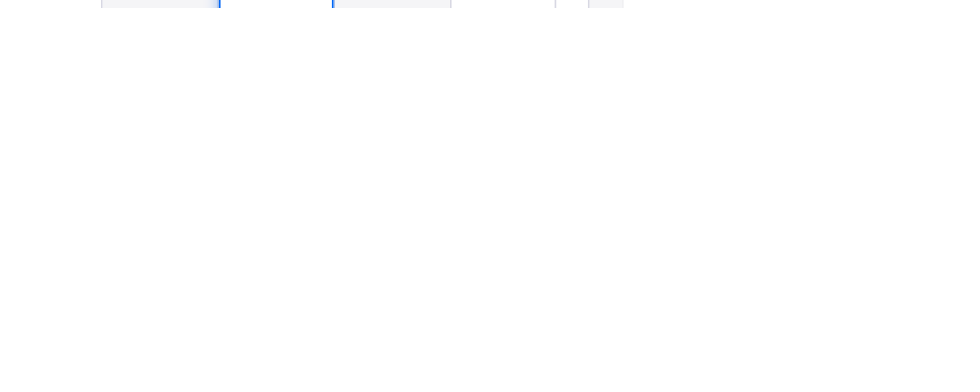 type on "**" 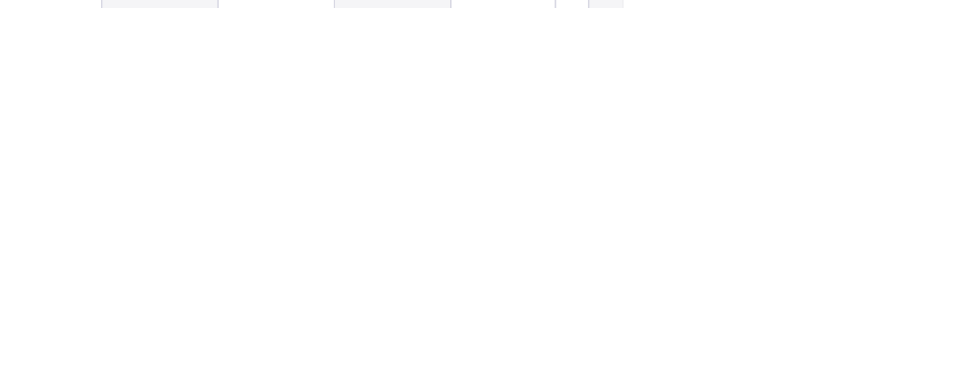 click at bounding box center (631, 461) 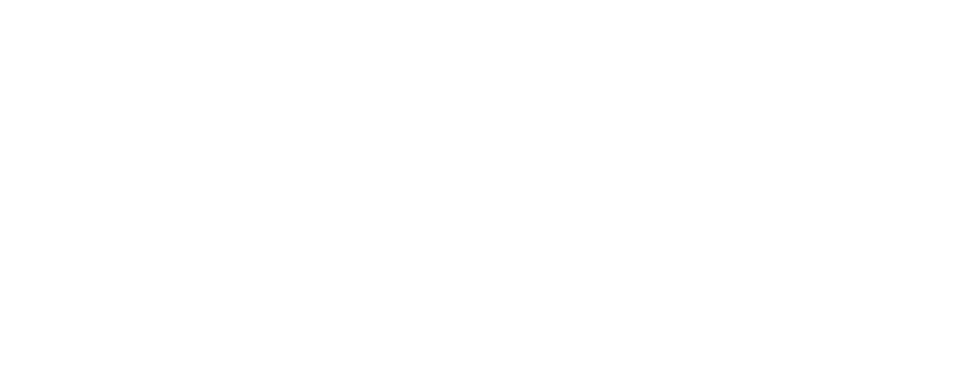 scroll, scrollTop: 178, scrollLeft: 0, axis: vertical 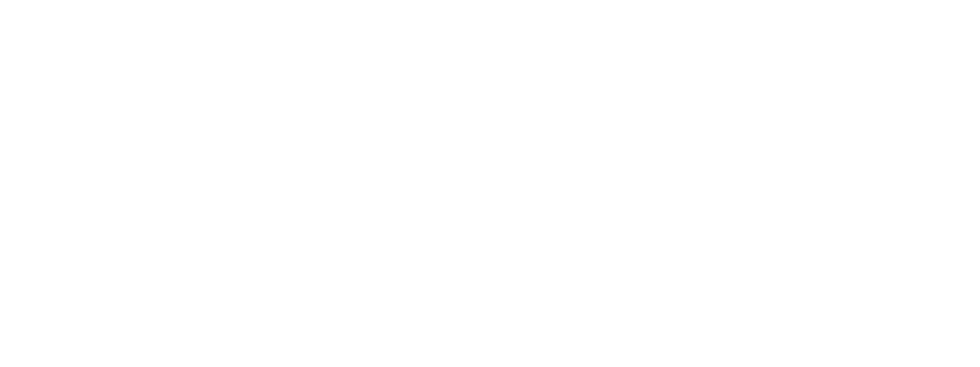 click at bounding box center (631, 422) 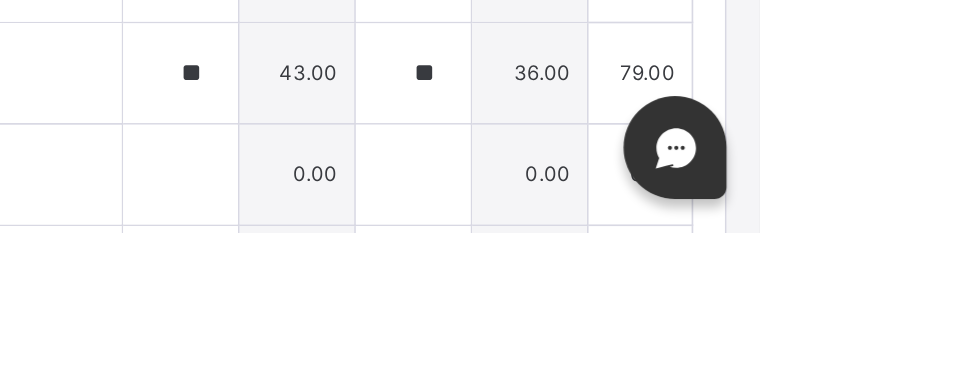 scroll, scrollTop: 1010, scrollLeft: 0, axis: vertical 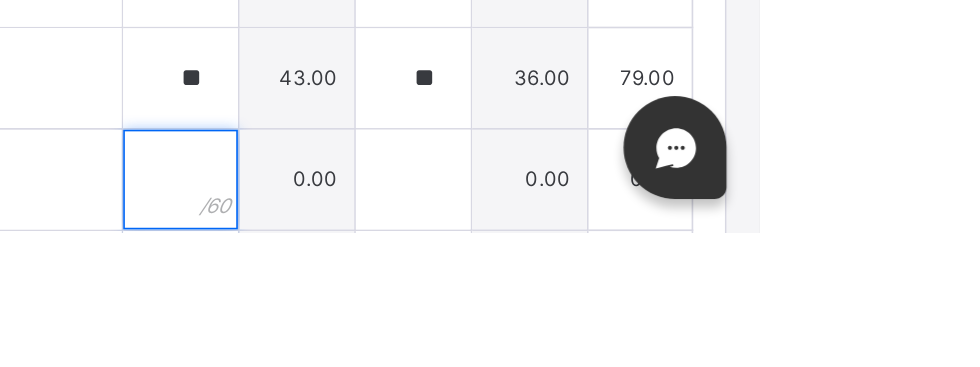 click at bounding box center [631, 335] 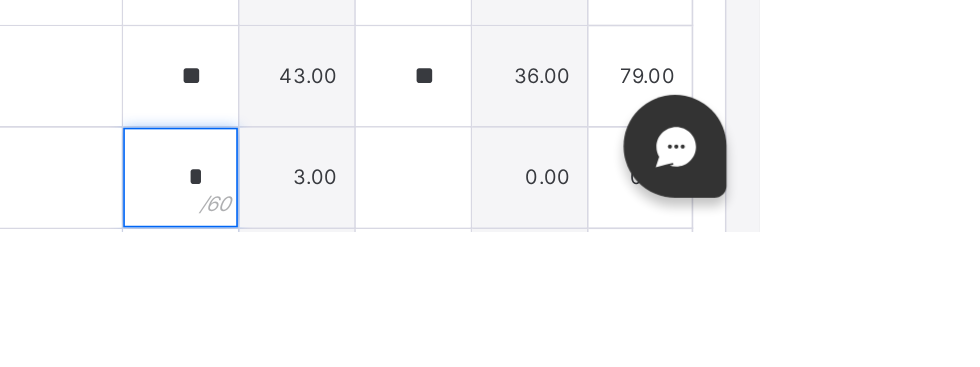 type on "**" 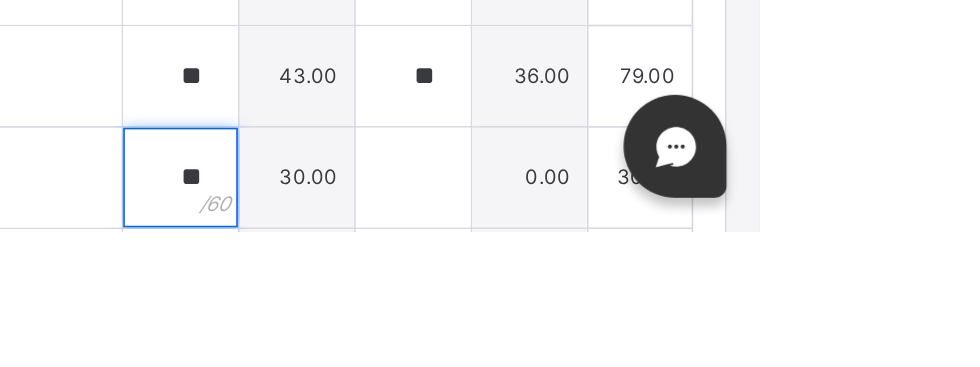 scroll, scrollTop: 224, scrollLeft: 0, axis: vertical 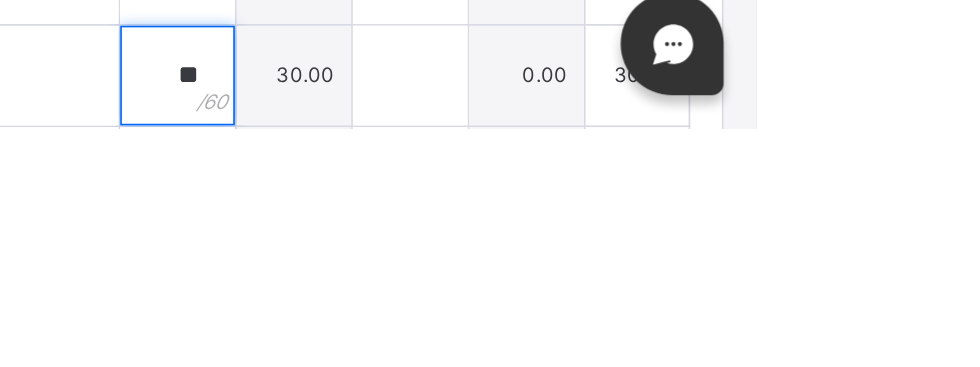 type on "**" 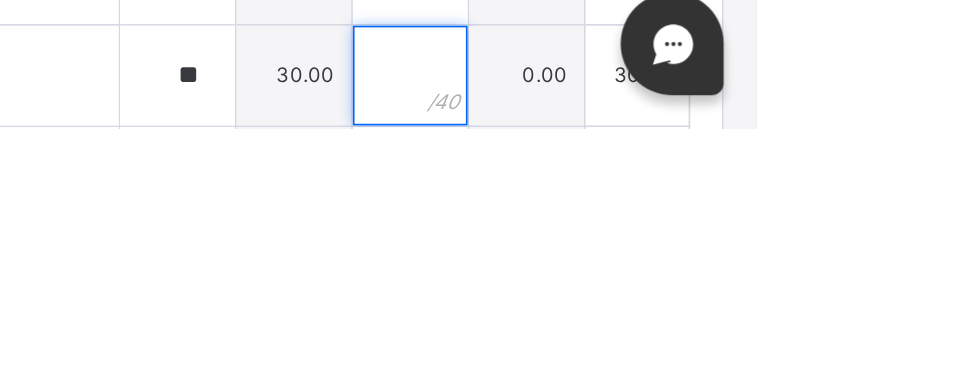 click at bounding box center [771, 335] 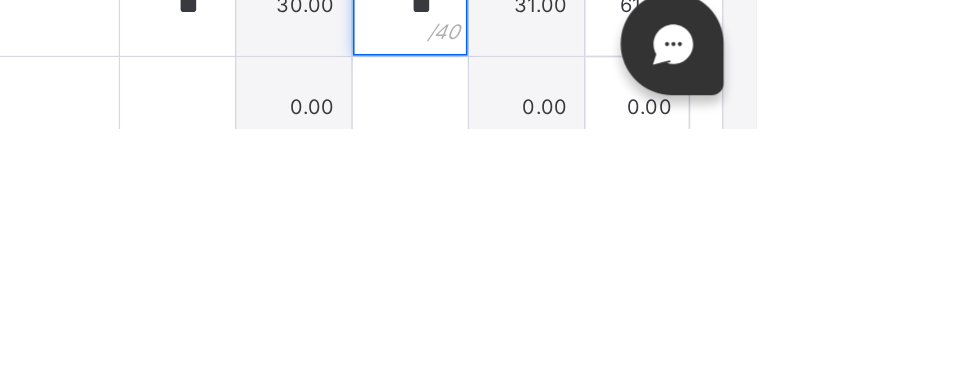 scroll, scrollTop: 1053, scrollLeft: 0, axis: vertical 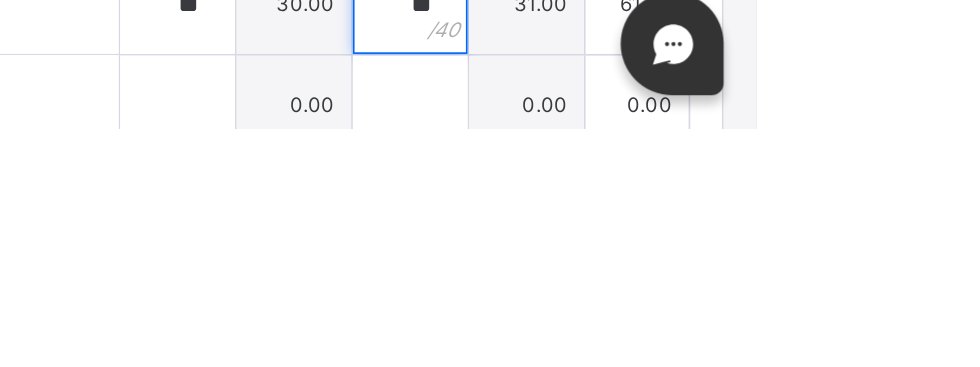 type on "**" 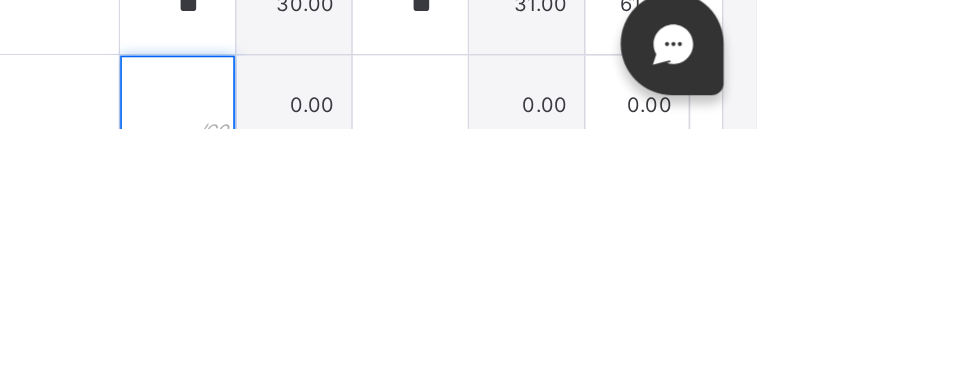 click at bounding box center (631, 353) 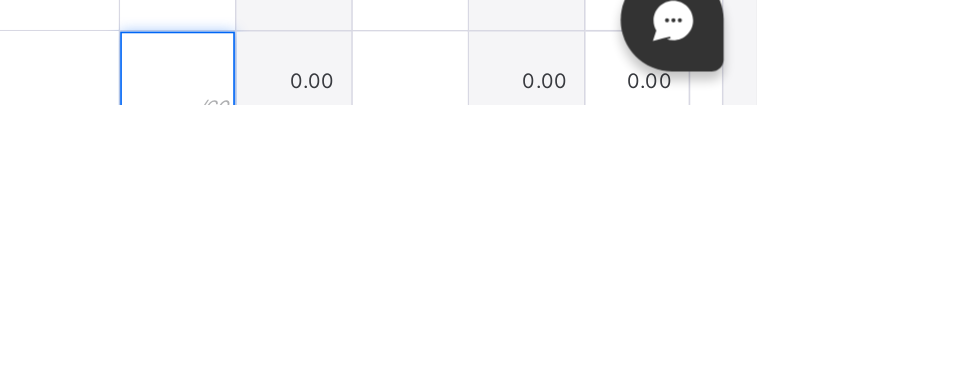 scroll, scrollTop: 224, scrollLeft: 0, axis: vertical 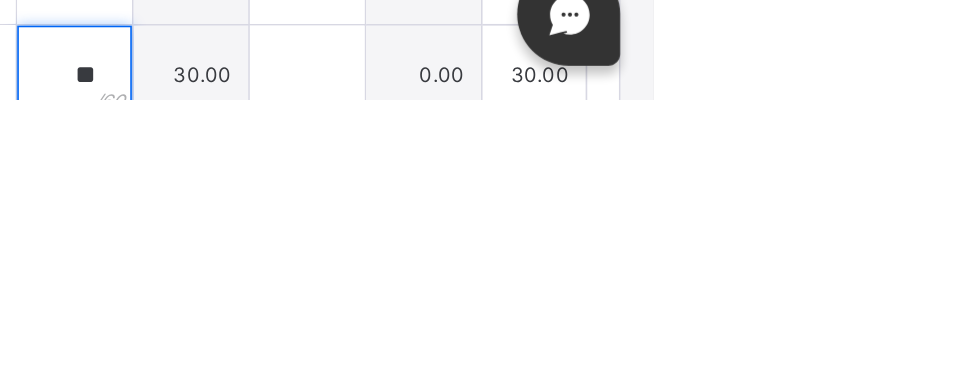 type on "**" 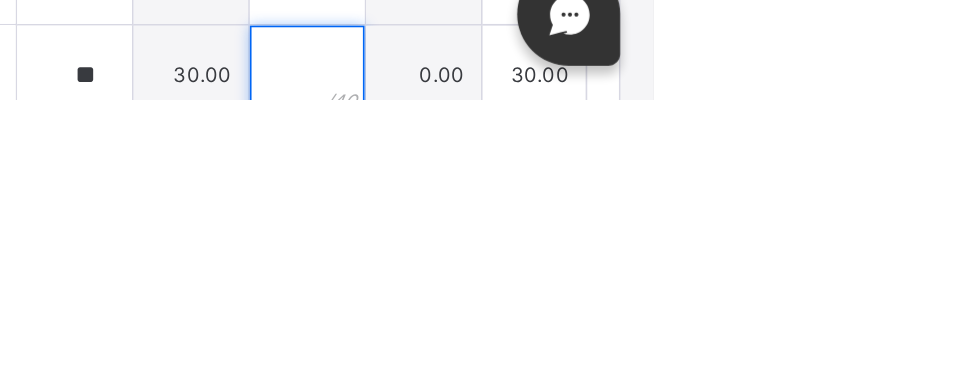 click at bounding box center [771, 353] 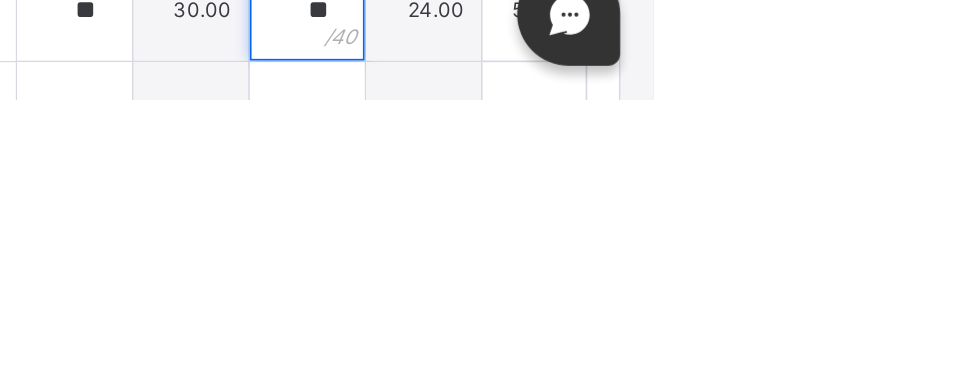 scroll, scrollTop: 1096, scrollLeft: 0, axis: vertical 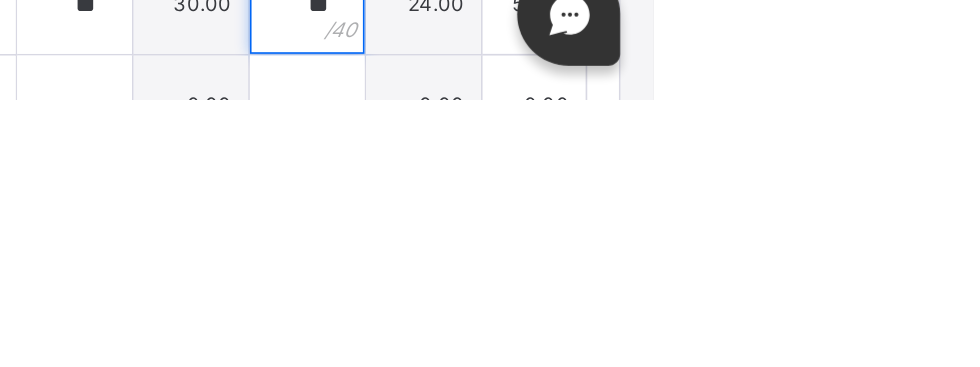 type on "**" 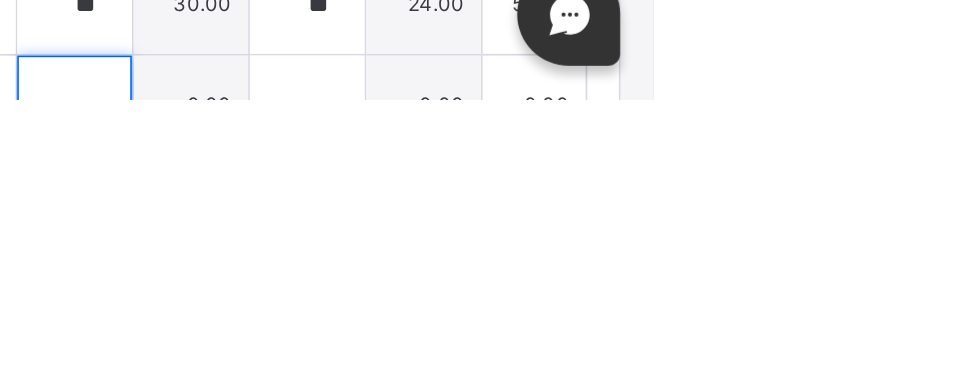 click at bounding box center (631, 371) 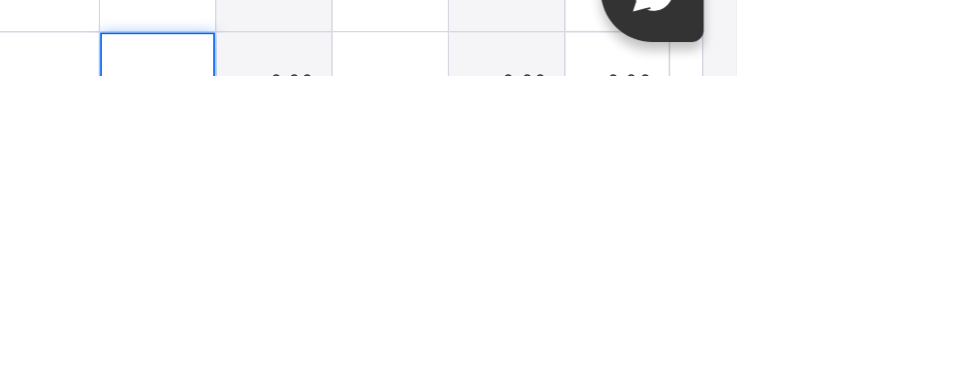 scroll, scrollTop: 224, scrollLeft: 0, axis: vertical 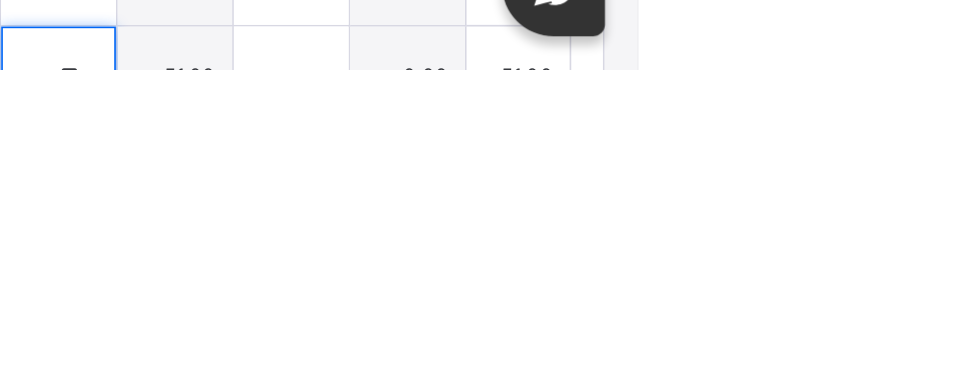 type on "**" 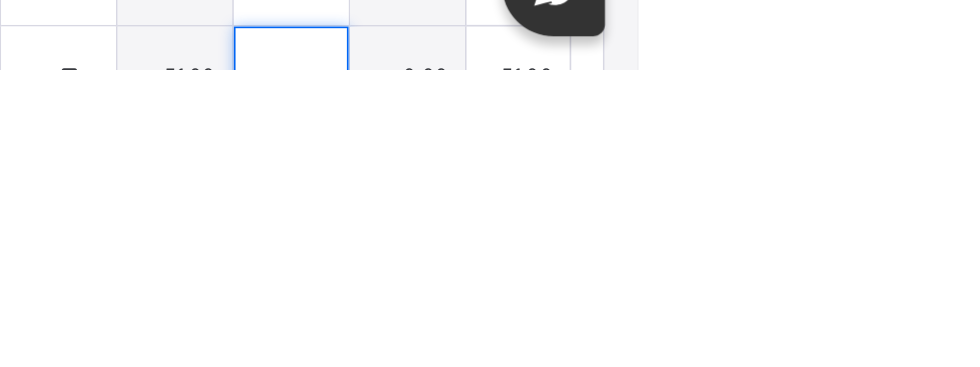click at bounding box center (771, 371) 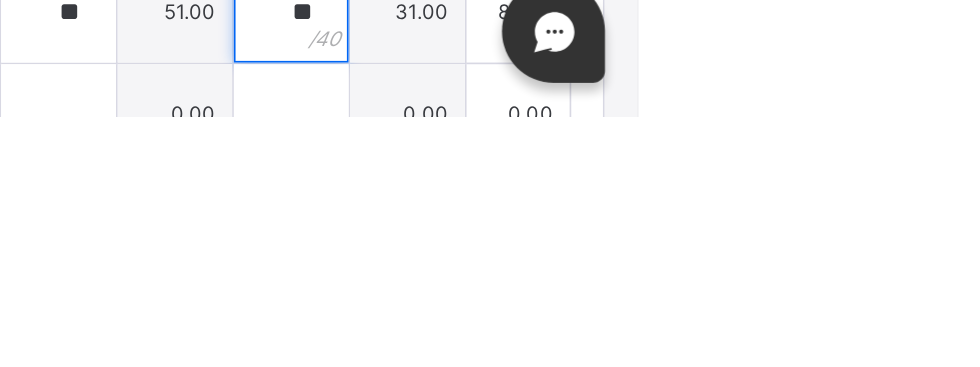 scroll, scrollTop: 1161, scrollLeft: 0, axis: vertical 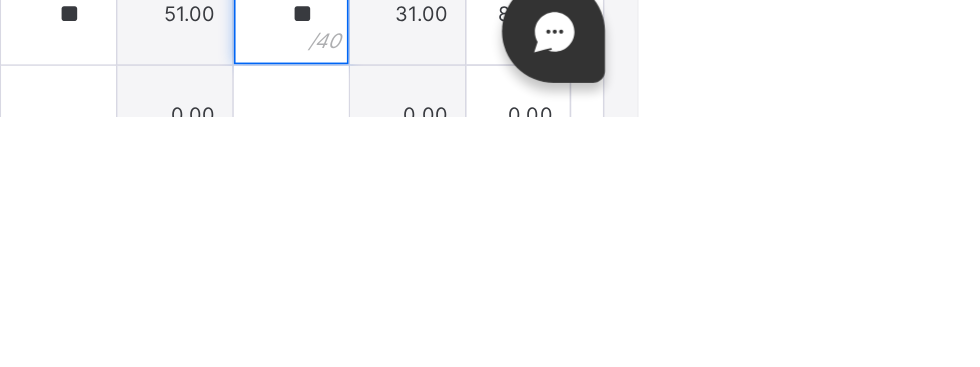type on "**" 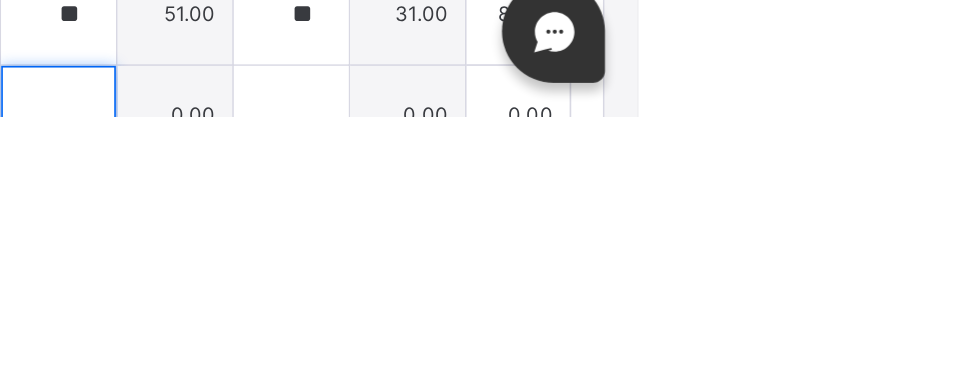 click at bounding box center (631, 367) 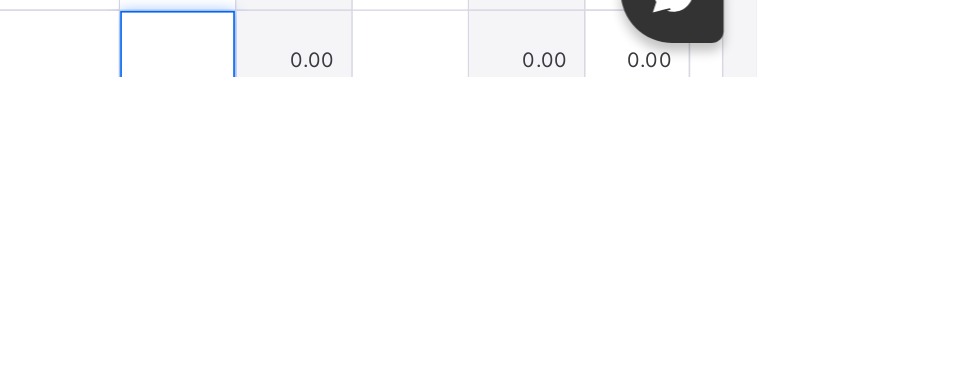 scroll, scrollTop: 1172, scrollLeft: 0, axis: vertical 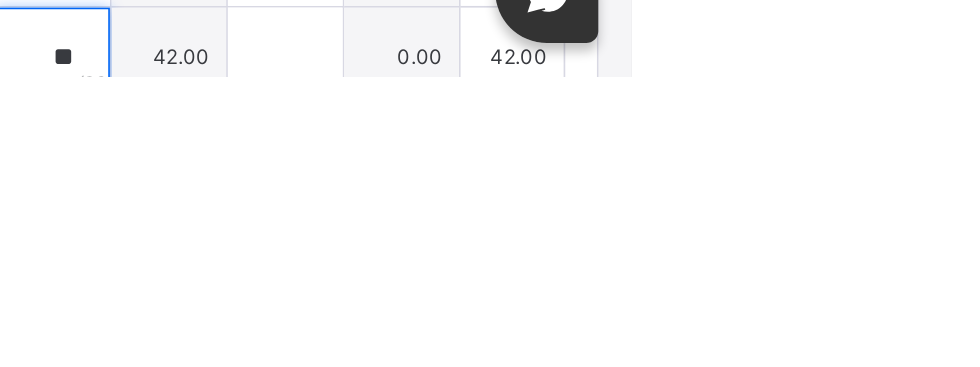 type on "**" 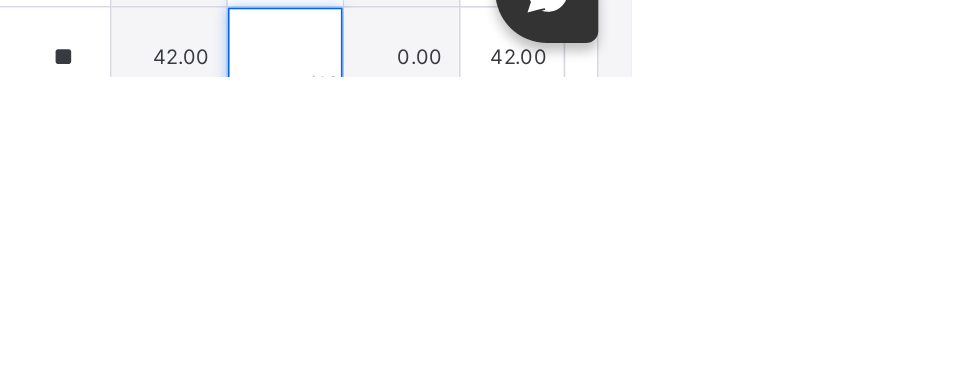click at bounding box center (771, 356) 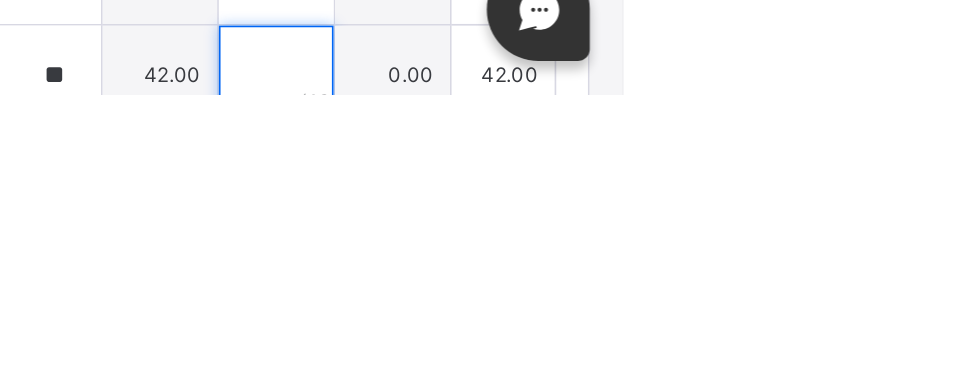 scroll, scrollTop: 224, scrollLeft: 0, axis: vertical 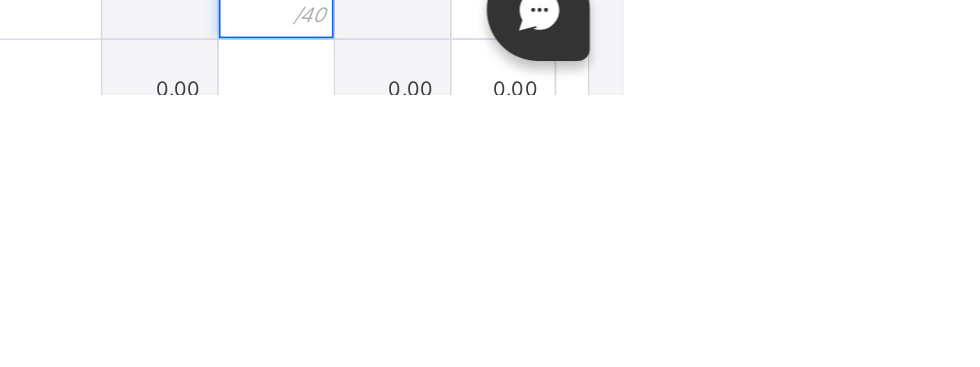 type on "**" 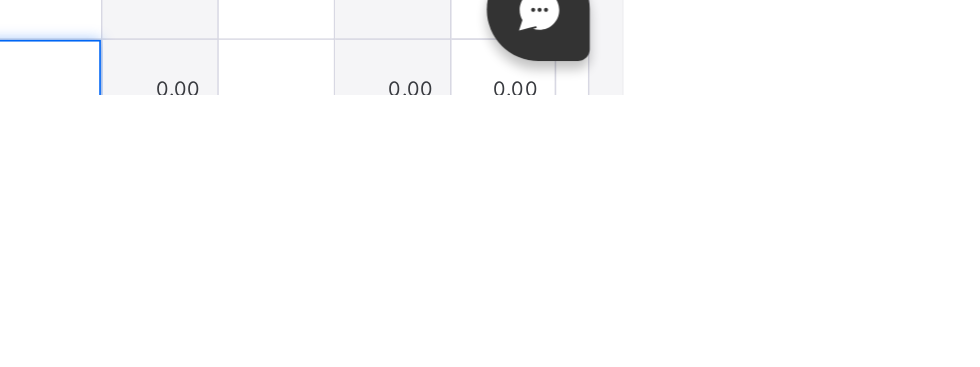 click at bounding box center (631, 364) 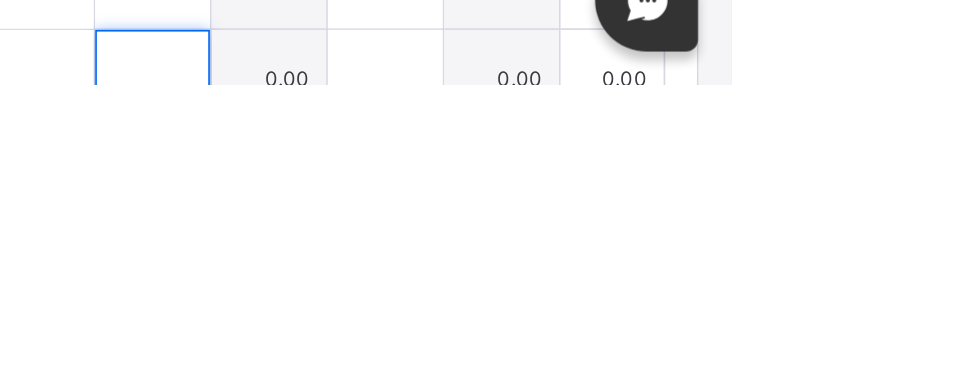 scroll, scrollTop: 224, scrollLeft: 0, axis: vertical 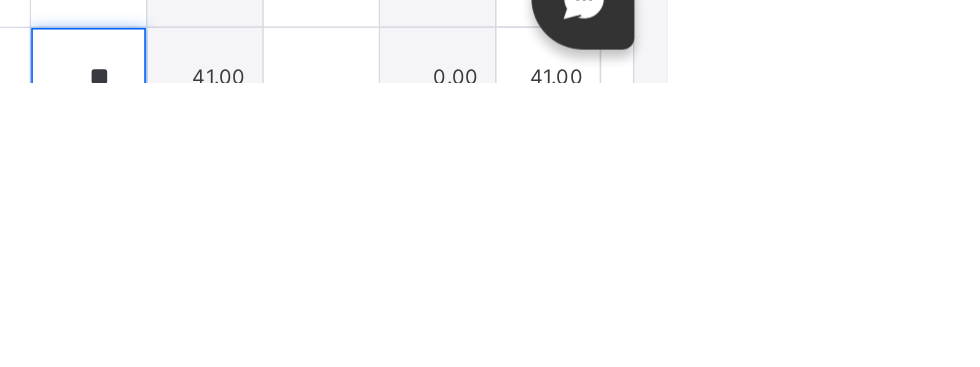 type on "**" 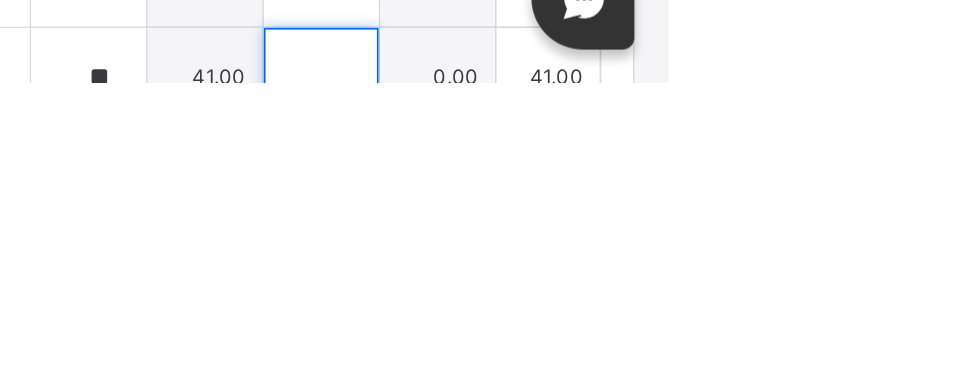 click at bounding box center (771, 364) 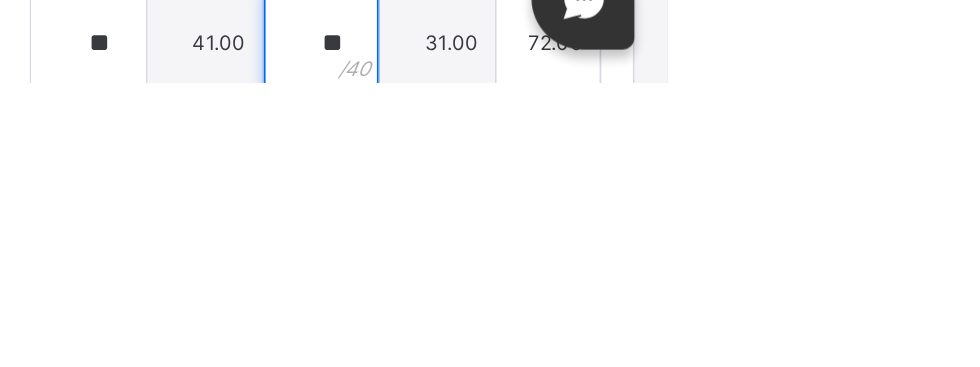 scroll, scrollTop: 1260, scrollLeft: 0, axis: vertical 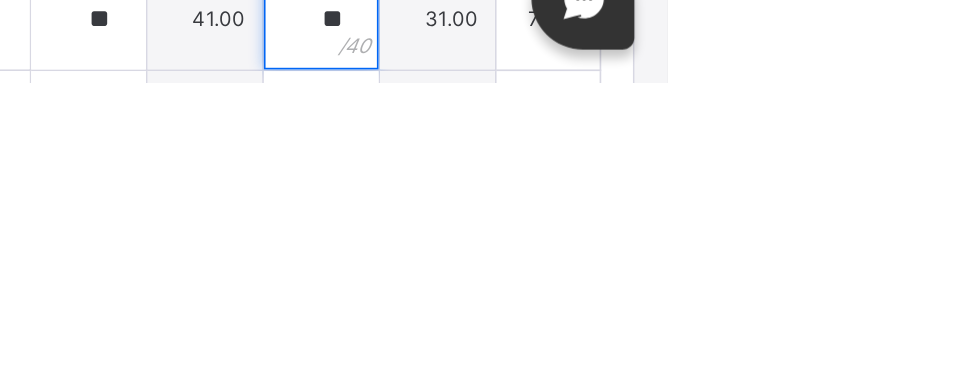 type on "**" 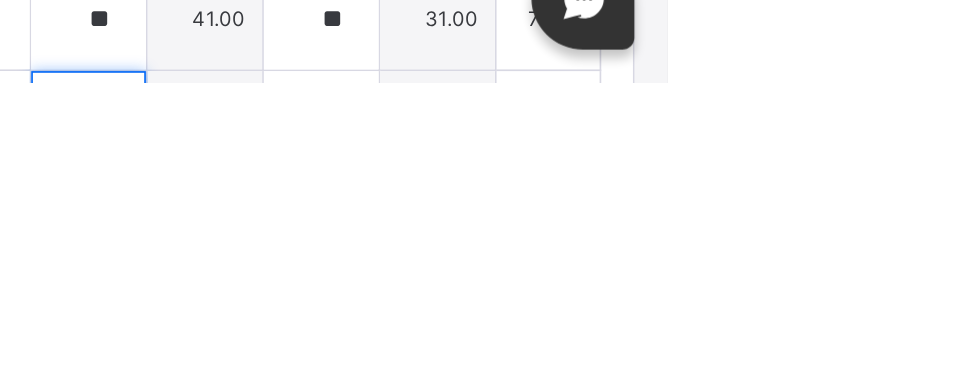 click at bounding box center (631, 390) 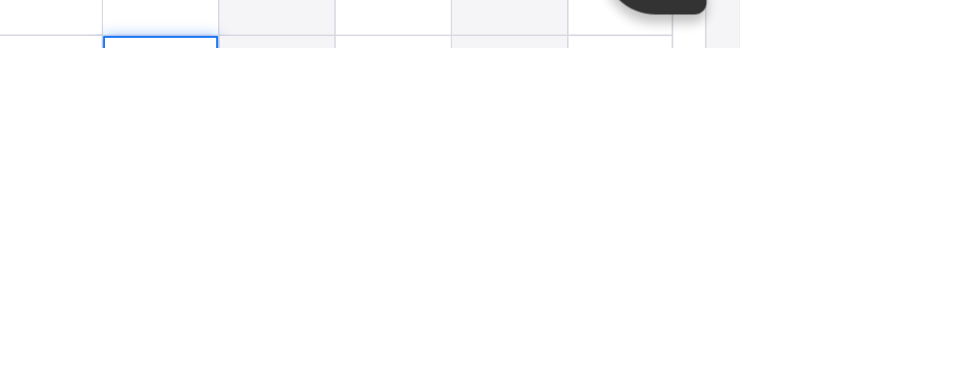 scroll, scrollTop: 224, scrollLeft: 0, axis: vertical 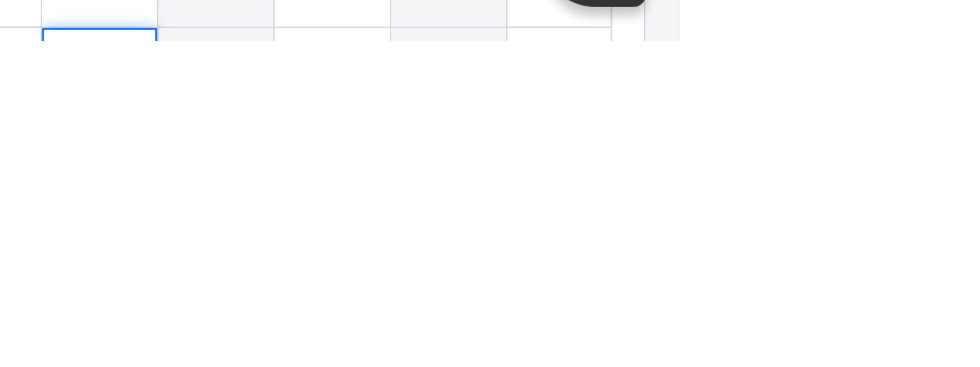 type on "**" 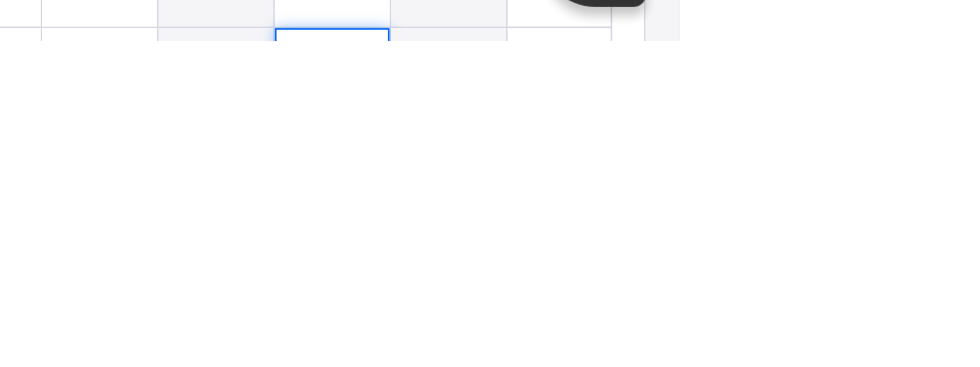 click at bounding box center [771, 390] 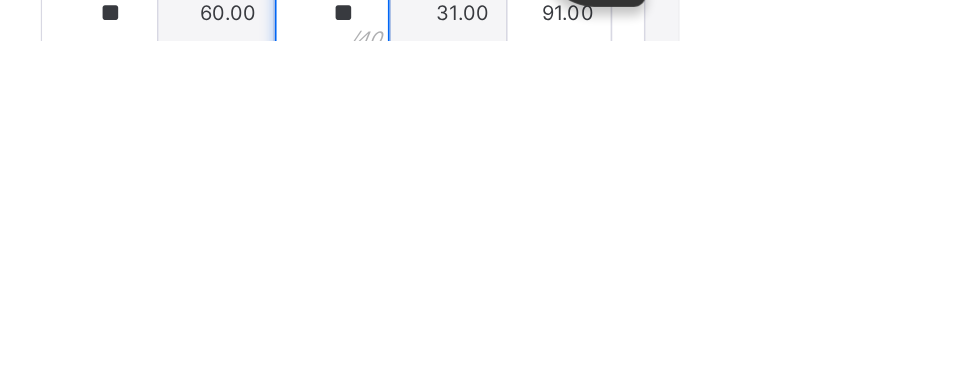 scroll, scrollTop: 1303, scrollLeft: 0, axis: vertical 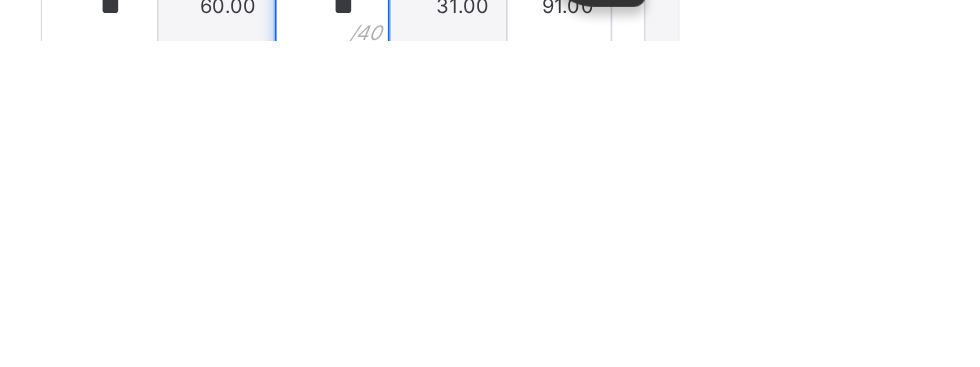 type on "**" 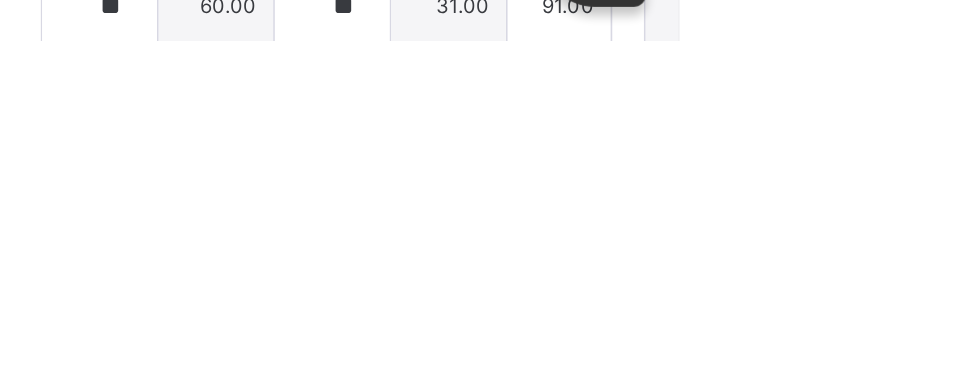 click at bounding box center [631, 408] 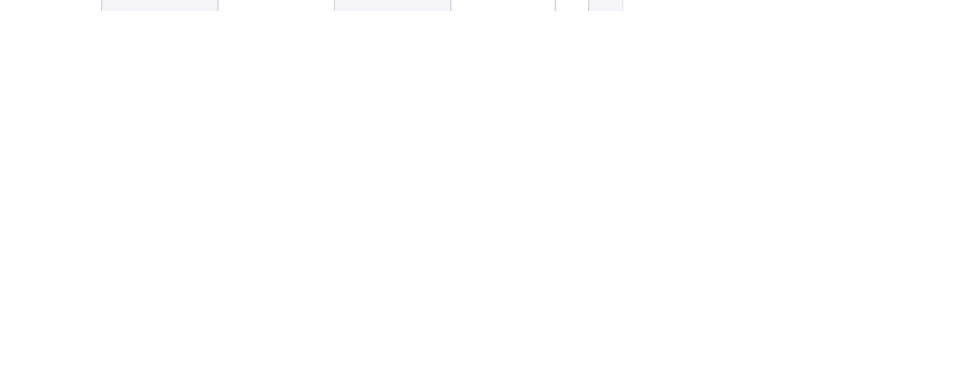 scroll, scrollTop: 224, scrollLeft: 0, axis: vertical 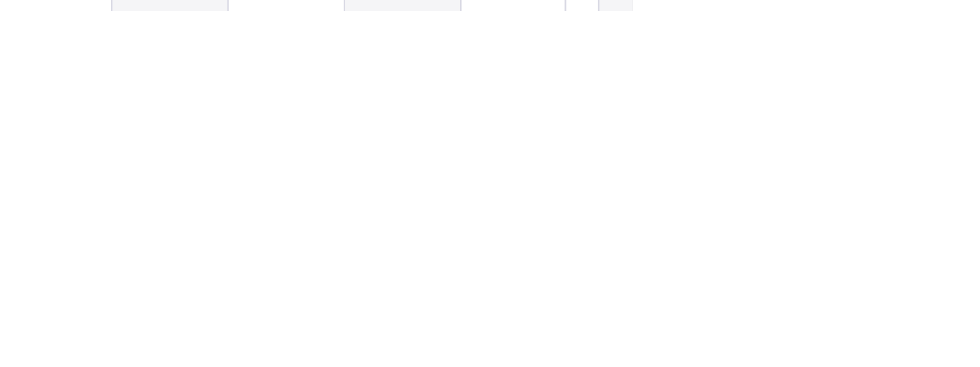 type on "**" 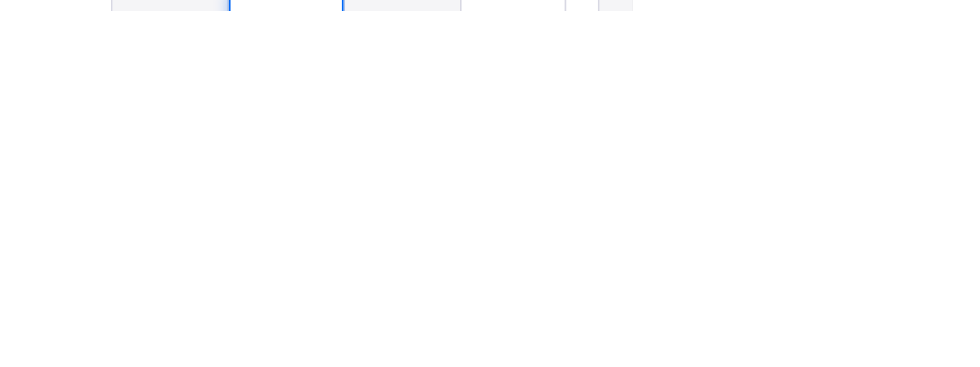 scroll, scrollTop: 1349, scrollLeft: 0, axis: vertical 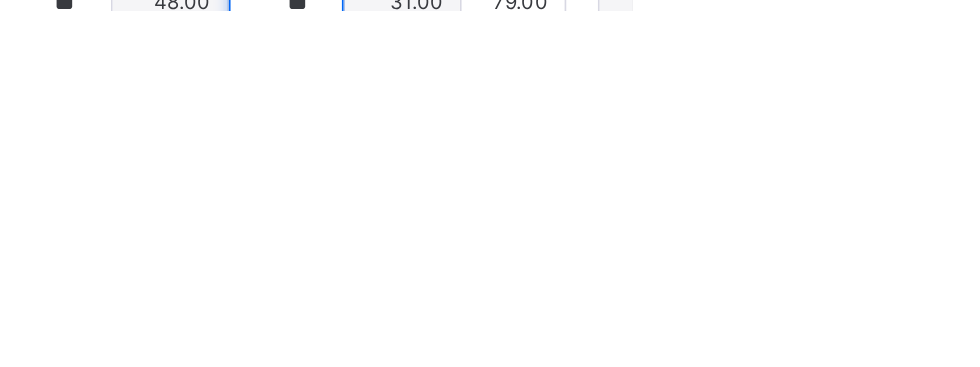 type on "**" 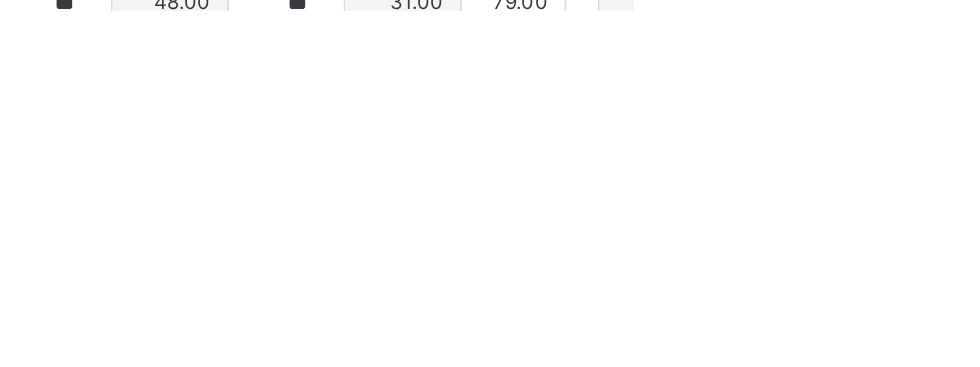 click at bounding box center (631, 423) 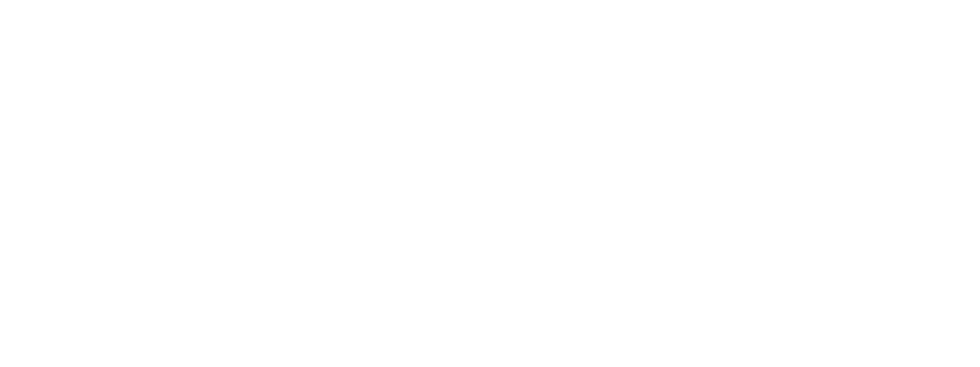 scroll, scrollTop: 224, scrollLeft: 0, axis: vertical 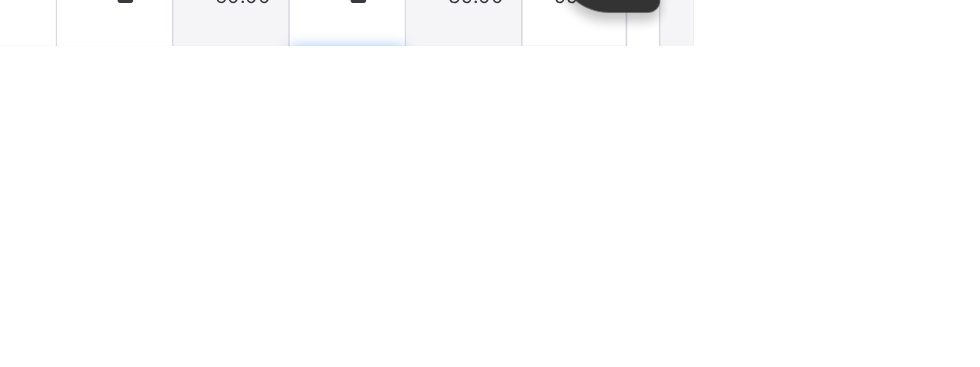 type on "*" 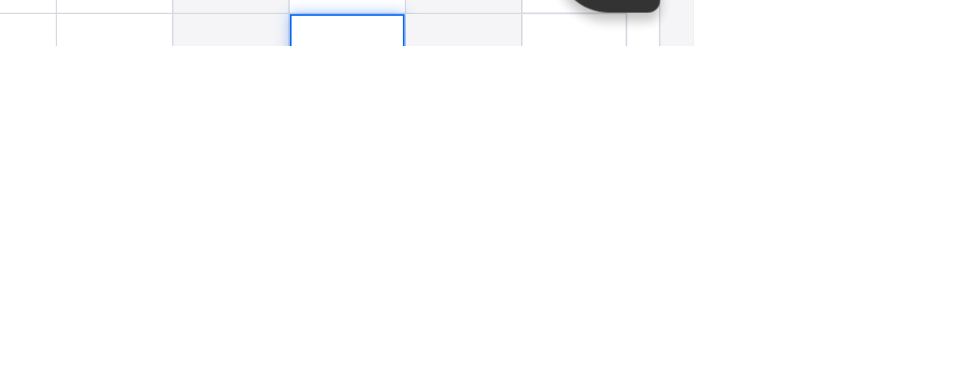 scroll, scrollTop: 1530, scrollLeft: 0, axis: vertical 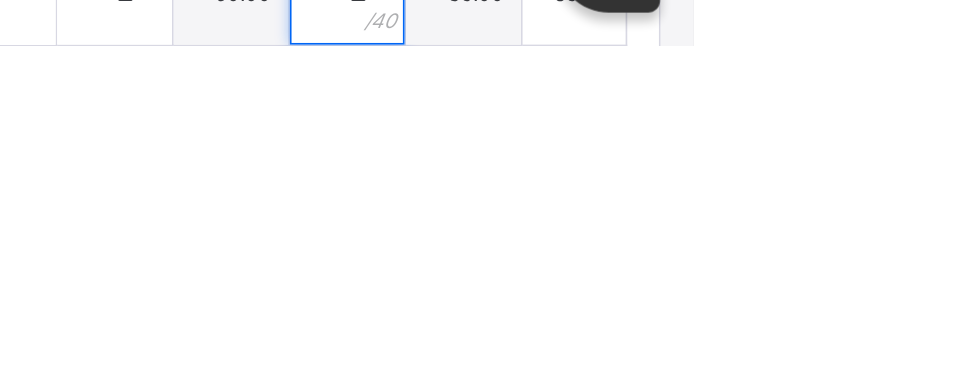 type on "**" 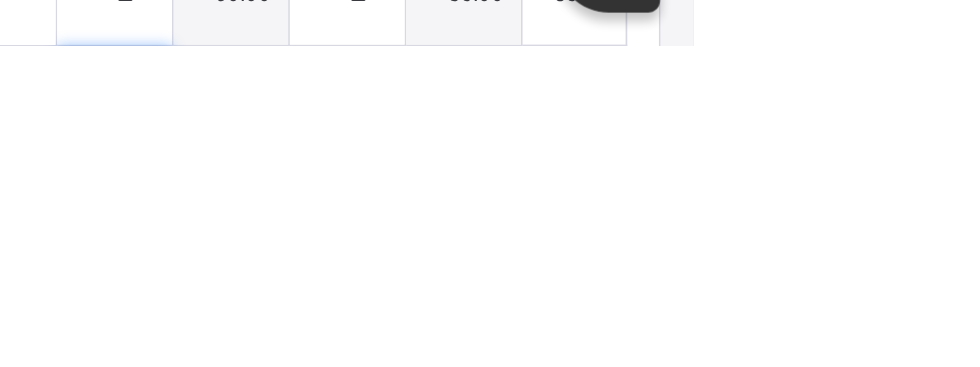 click at bounding box center (631, 397) 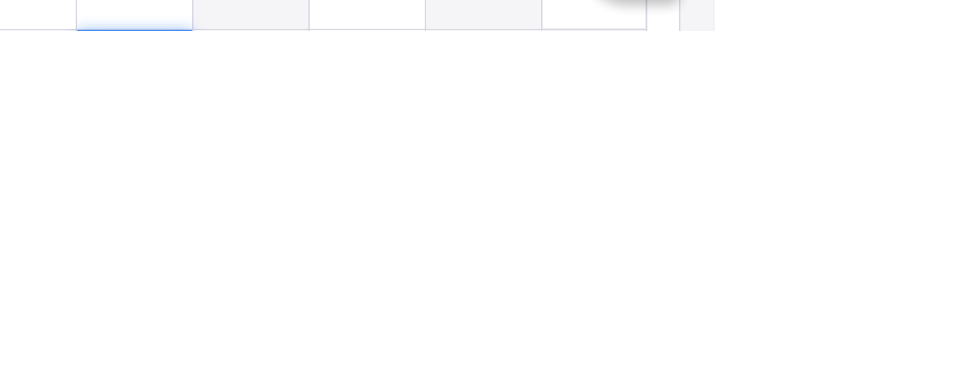 type on "**" 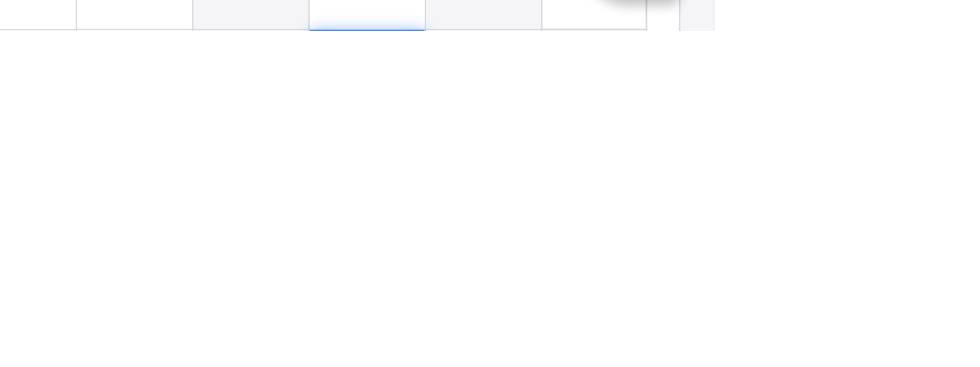 click at bounding box center (771, 397) 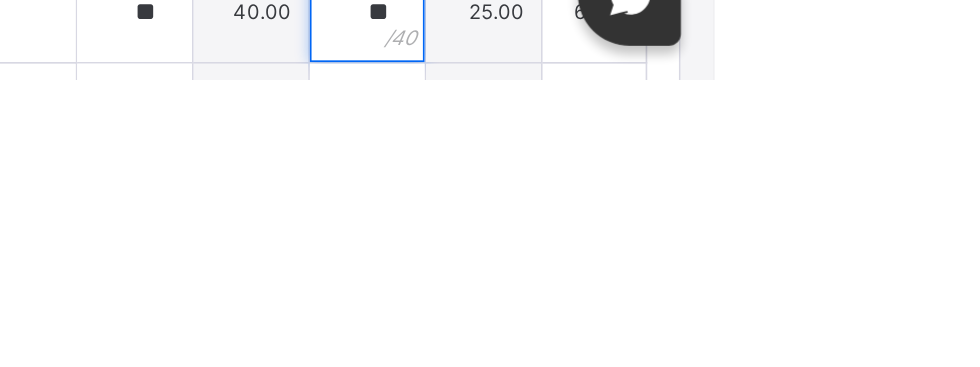 scroll, scrollTop: 439, scrollLeft: 0, axis: vertical 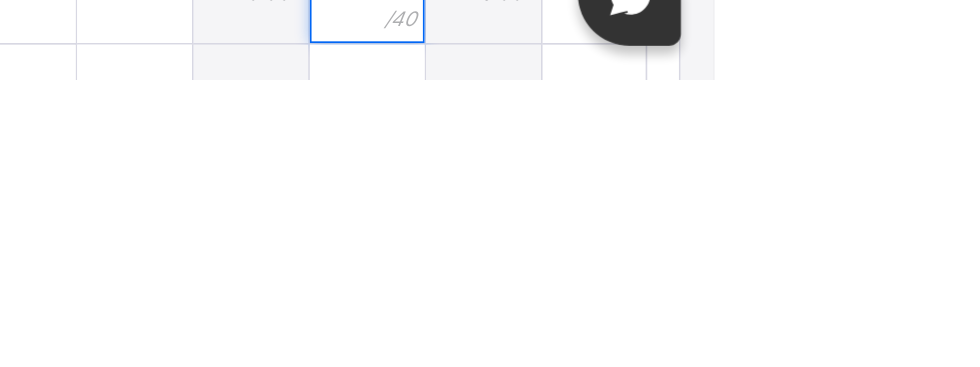 type on "**" 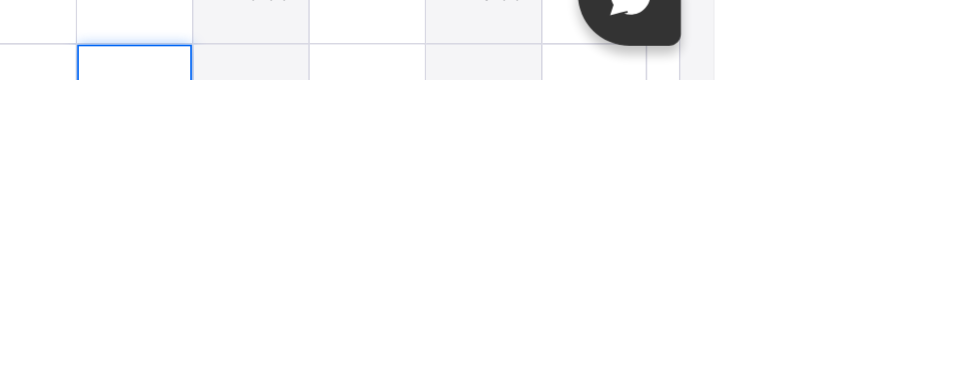 click at bounding box center (631, 376) 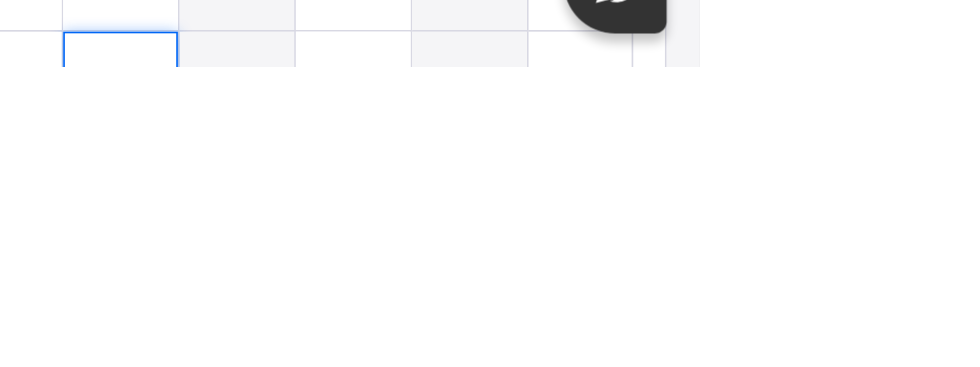 type on "**" 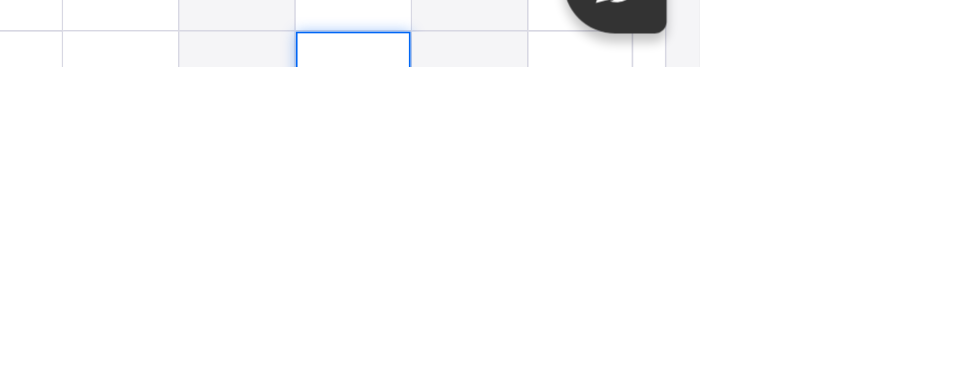 click at bounding box center [771, 376] 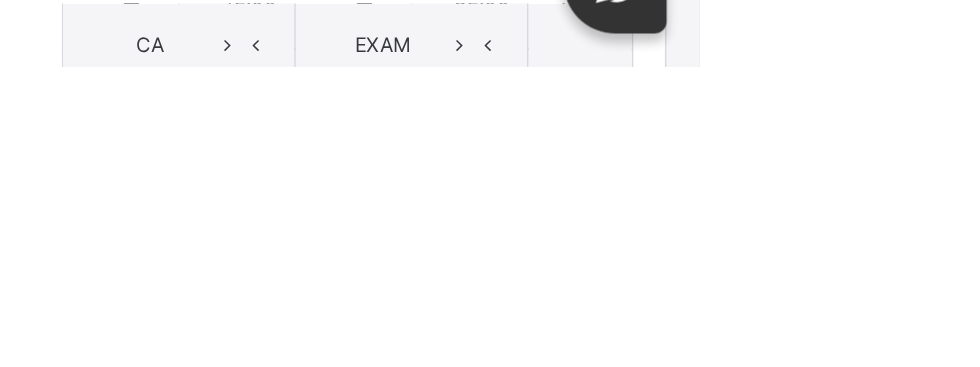 scroll, scrollTop: 0, scrollLeft: 0, axis: both 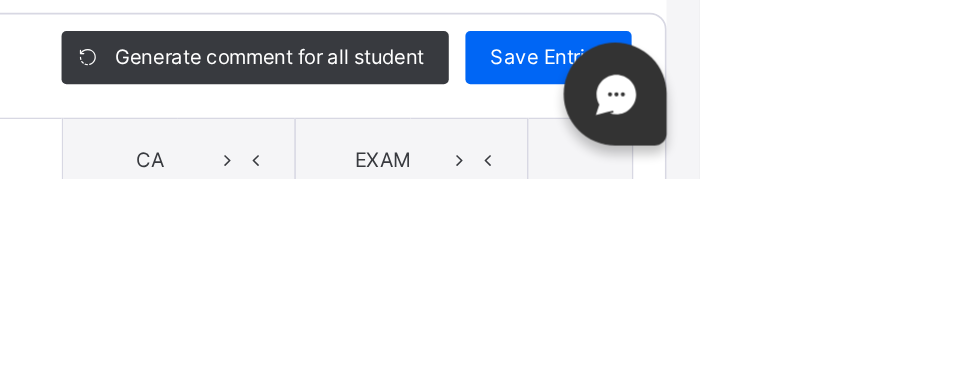 click on "Save Entries" at bounding box center (889, 294) 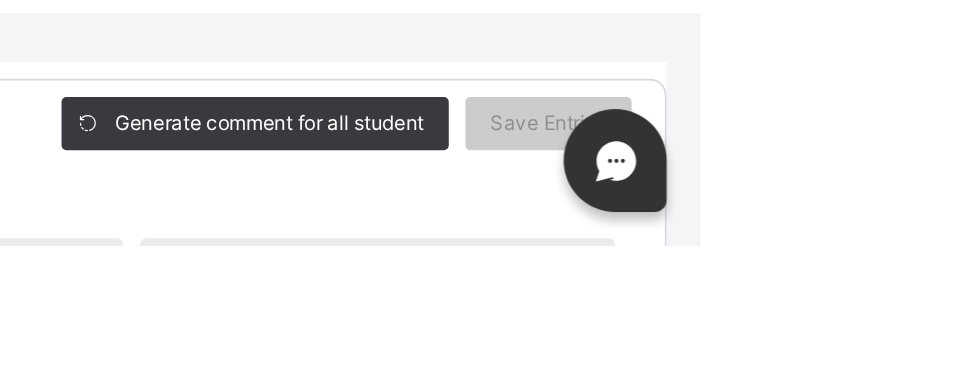 scroll, scrollTop: 254, scrollLeft: 0, axis: vertical 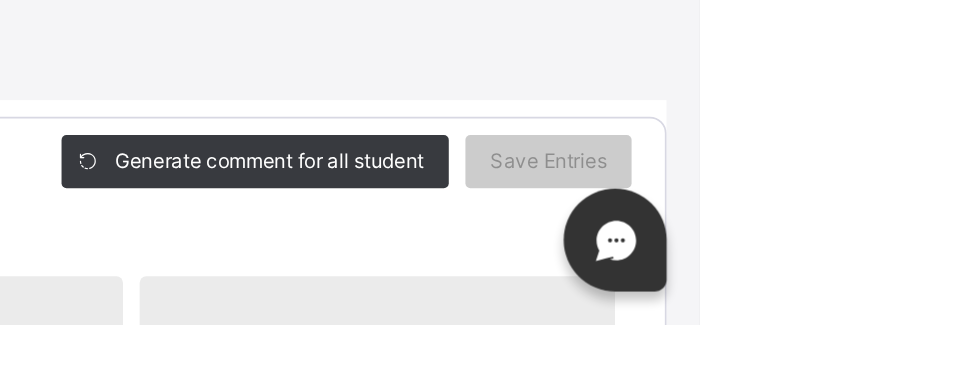 click on "Save Entries" at bounding box center (889, 294) 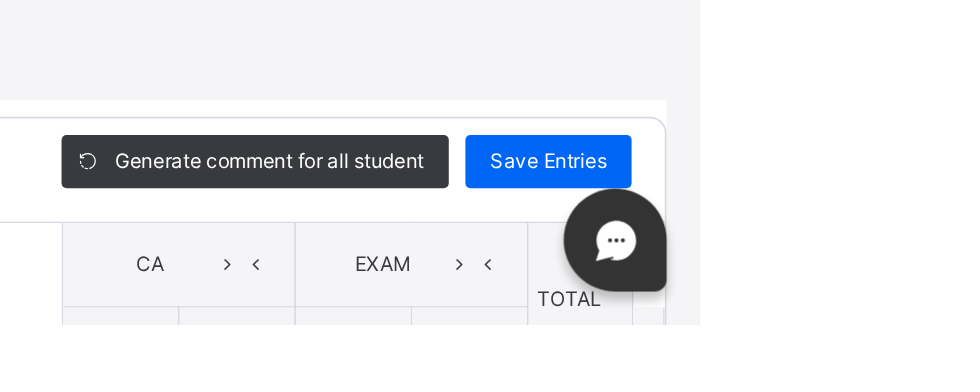 click on "Save Entries" at bounding box center (889, 294) 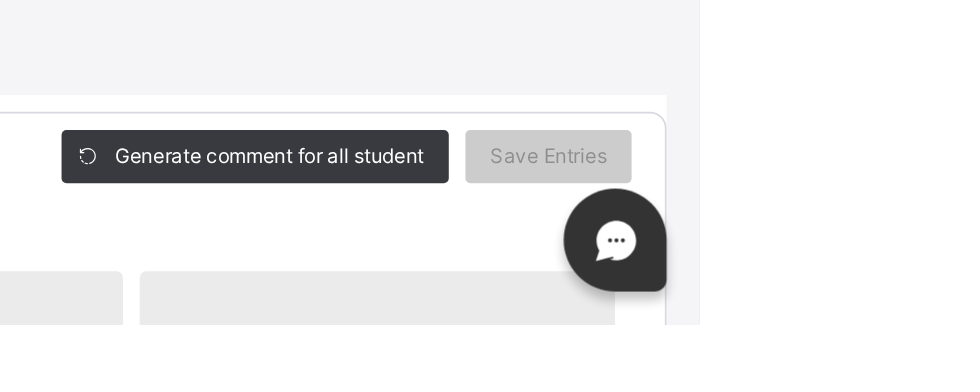 scroll, scrollTop: 4, scrollLeft: 0, axis: vertical 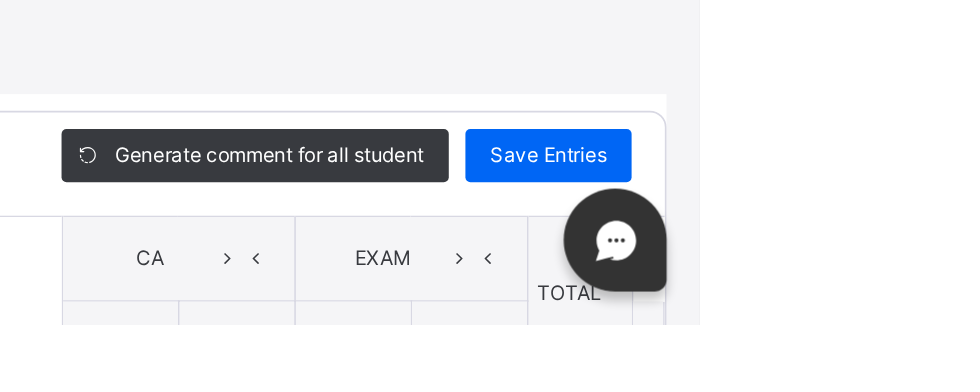 type on "**" 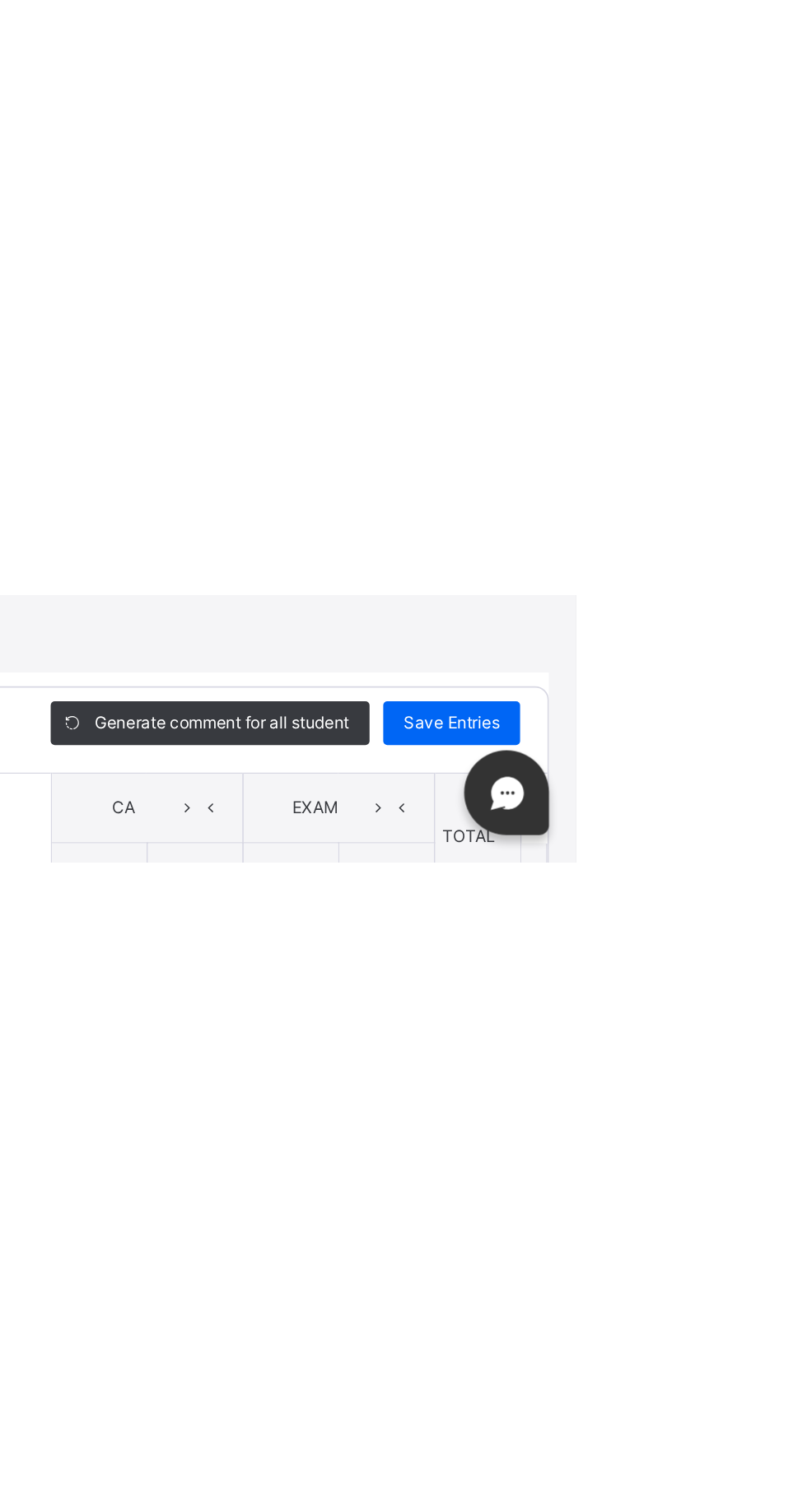 scroll, scrollTop: 0, scrollLeft: 0, axis: both 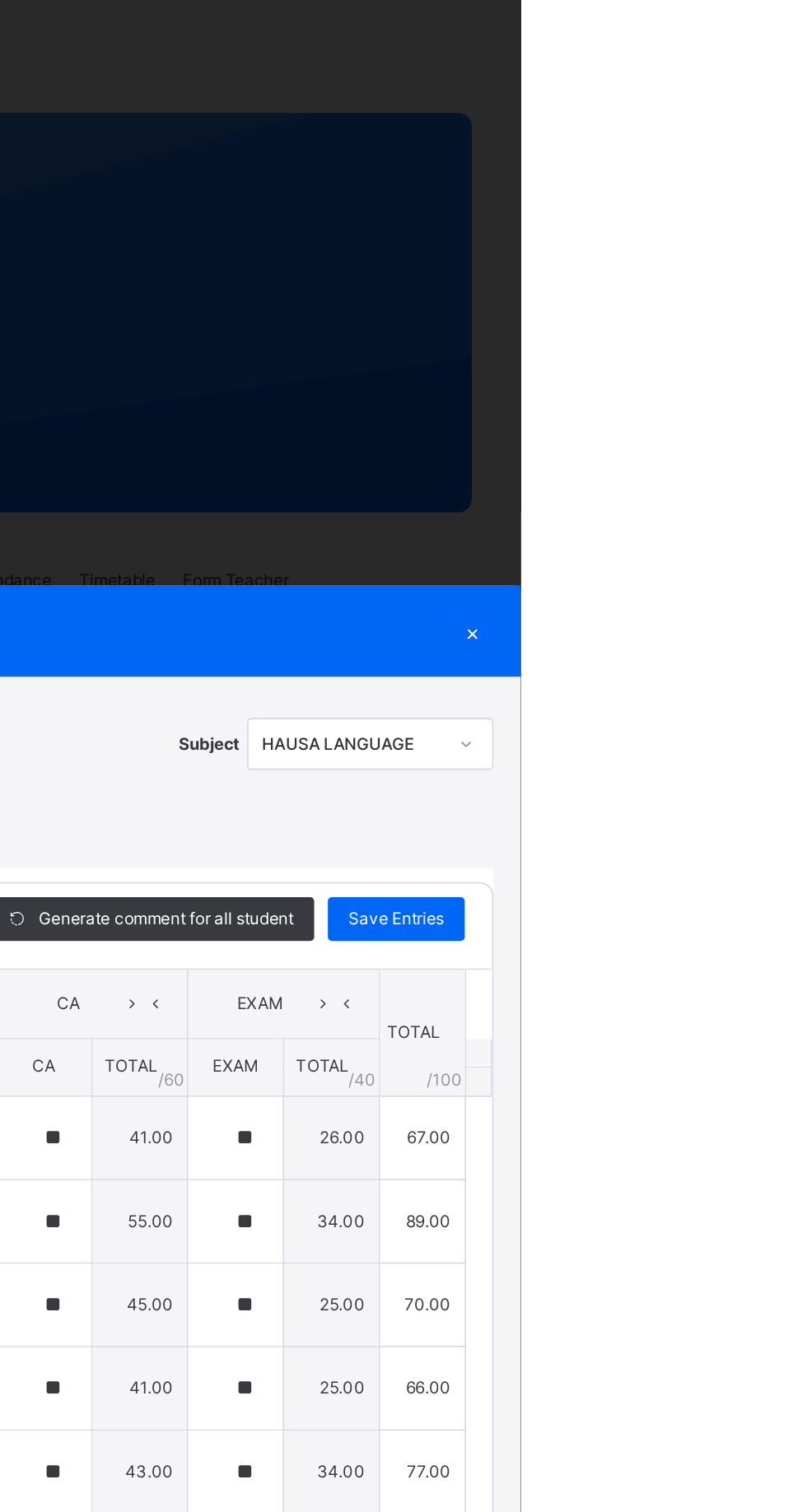 click on "×" at bounding box center [778, 449] 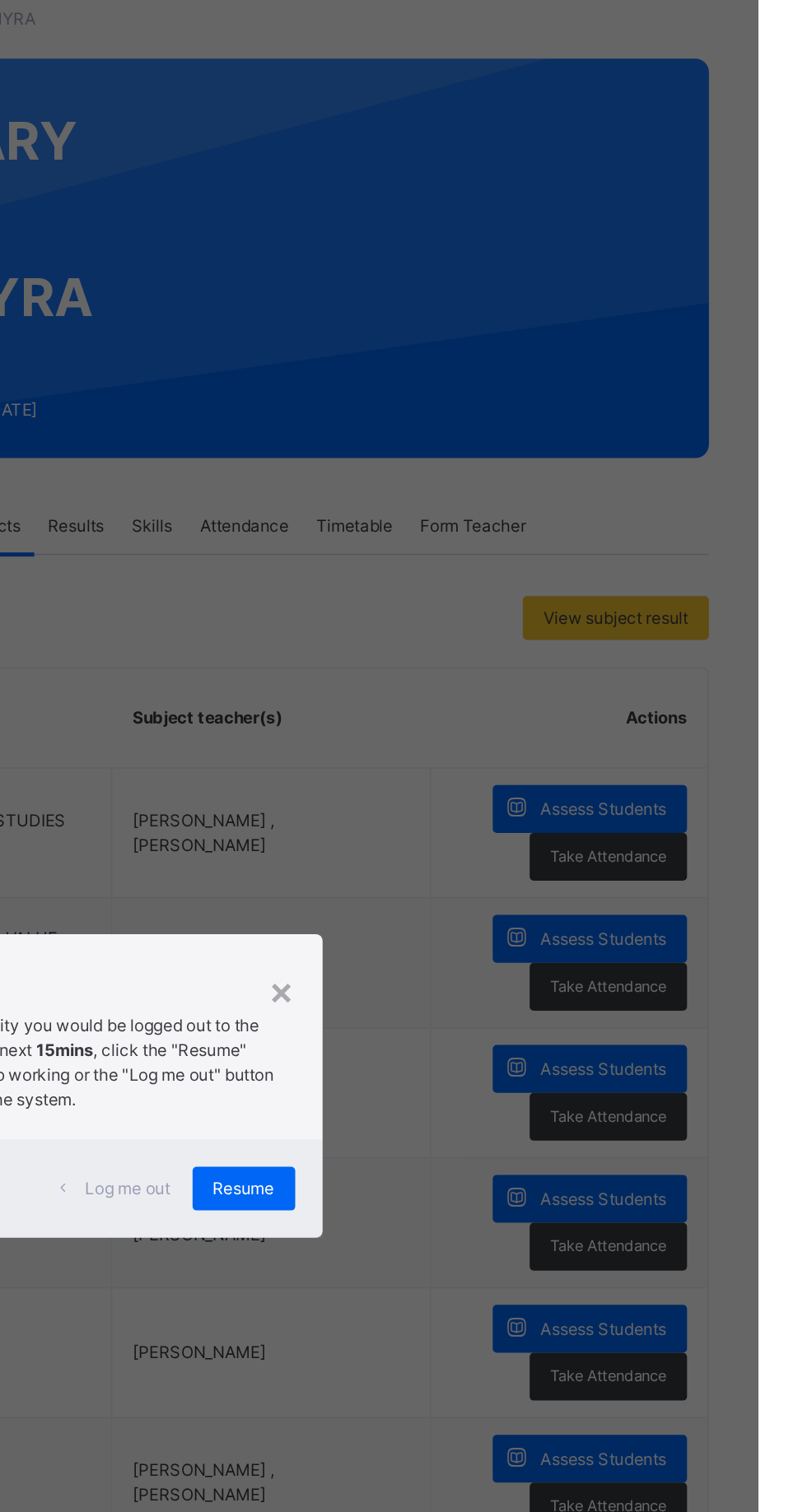 click on "× Idle Mode Due to inactivity you would be logged out to the system in the next   15mins , click the "Resume" button to keep working or the "Log me out" button to log out of the system. Log me out Resume" at bounding box center [404, 756] 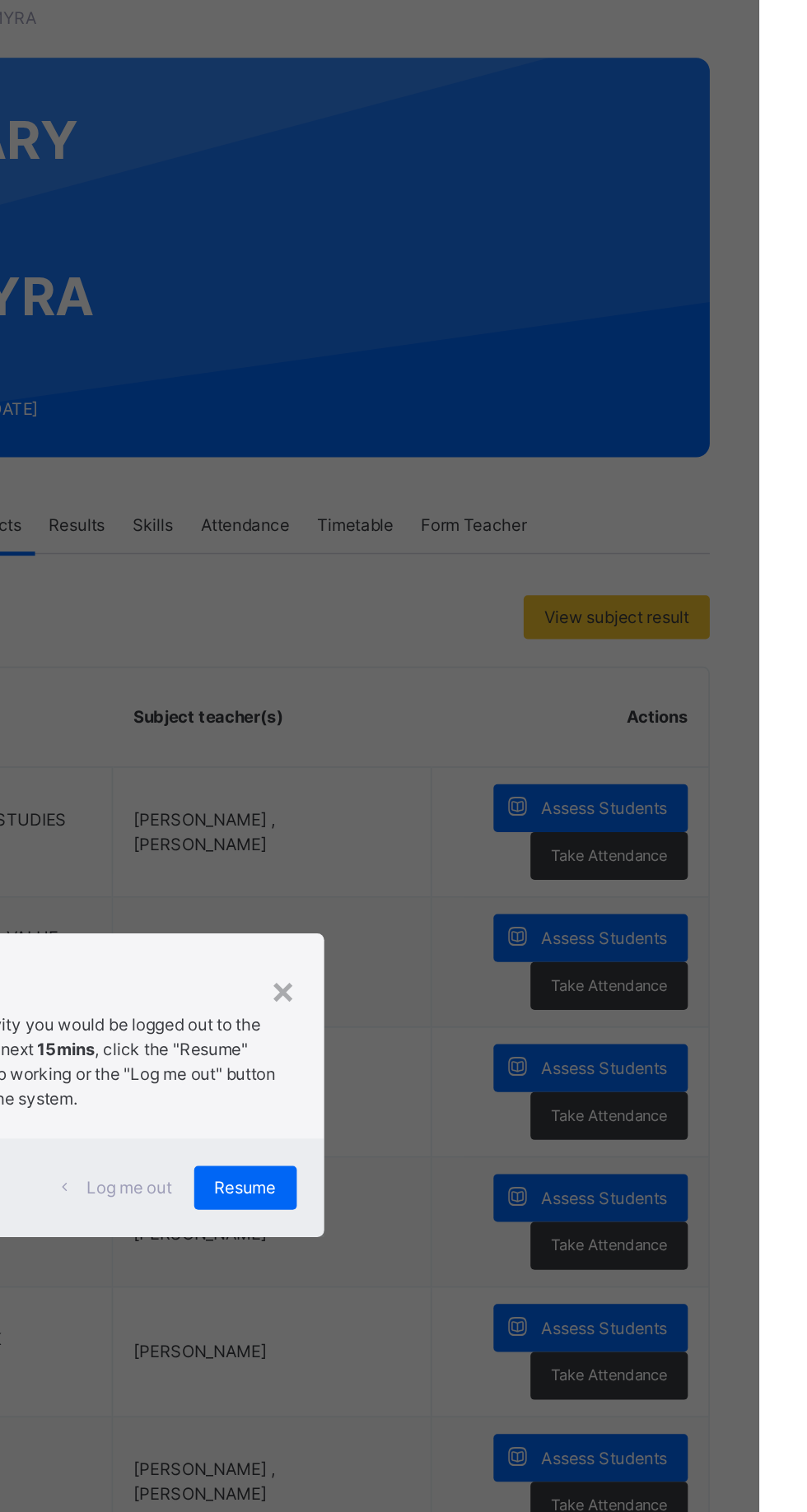click on "×" at bounding box center (520, 699) 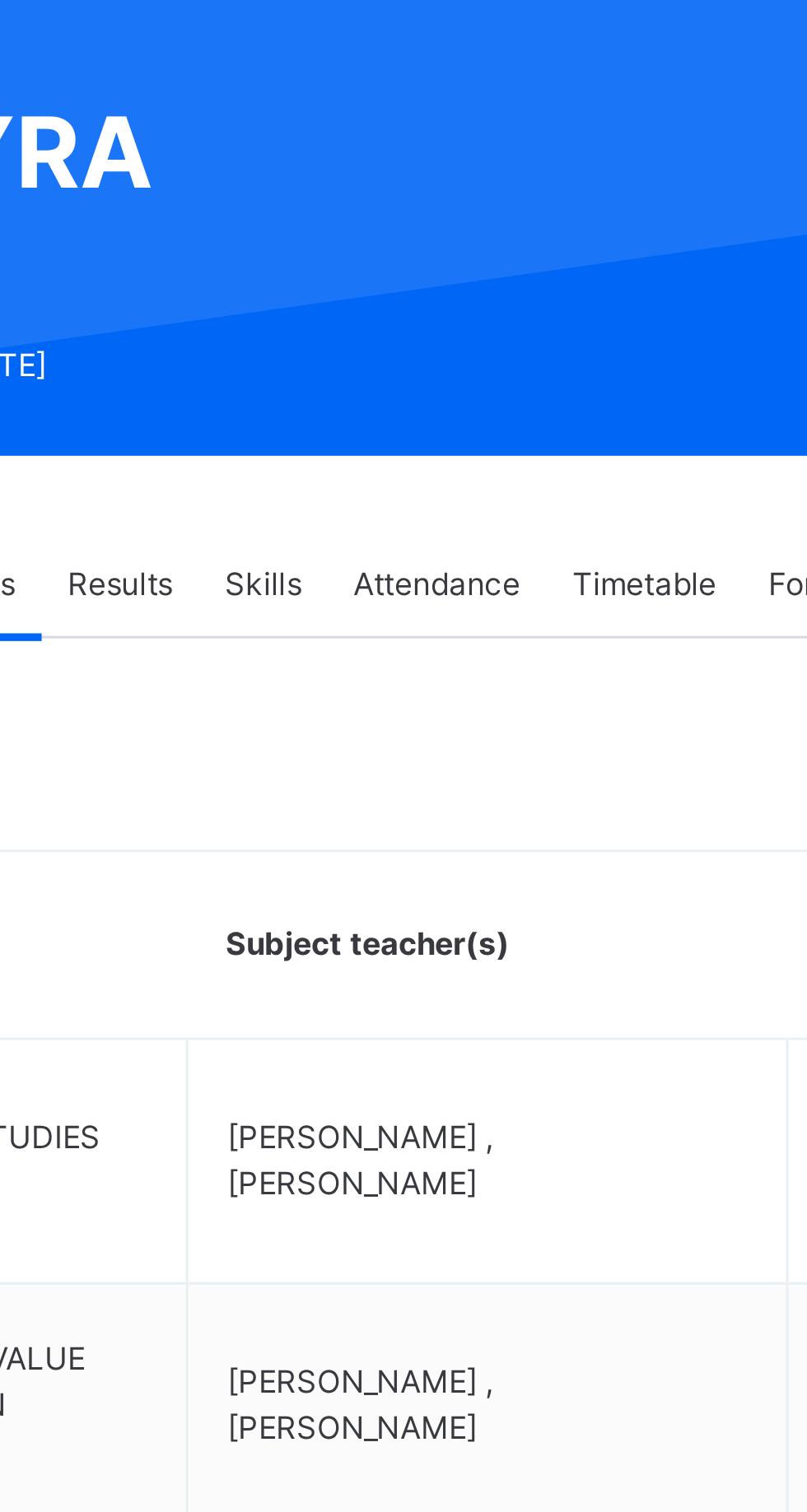 click on "Skills" at bounding box center (442, 420) 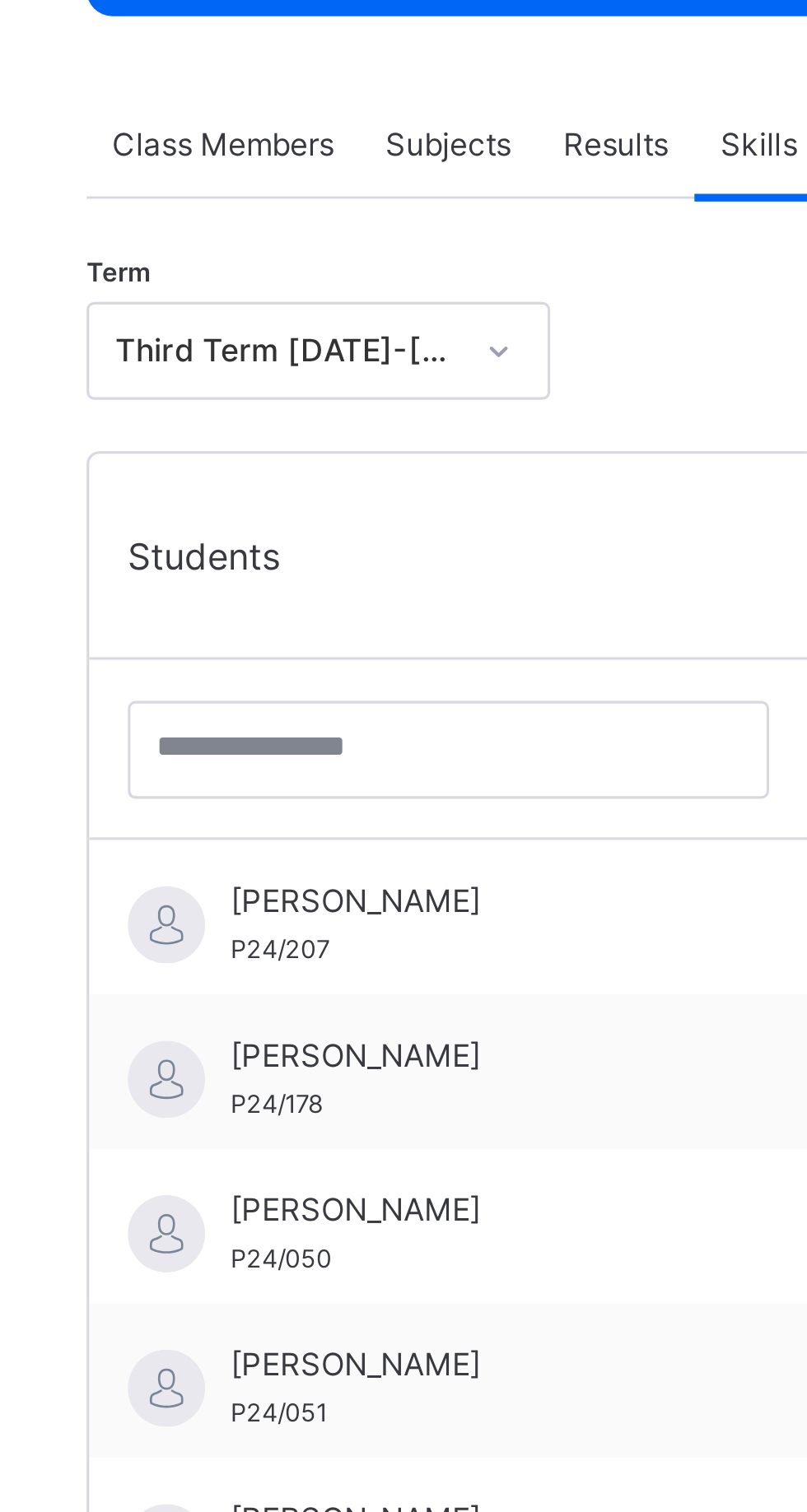 click on "[PERSON_NAME]" at bounding box center (347, 662) 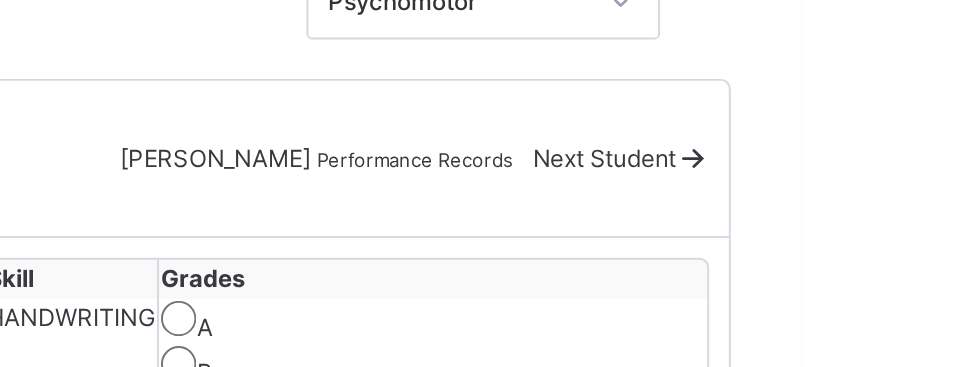 scroll, scrollTop: 525, scrollLeft: 0, axis: vertical 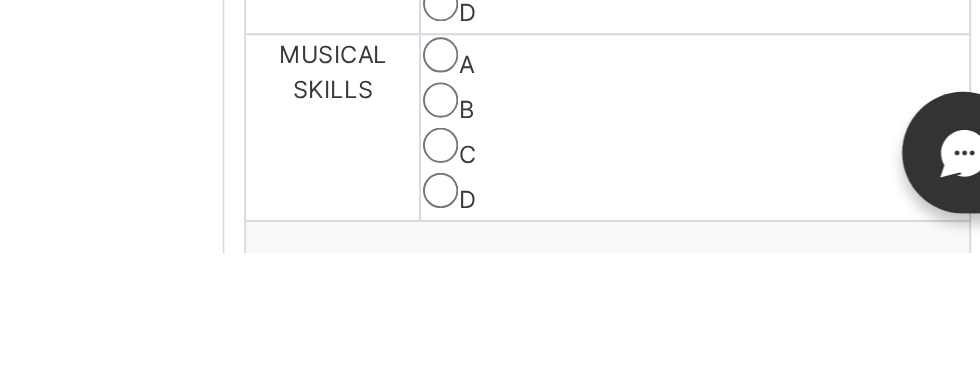 click on "Save Skill" at bounding box center (859, 387) 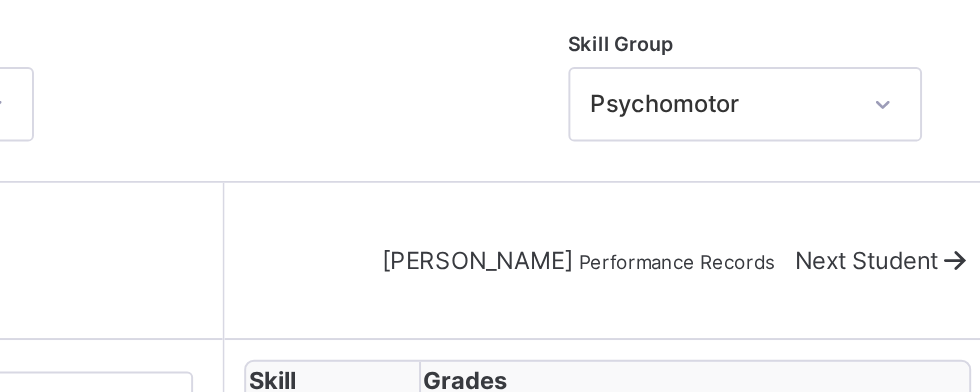 scroll, scrollTop: 536, scrollLeft: 0, axis: vertical 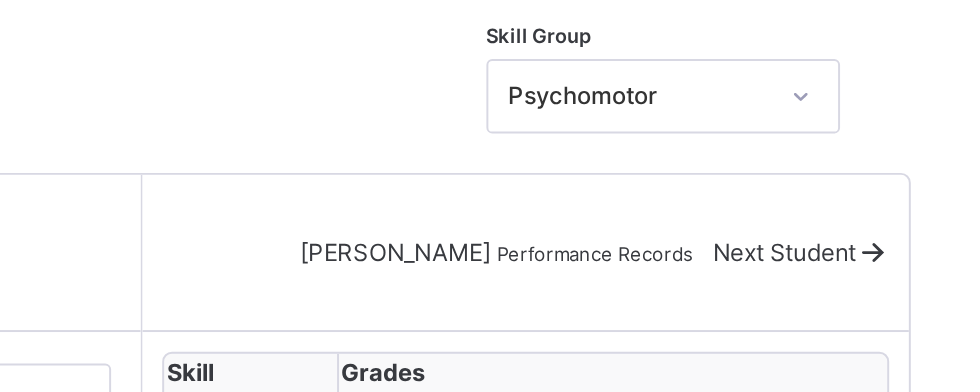 click on "Next Student" at bounding box center (879, 133) 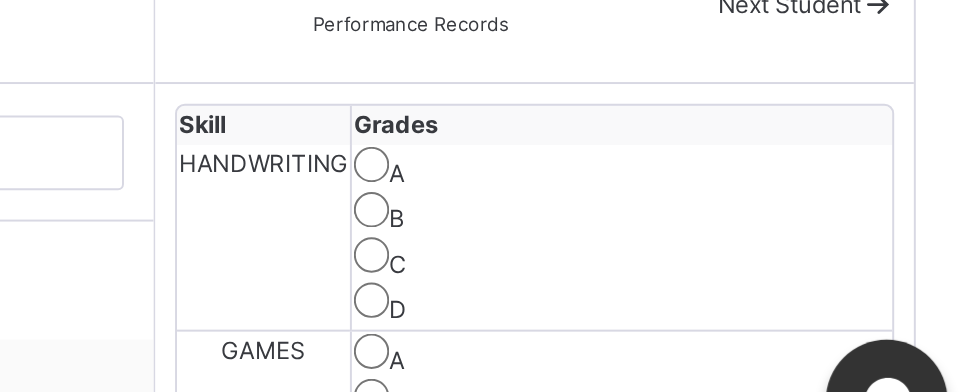 scroll, scrollTop: 530, scrollLeft: 0, axis: vertical 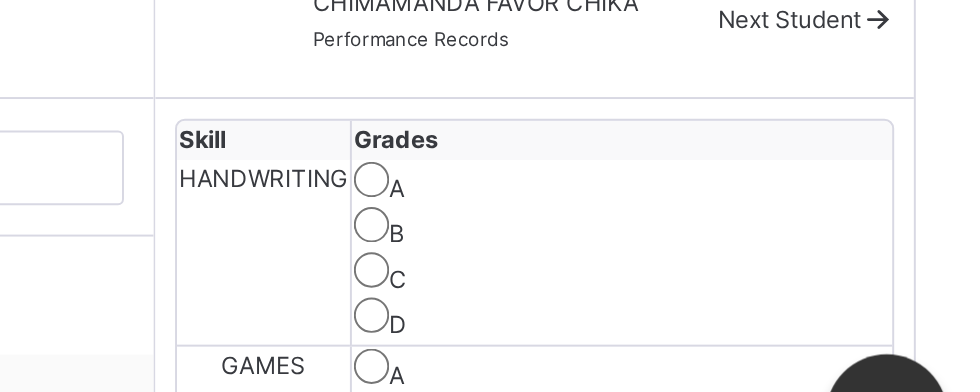 click on "B" at bounding box center [794, 246] 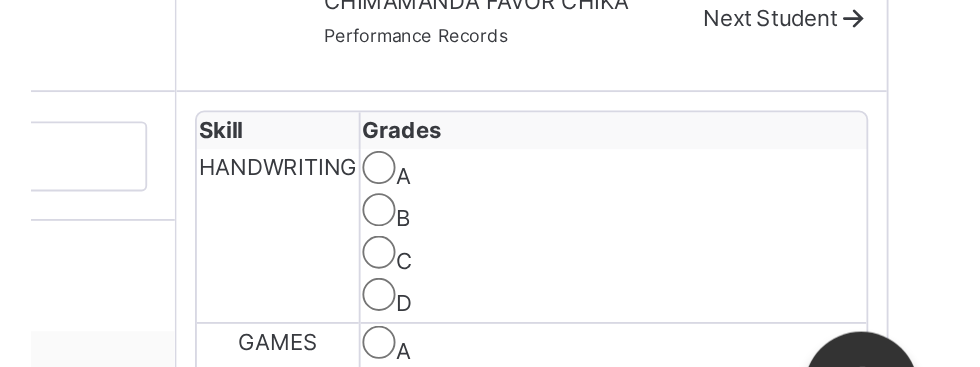 scroll, scrollTop: 530, scrollLeft: 0, axis: vertical 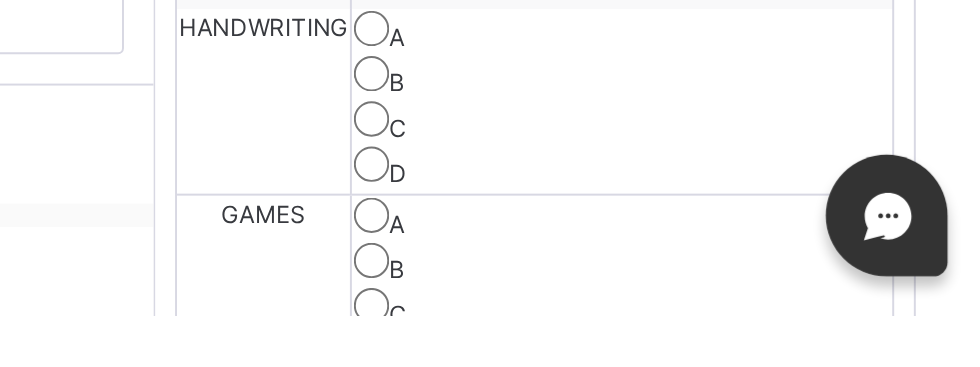 click on "C" at bounding box center (794, 364) 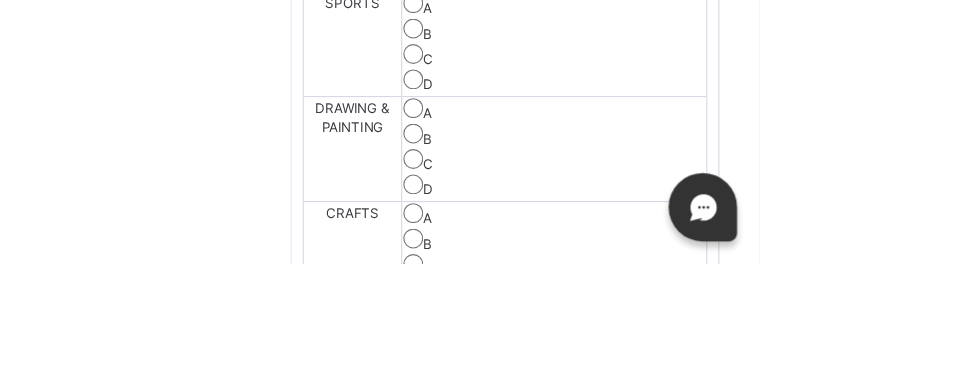 scroll, scrollTop: 810, scrollLeft: 0, axis: vertical 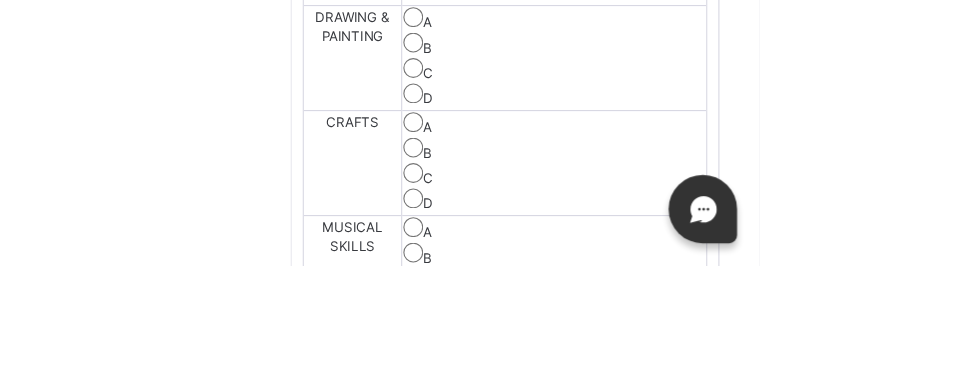 click on "C" at bounding box center (794, 380) 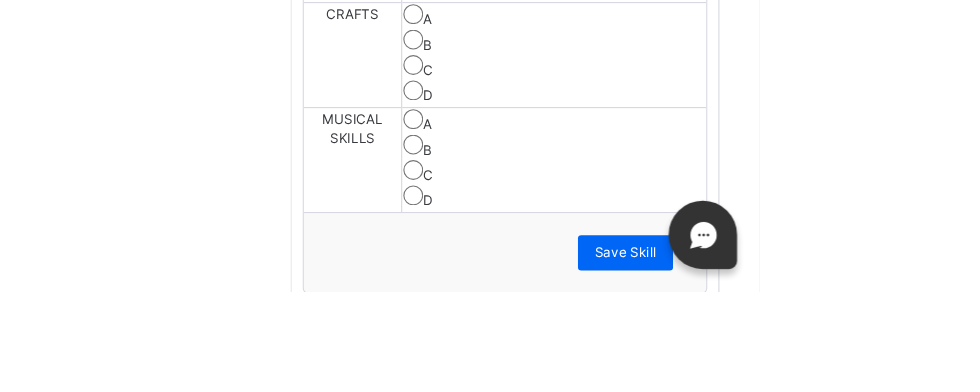 scroll, scrollTop: 1001, scrollLeft: 0, axis: vertical 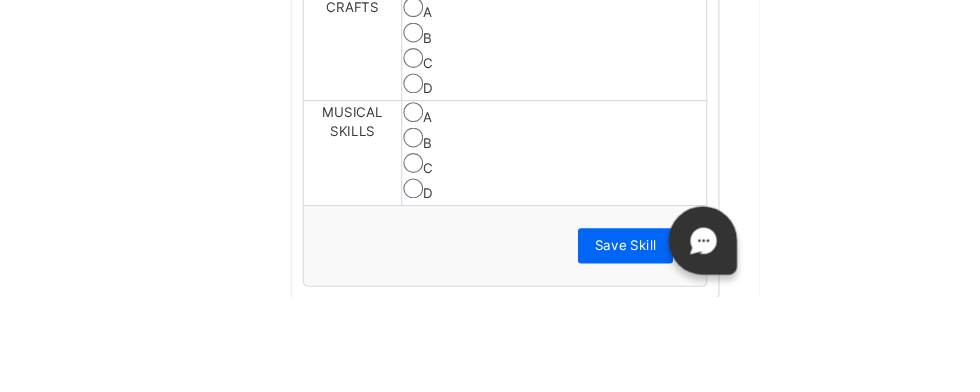 click on "Save Skill" at bounding box center (859, 346) 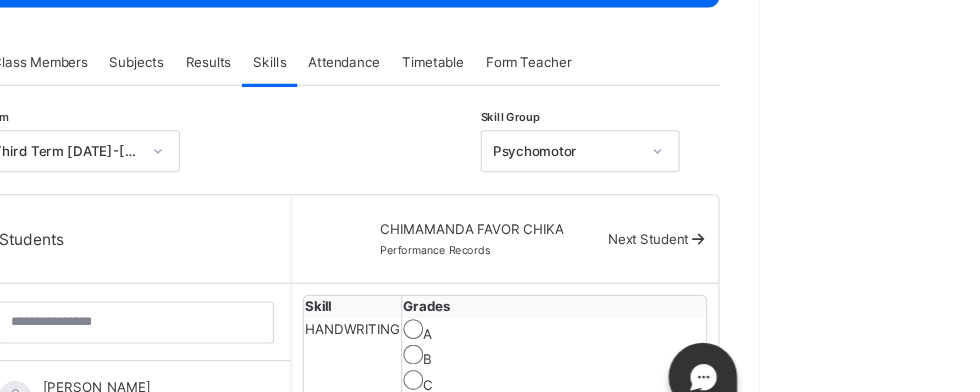 scroll, scrollTop: 447, scrollLeft: 0, axis: vertical 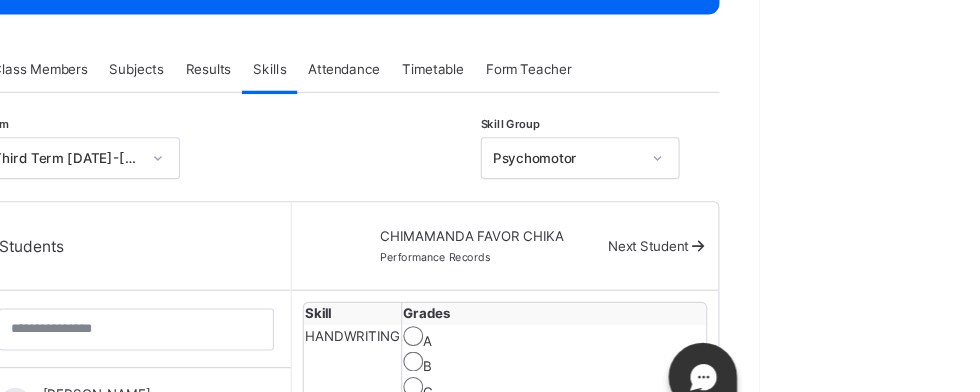 click on "Next Student" at bounding box center [879, 222] 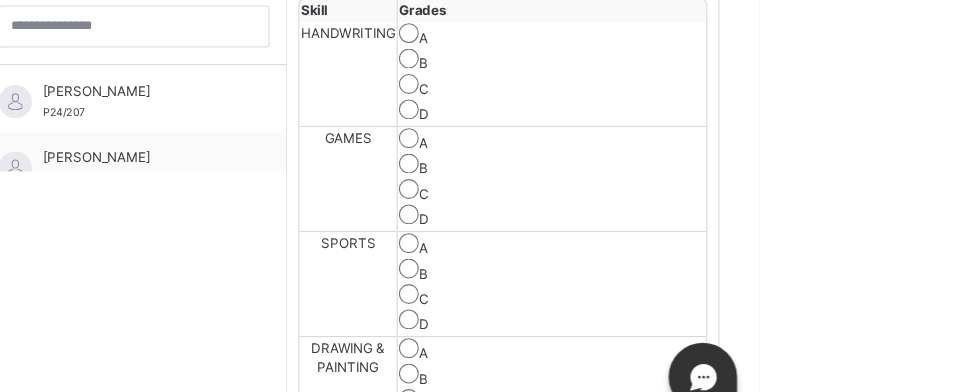scroll, scrollTop: 589, scrollLeft: 0, axis: vertical 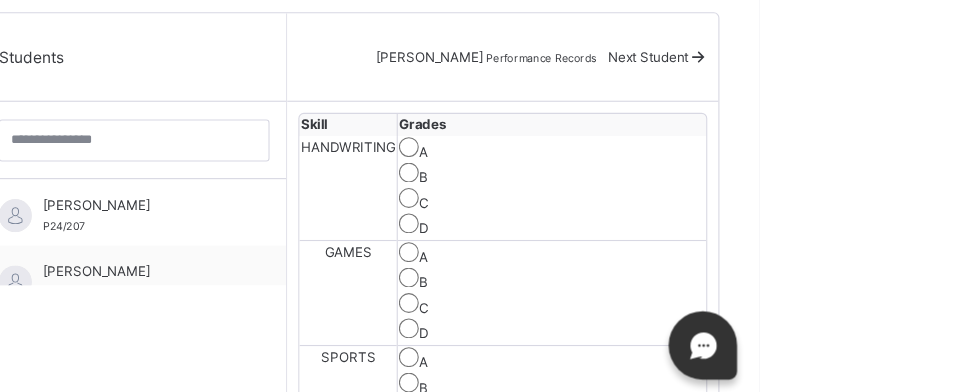 click on "D" at bounding box center (792, 233) 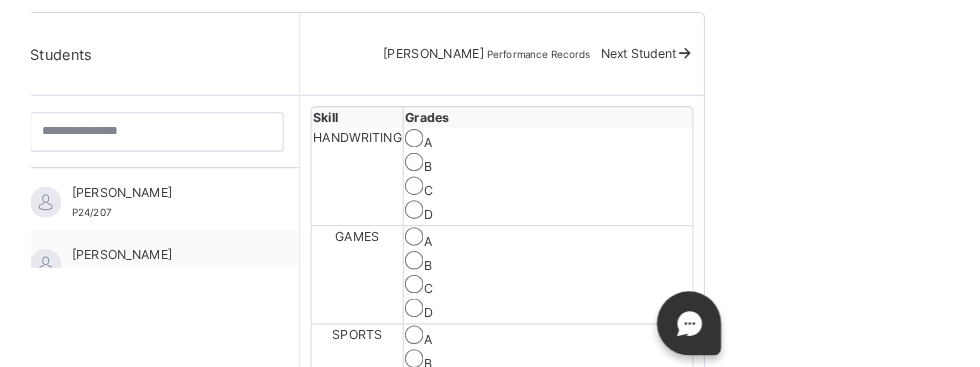 scroll, scrollTop: 802, scrollLeft: 0, axis: vertical 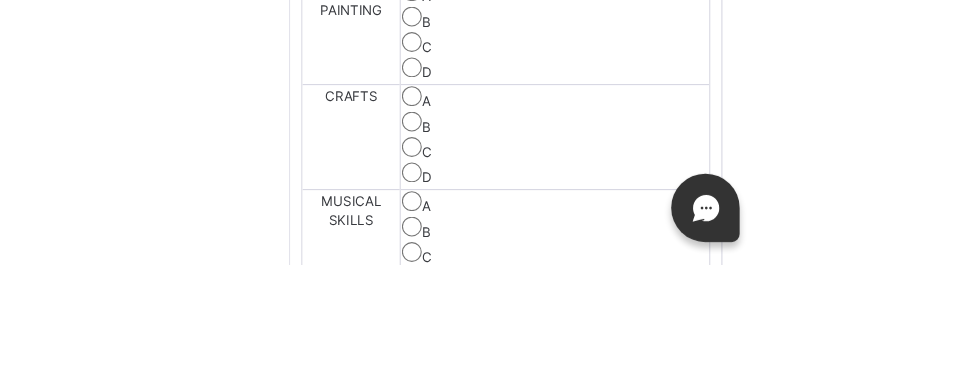click on "Save Skill" at bounding box center [859, 431] 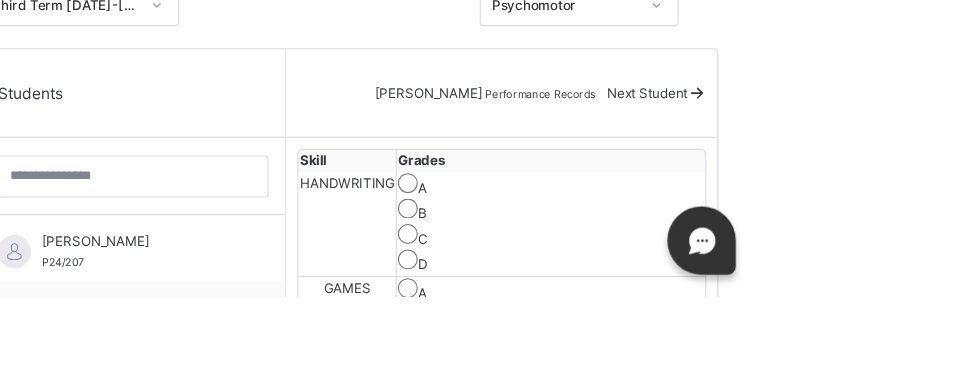 scroll, scrollTop: 462, scrollLeft: 0, axis: vertical 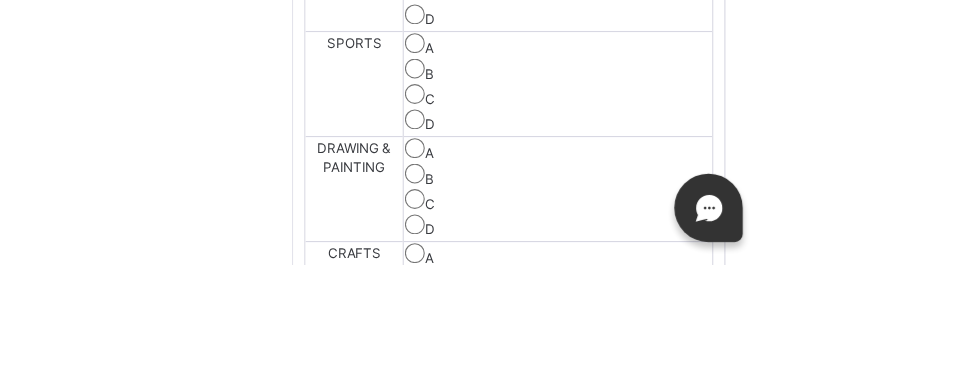 click on "C" at bounding box center [792, 310] 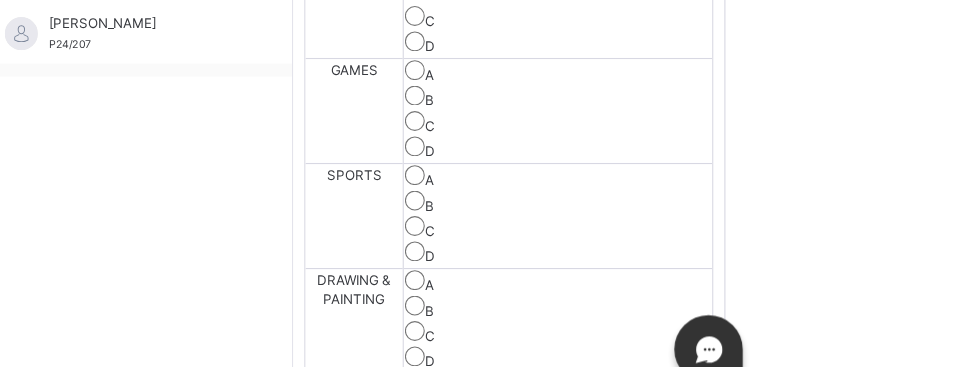 scroll, scrollTop: 959, scrollLeft: 0, axis: vertical 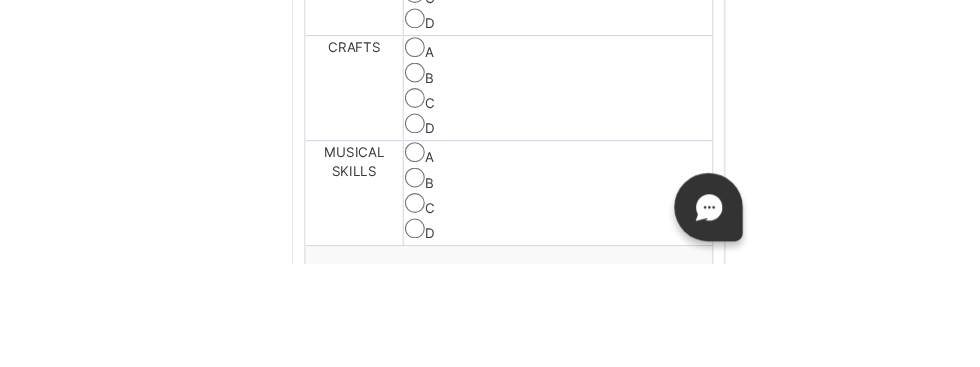 click on "Save Skill" at bounding box center [859, 387] 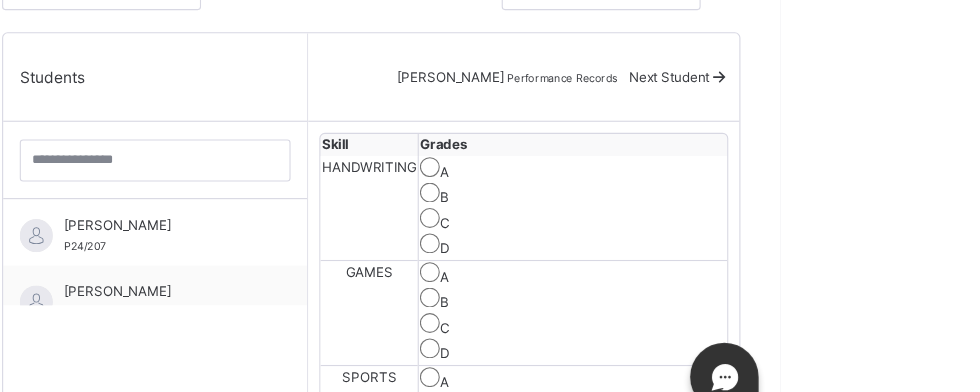 scroll, scrollTop: 587, scrollLeft: 0, axis: vertical 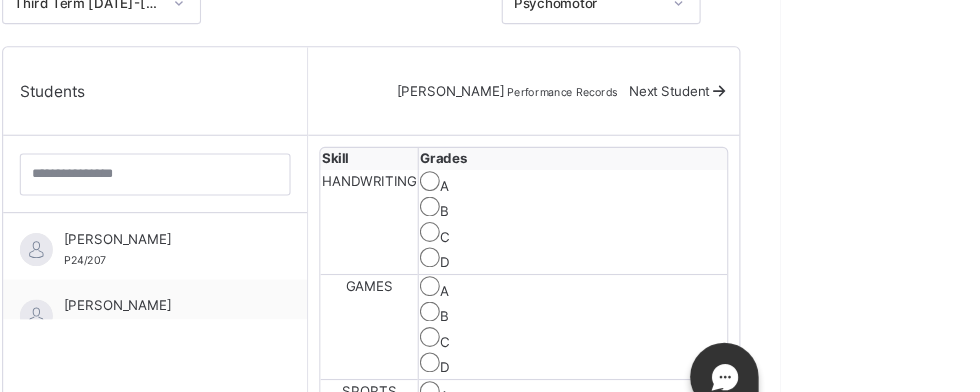 click on "Next Student" at bounding box center [879, 82] 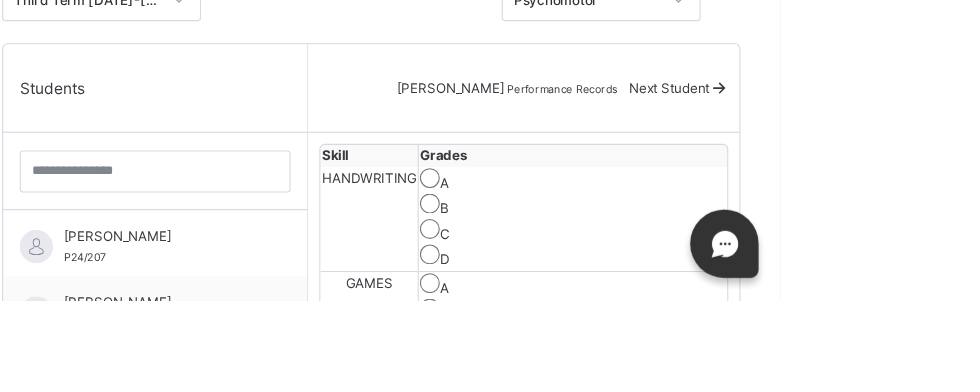 scroll, scrollTop: 552, scrollLeft: 0, axis: vertical 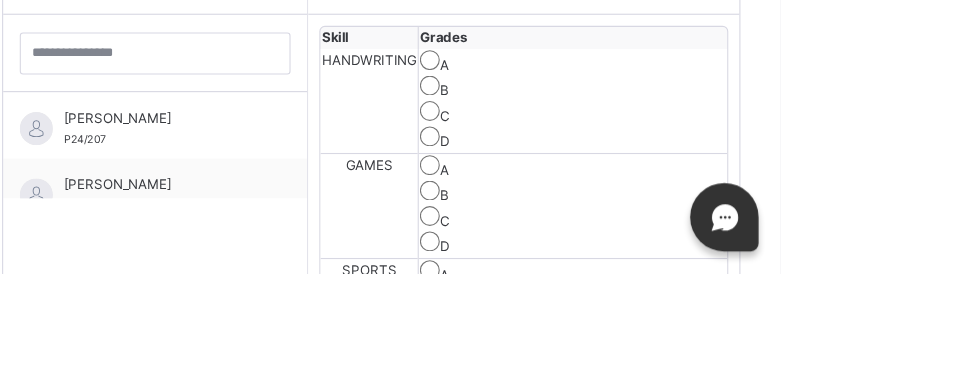 click on "D" at bounding box center (792, 460) 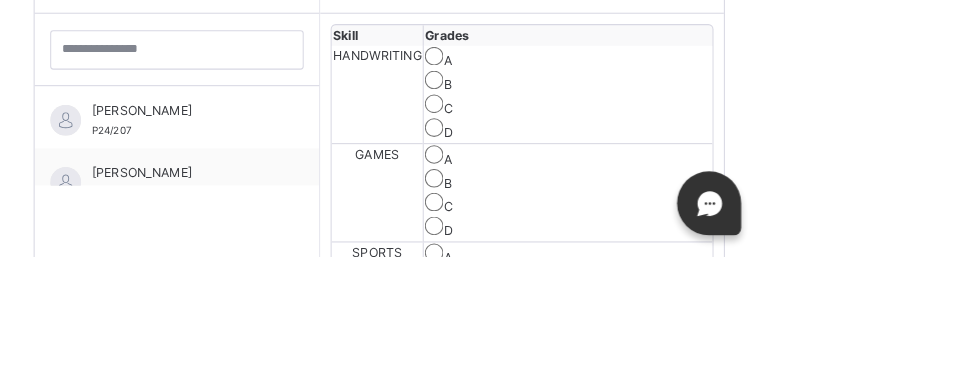 scroll, scrollTop: 814, scrollLeft: 0, axis: vertical 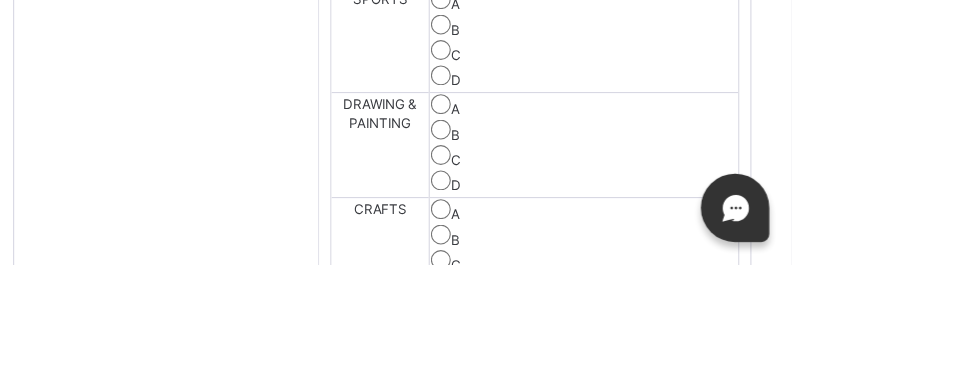 click on "C" at bounding box center [792, 270] 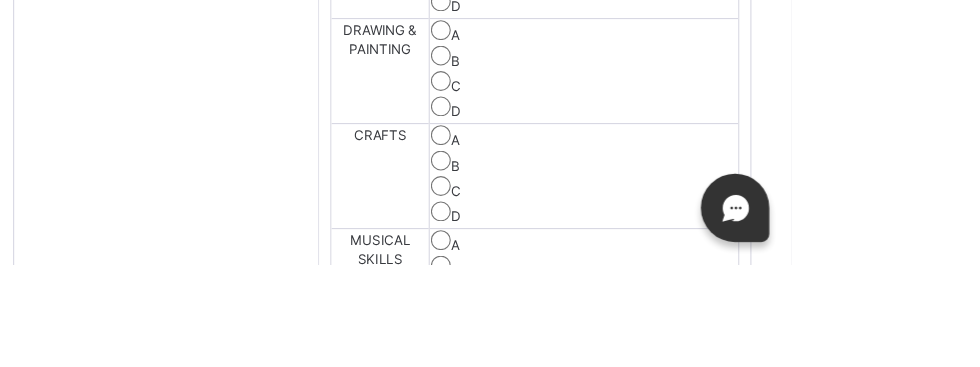 scroll, scrollTop: 885, scrollLeft: 0, axis: vertical 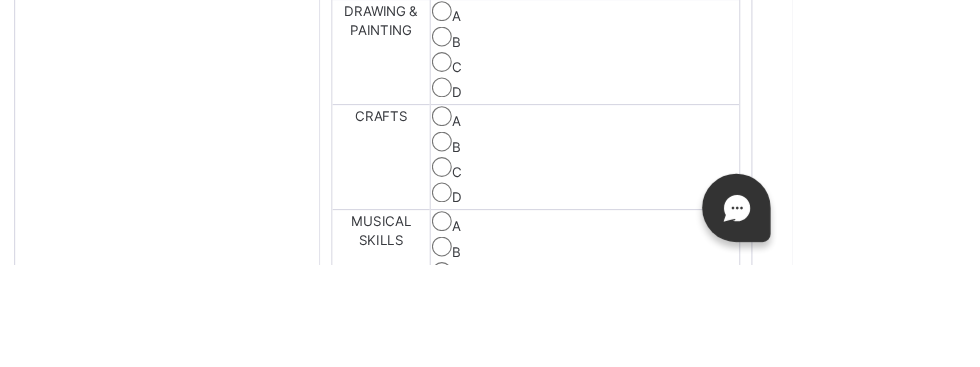 click on "Save Skill" at bounding box center (859, 449) 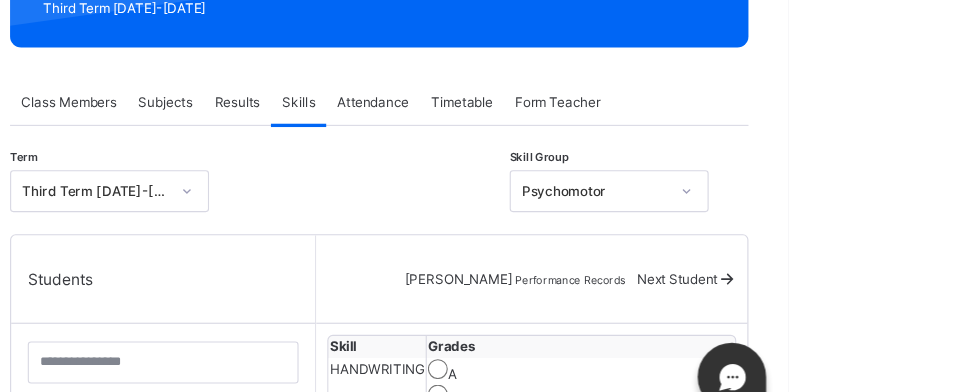 scroll, scrollTop: 409, scrollLeft: 0, axis: vertical 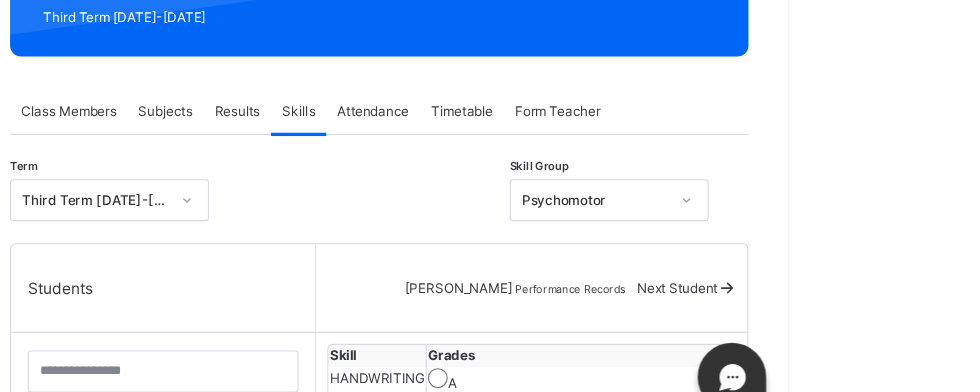 click at bounding box center (924, 260) 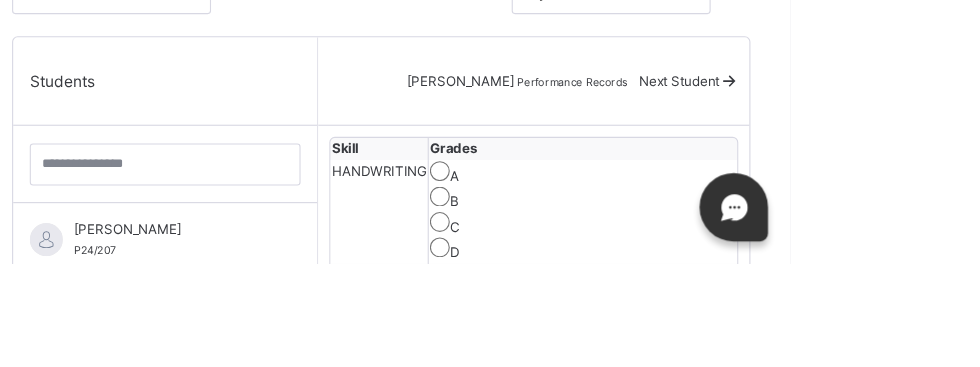 scroll, scrollTop: 470, scrollLeft: 0, axis: vertical 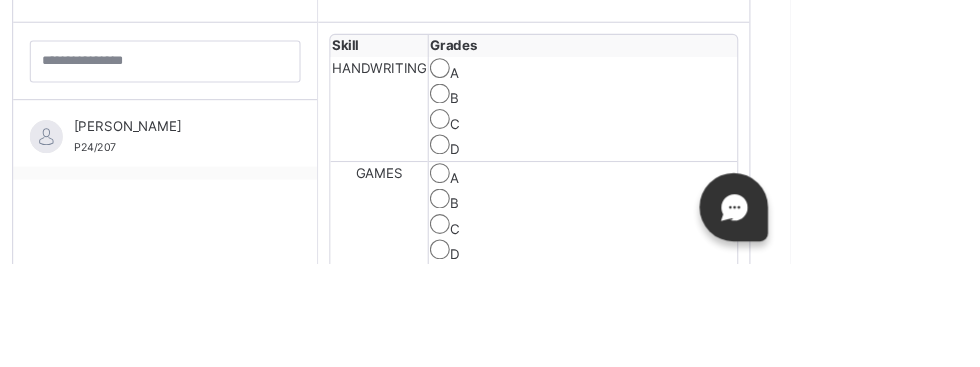 click on "B" at bounding box center (792, 405) 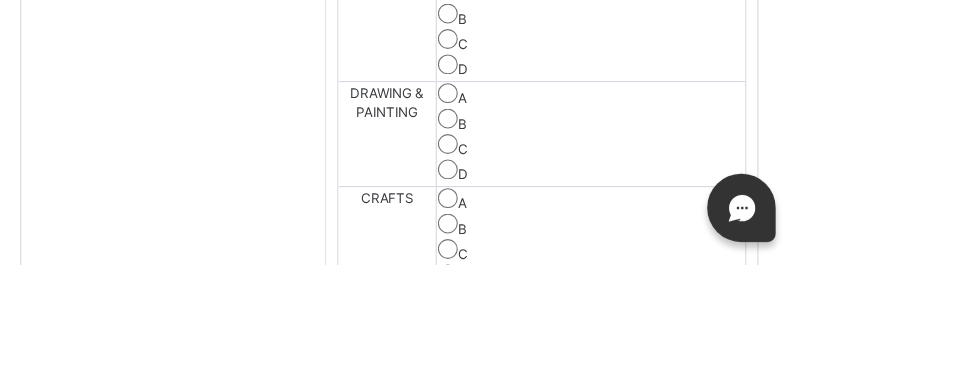 scroll, scrollTop: 826, scrollLeft: 0, axis: vertical 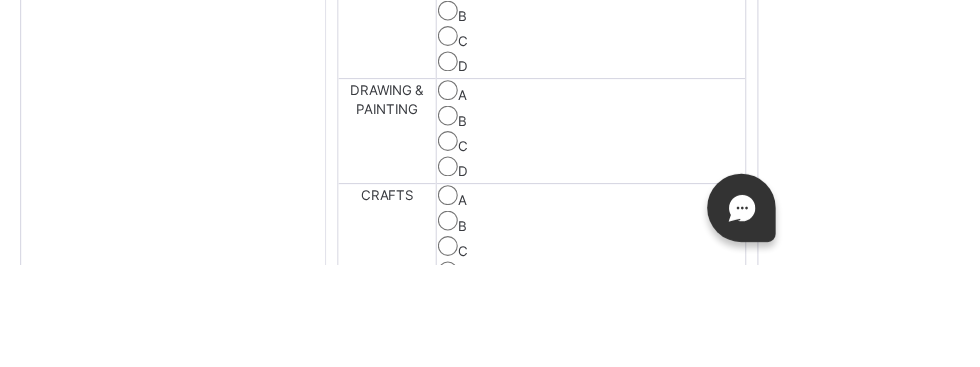 click on "C" at bounding box center [792, 353] 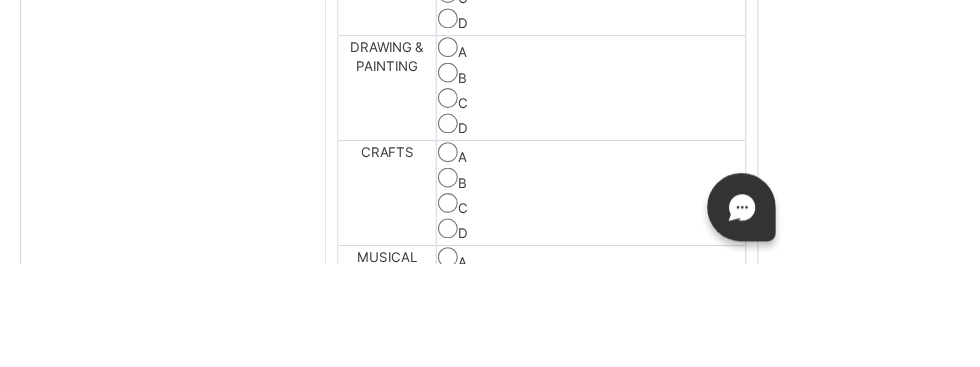 scroll, scrollTop: 865, scrollLeft: 0, axis: vertical 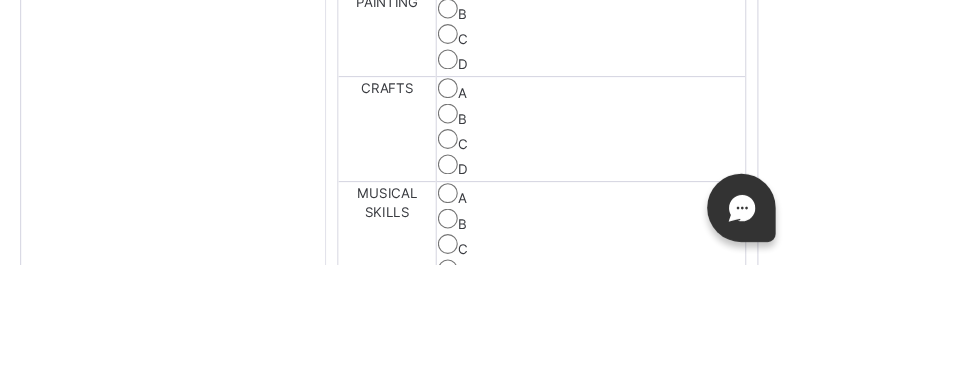 click on "Save Skill" at bounding box center [859, 424] 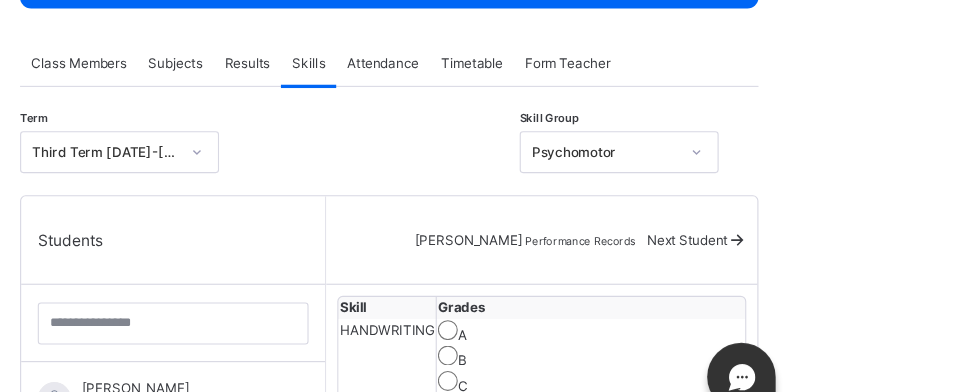 scroll, scrollTop: 445, scrollLeft: 0, axis: vertical 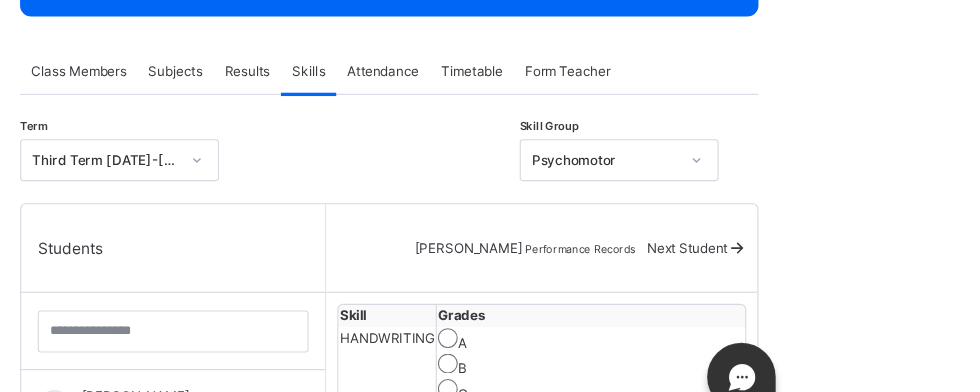 click on "Next Student" at bounding box center [879, 224] 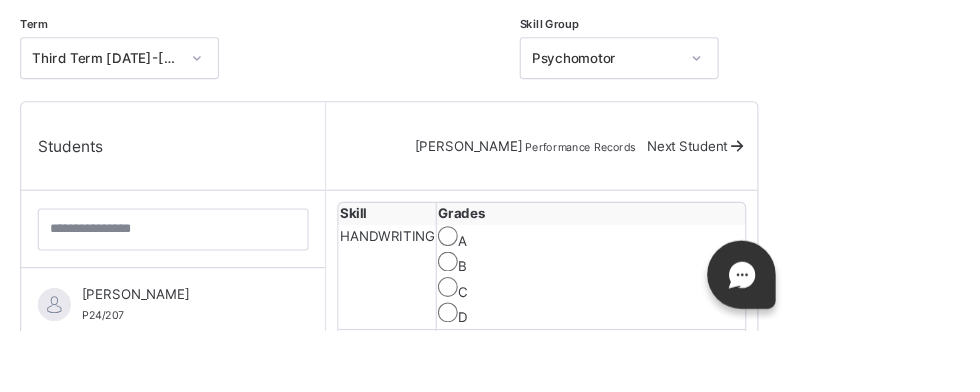 scroll, scrollTop: 445, scrollLeft: 0, axis: vertical 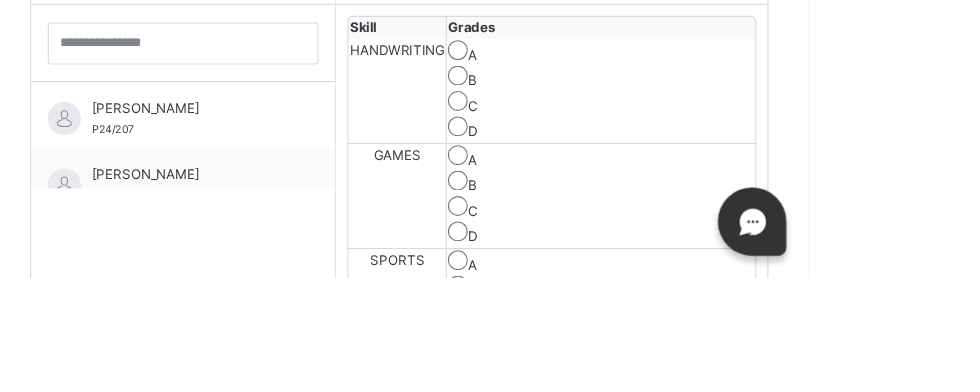 click on "C" at bounding box center [792, 329] 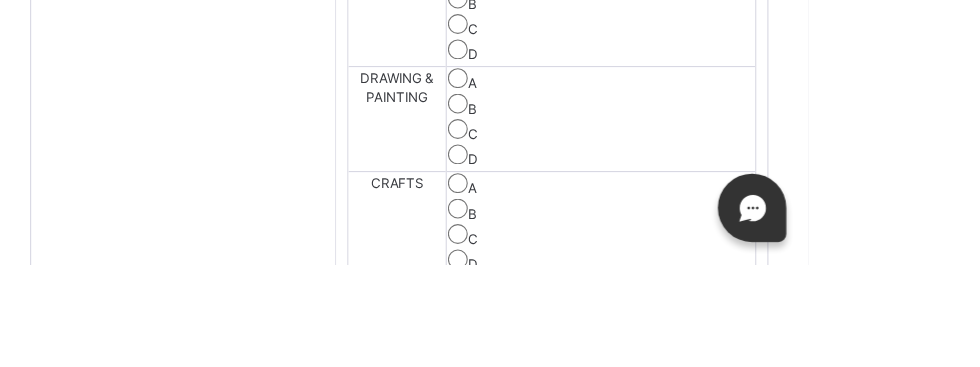 scroll, scrollTop: 841, scrollLeft: 0, axis: vertical 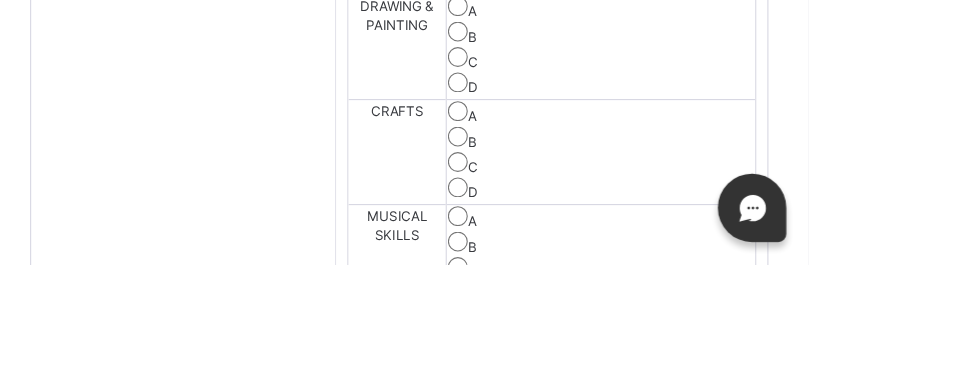click on "Save Skill" at bounding box center (859, 445) 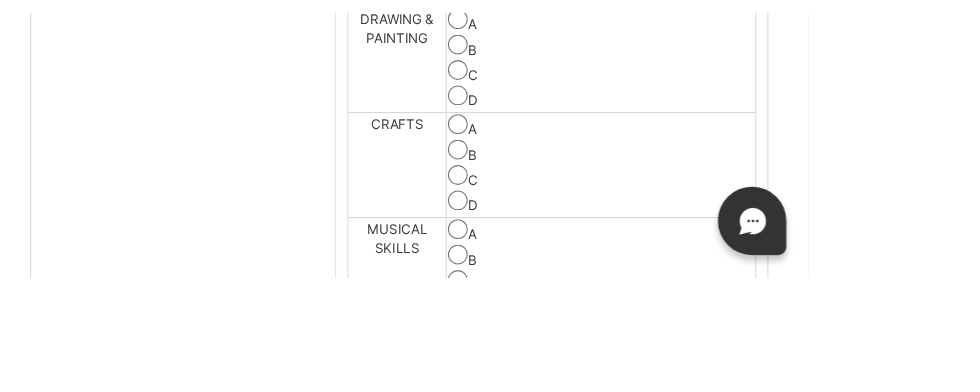 scroll, scrollTop: 901, scrollLeft: 0, axis: vertical 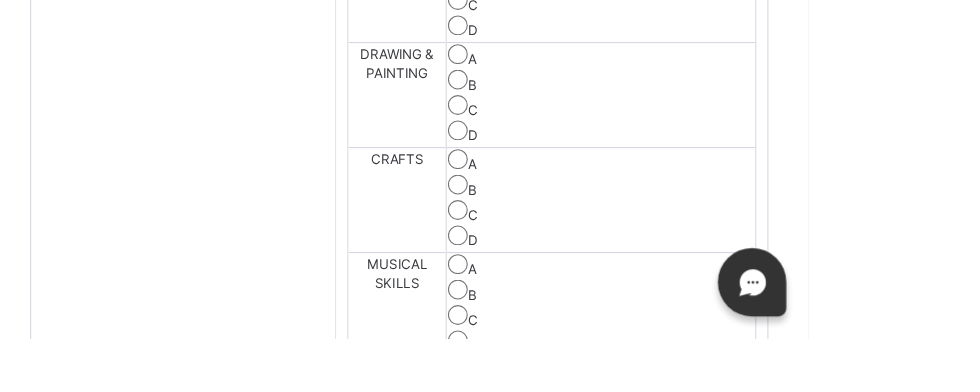 click on "Next Student" at bounding box center (879, -232) 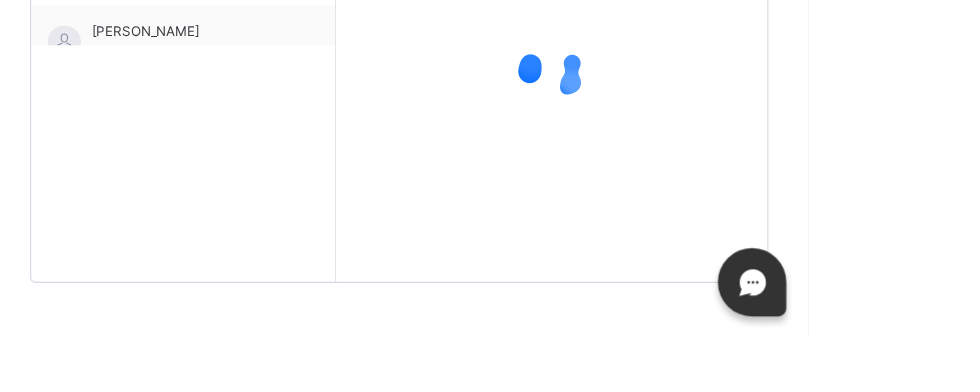 click on "Next Student" at bounding box center [879, -80] 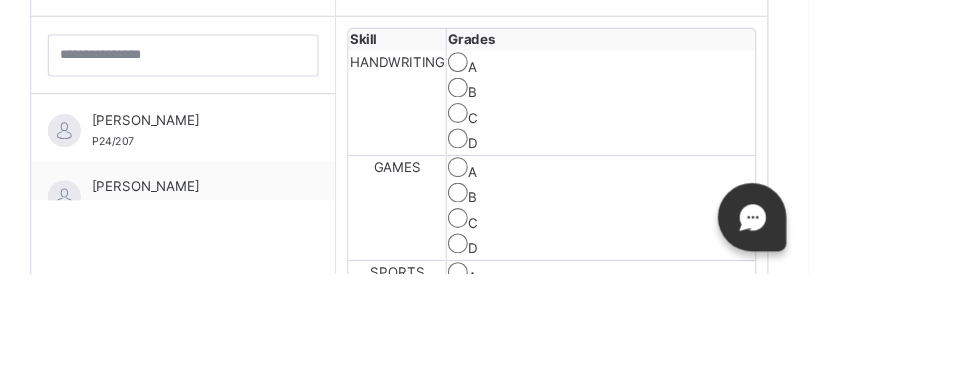 scroll, scrollTop: 557, scrollLeft: 0, axis: vertical 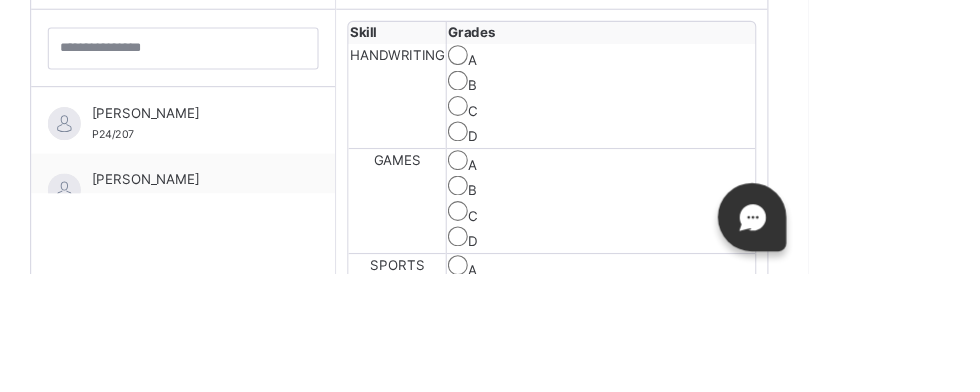 click on "C" at bounding box center (792, 242) 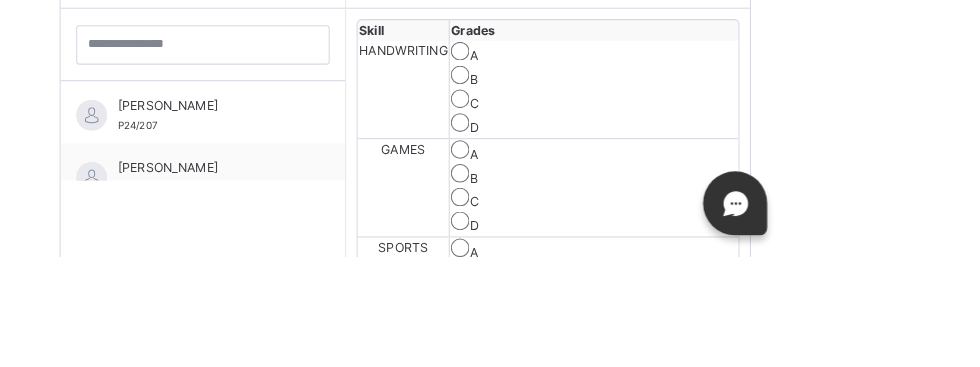 scroll, scrollTop: 889, scrollLeft: 0, axis: vertical 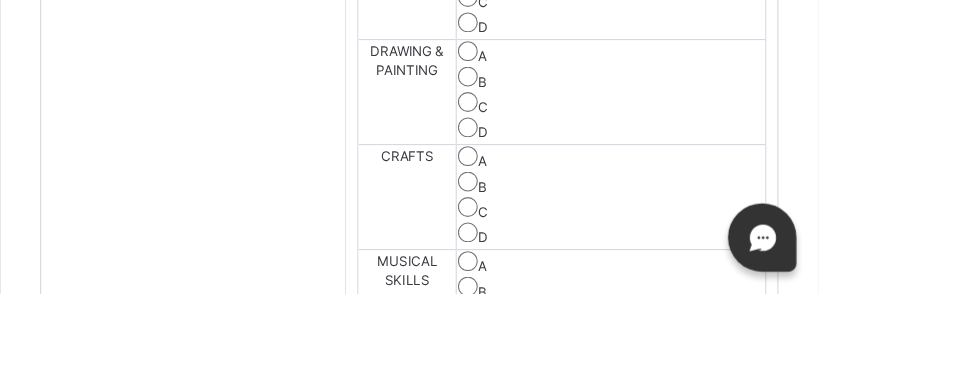 click on "C" at bounding box center [792, 385] 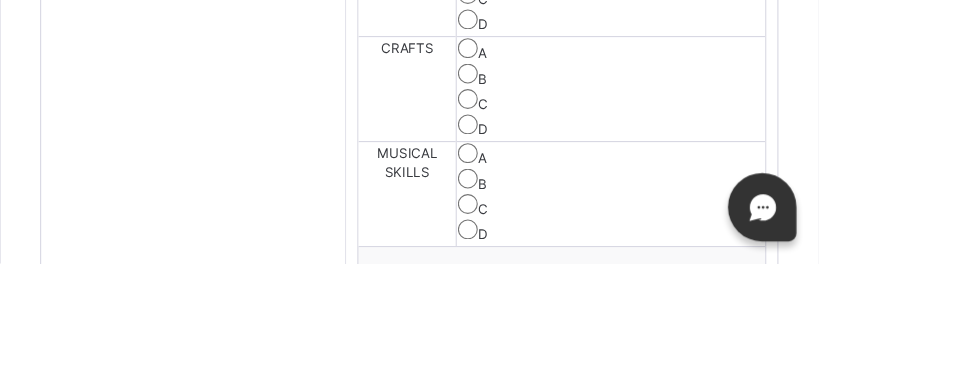 click on "Next Student" at bounding box center (879, -290) 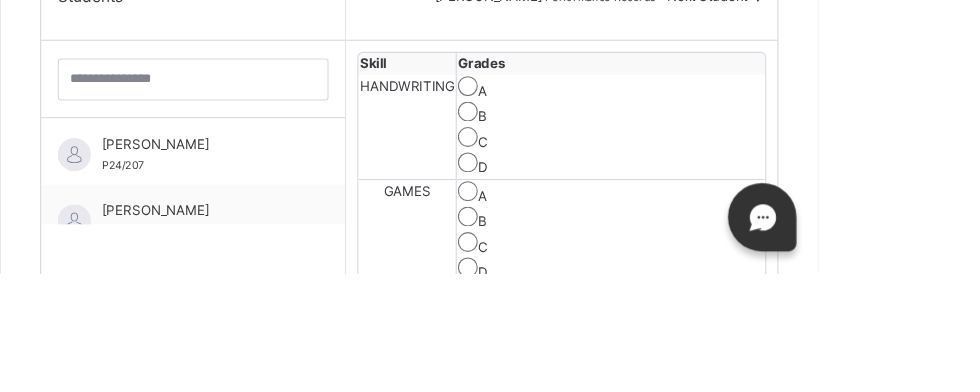 scroll, scrollTop: 530, scrollLeft: 0, axis: vertical 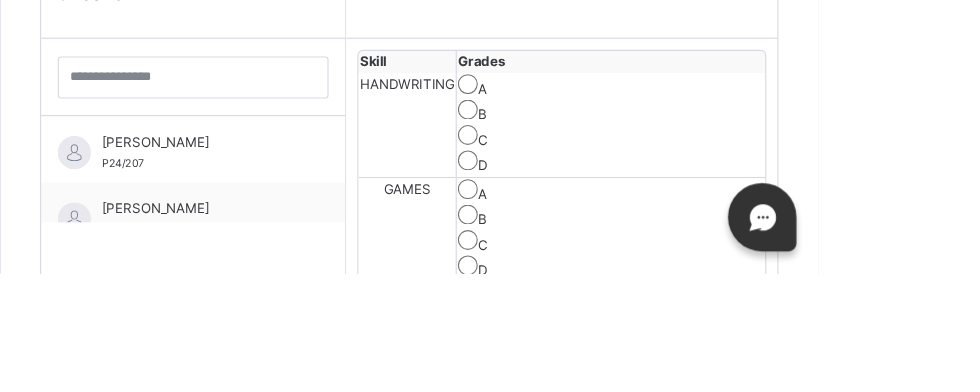 click on "C" at bounding box center (792, 269) 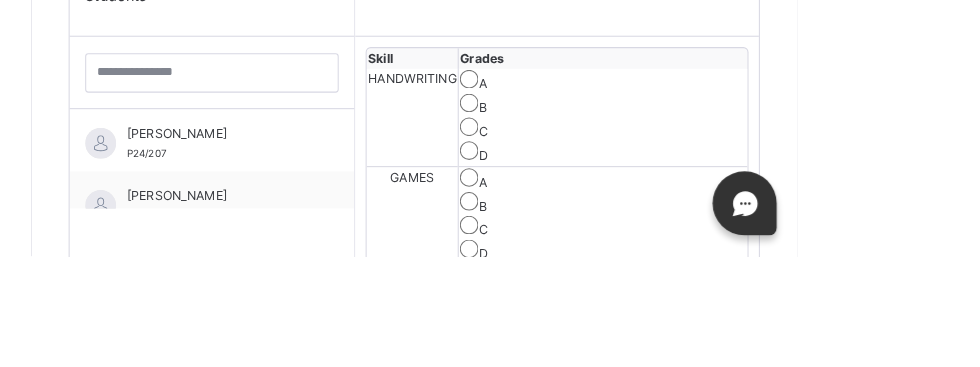scroll, scrollTop: 960, scrollLeft: 0, axis: vertical 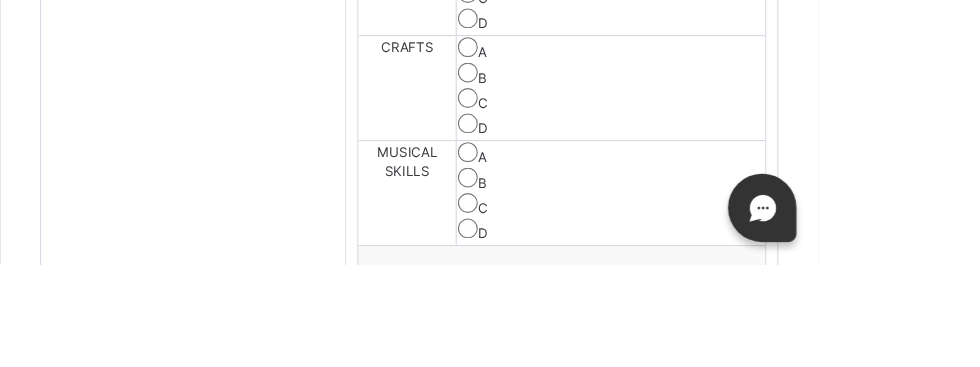 click on "Save Skill" at bounding box center [859, 387] 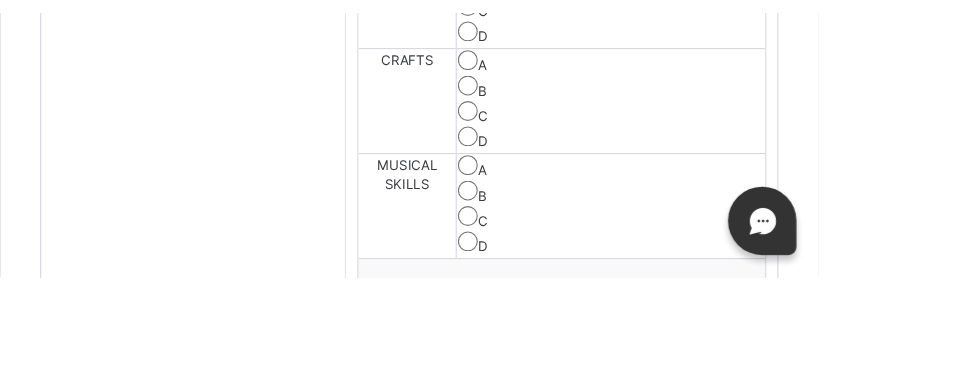scroll, scrollTop: 506, scrollLeft: 0, axis: vertical 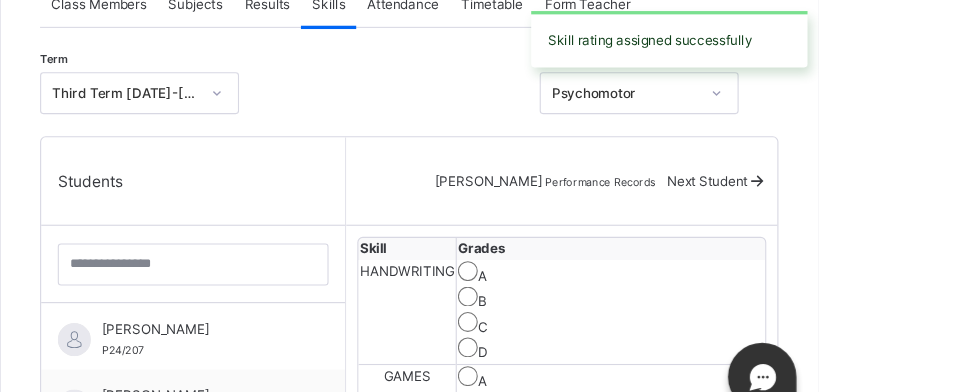 click on "Next Student" at bounding box center (879, 163) 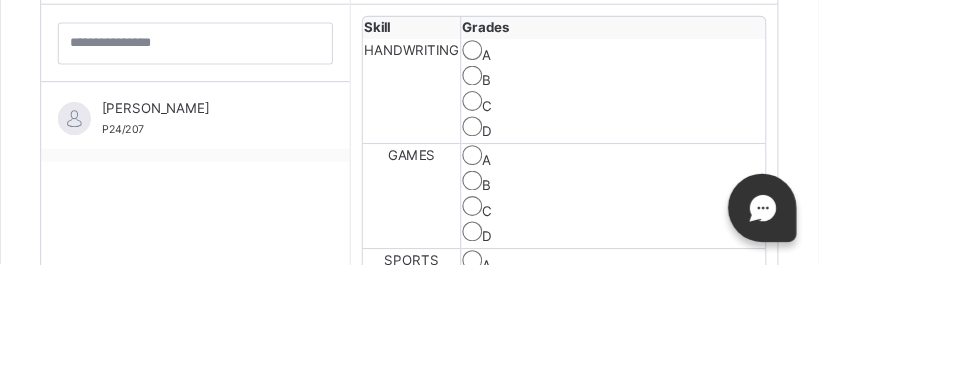 scroll, scrollTop: 600, scrollLeft: 0, axis: vertical 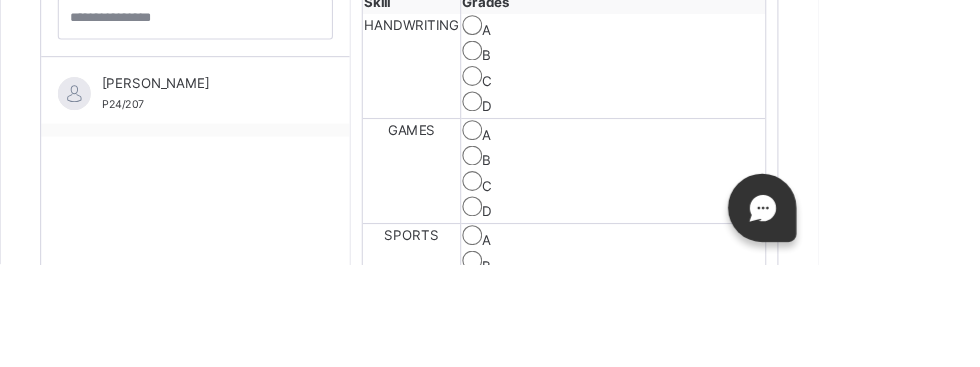 click on "C" at bounding box center (794, 199) 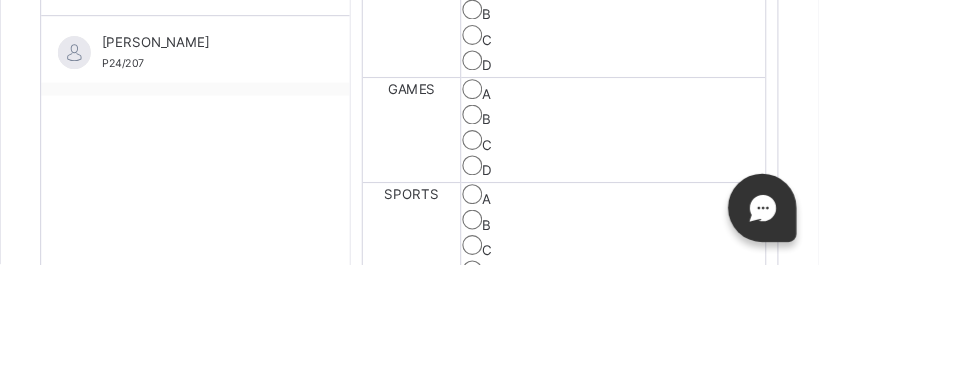 scroll, scrollTop: 638, scrollLeft: 0, axis: vertical 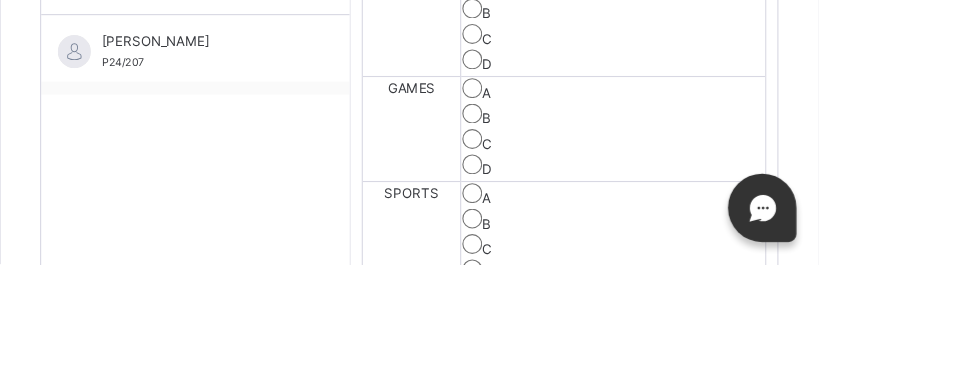 click on "B" at bounding box center [794, 233] 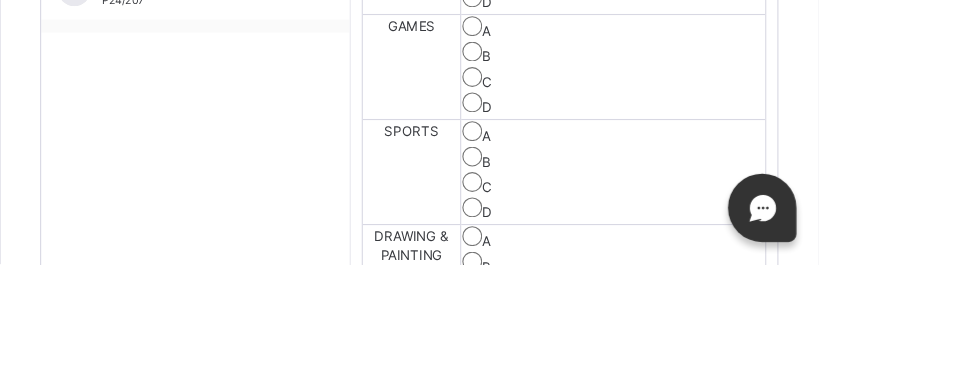 scroll, scrollTop: 695, scrollLeft: 0, axis: vertical 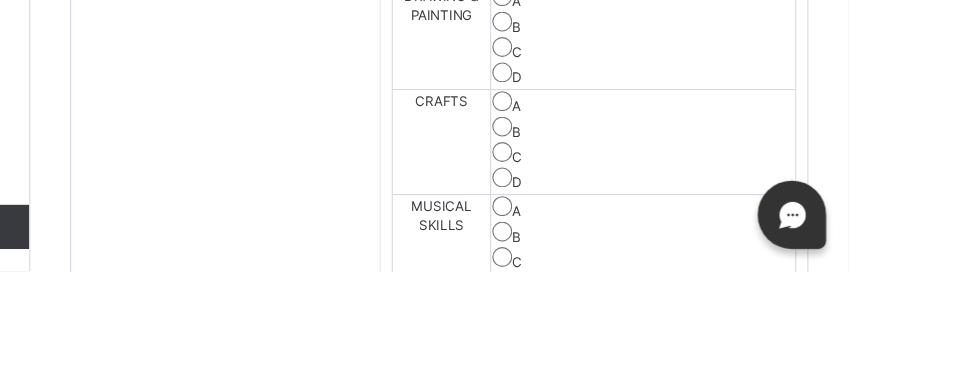 click on "Save Skill" at bounding box center (859, 429) 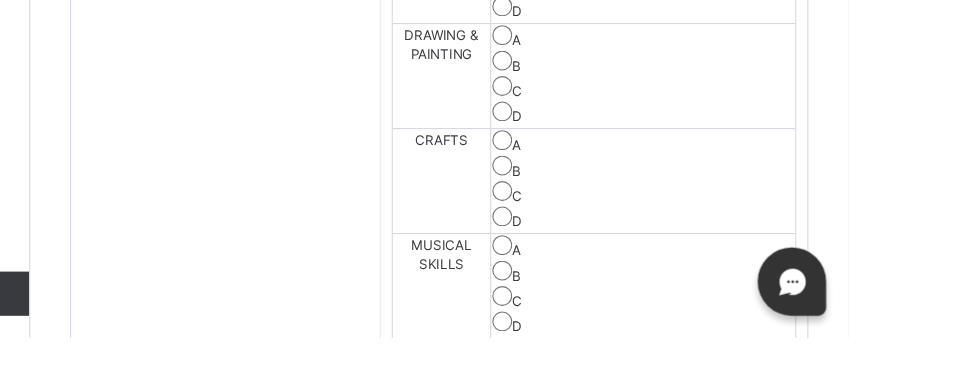 scroll, scrollTop: 941, scrollLeft: 0, axis: vertical 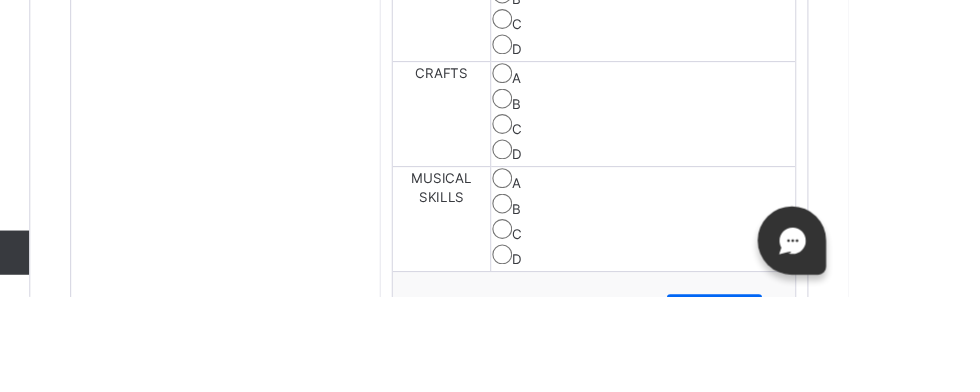 click on "Save Skill" at bounding box center (859, 406) 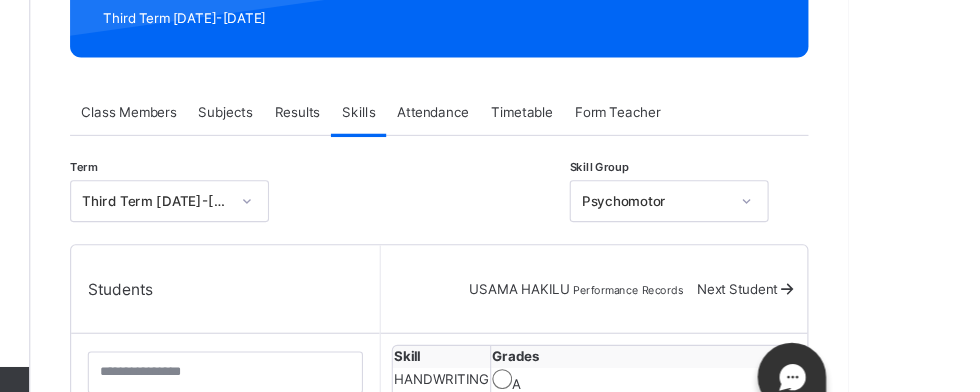 scroll, scrollTop: 405, scrollLeft: 0, axis: vertical 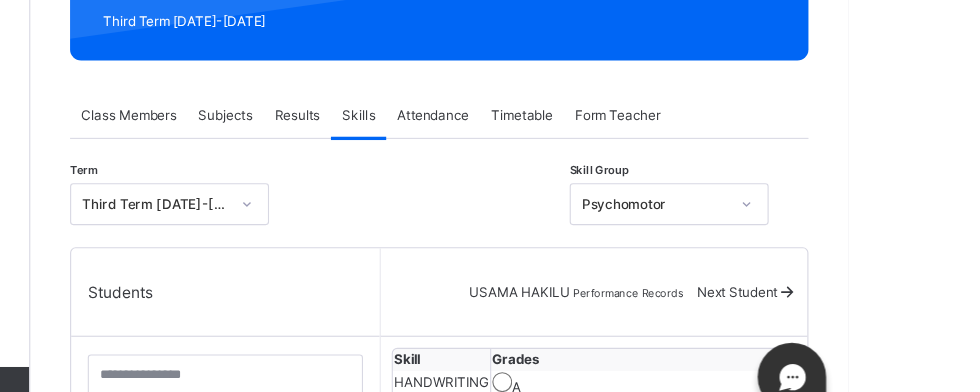 click on "Next Student" at bounding box center (879, 264) 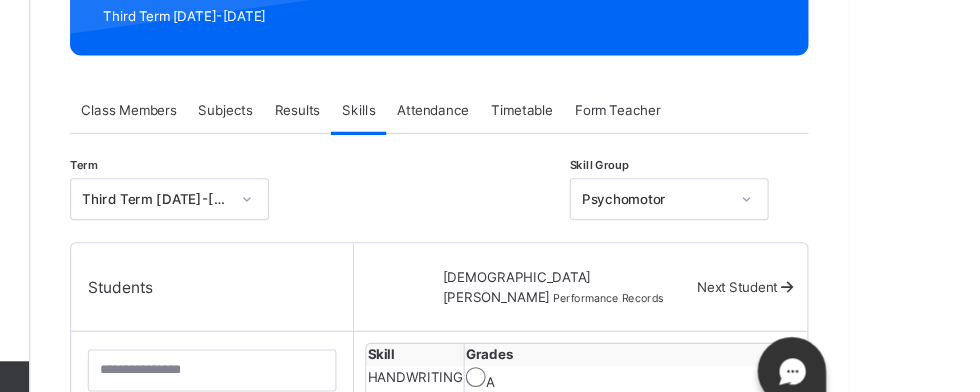 scroll, scrollTop: 405, scrollLeft: 0, axis: vertical 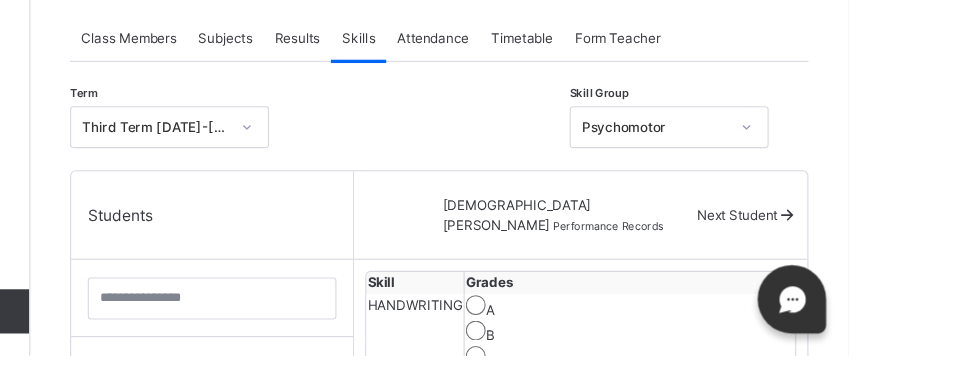 click on "A B C D" at bounding box center (782, 383) 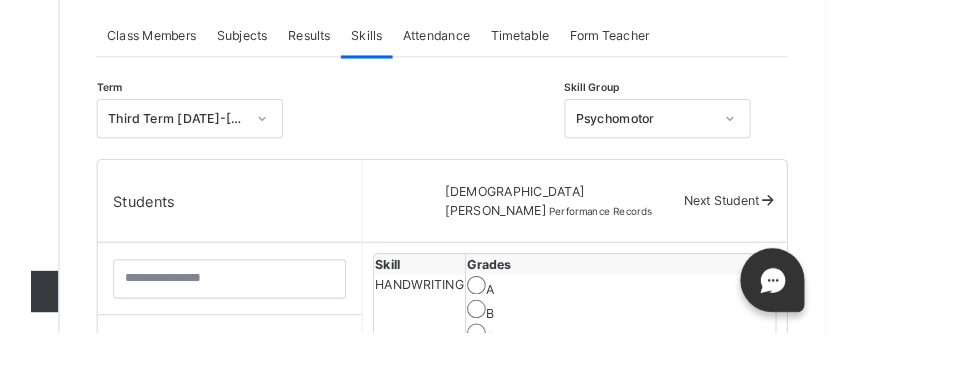 scroll, scrollTop: 581, scrollLeft: 0, axis: vertical 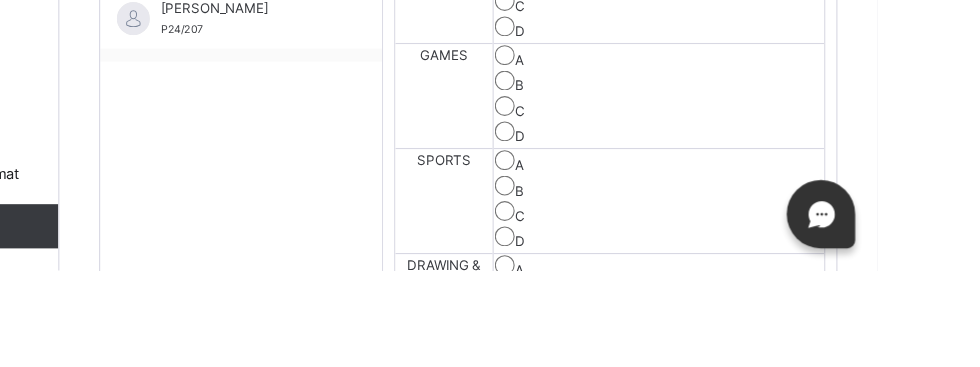 click on "C" at bounding box center (656, 412) 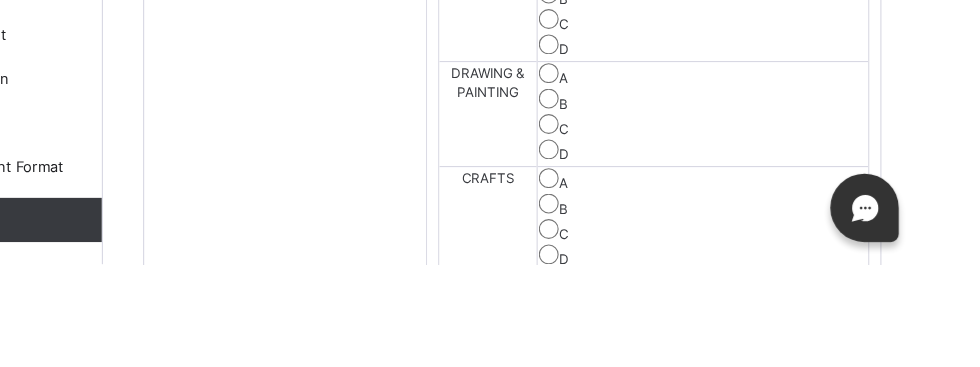 scroll, scrollTop: 842, scrollLeft: 0, axis: vertical 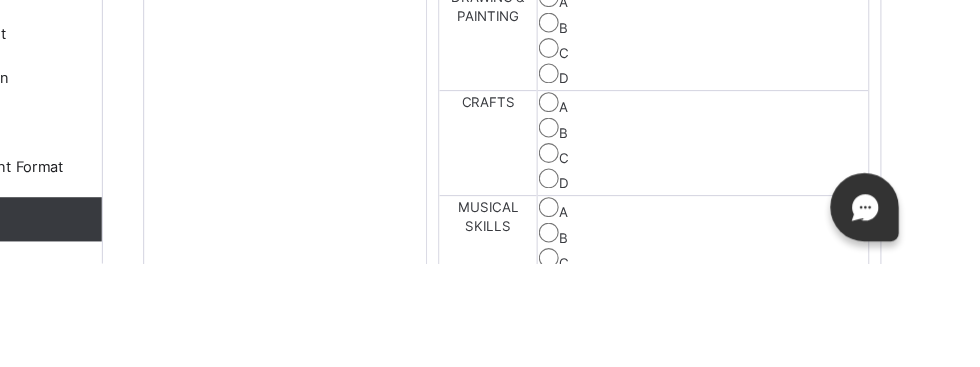 click on "Save Skill" at bounding box center (859, 437) 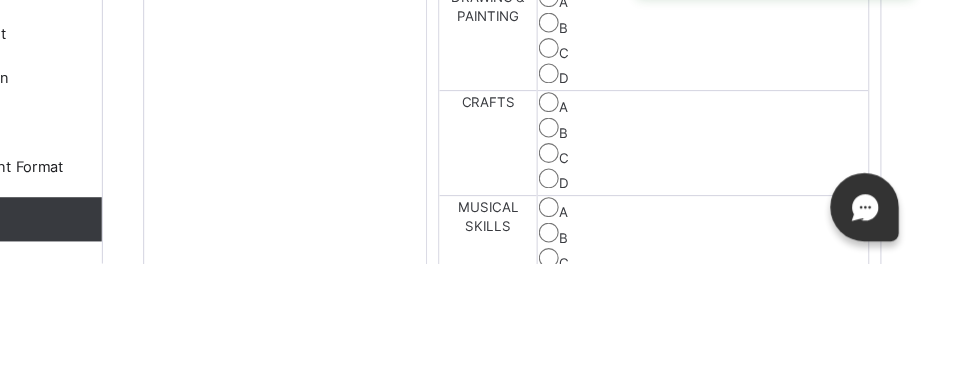 click on "Next Student" at bounding box center (879, -241) 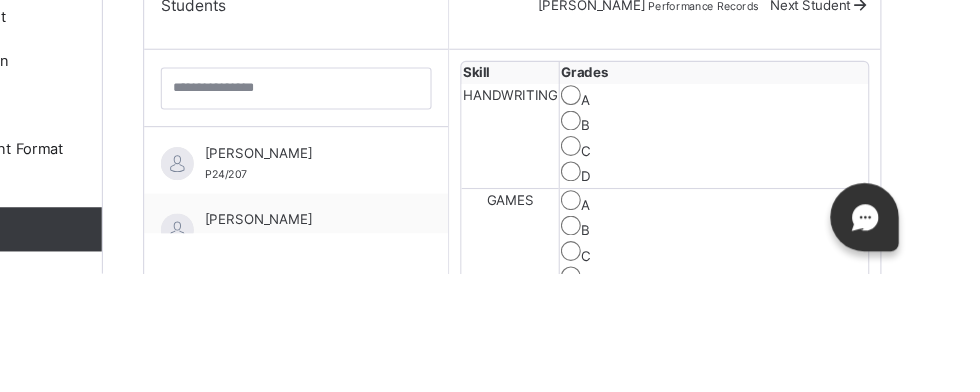 scroll, scrollTop: 534, scrollLeft: 0, axis: vertical 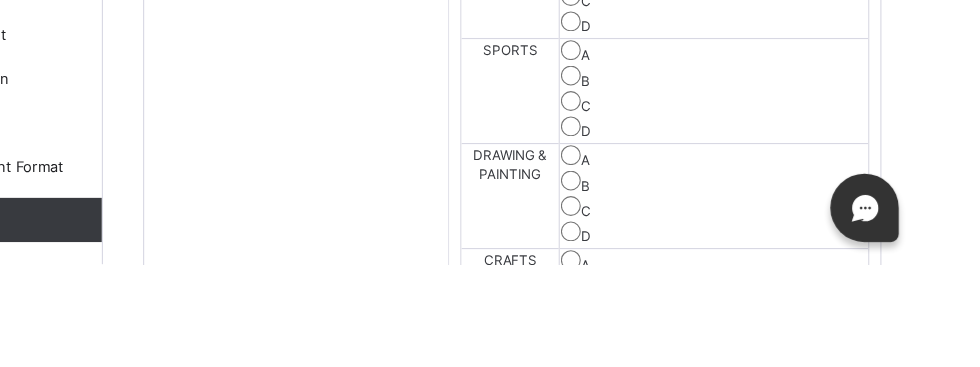 click on "C" at bounding box center (792, 411) 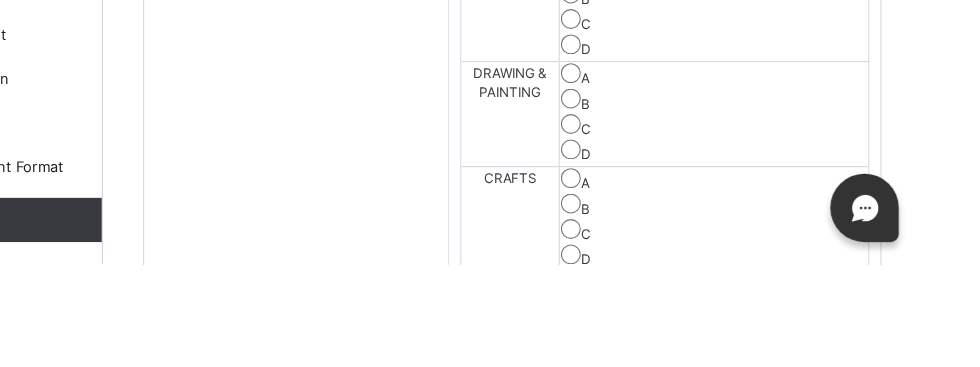 scroll, scrollTop: 842, scrollLeft: 0, axis: vertical 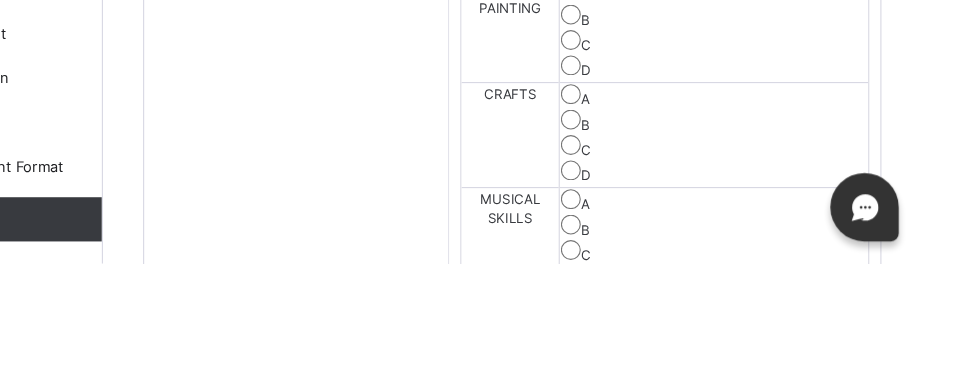 click on "Save Skill" at bounding box center (859, 430) 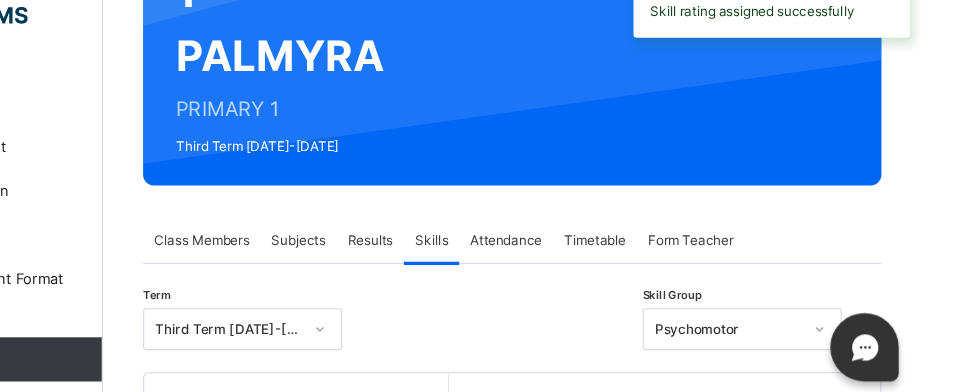 scroll, scrollTop: 265, scrollLeft: 0, axis: vertical 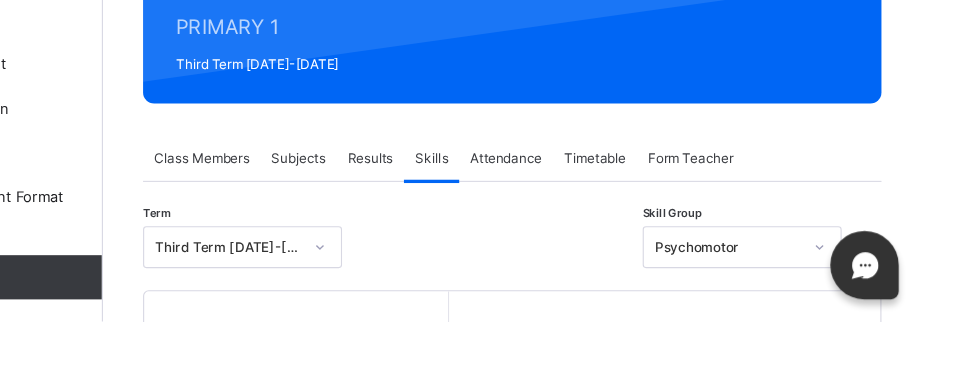 click at bounding box center (924, 404) 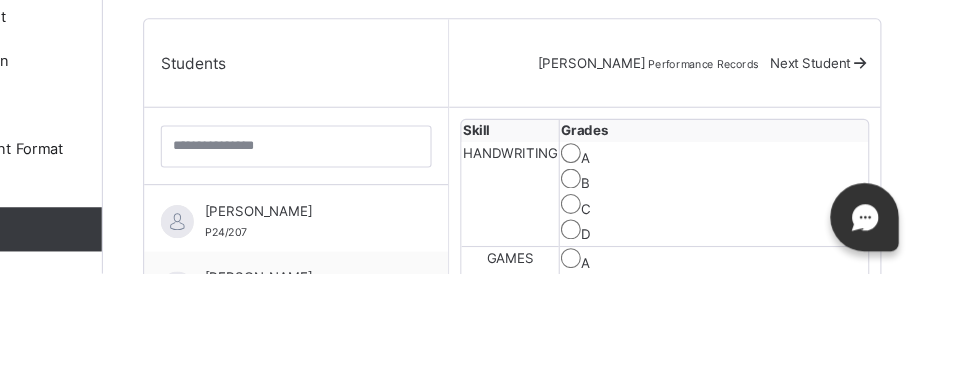 scroll, scrollTop: 472, scrollLeft: 0, axis: vertical 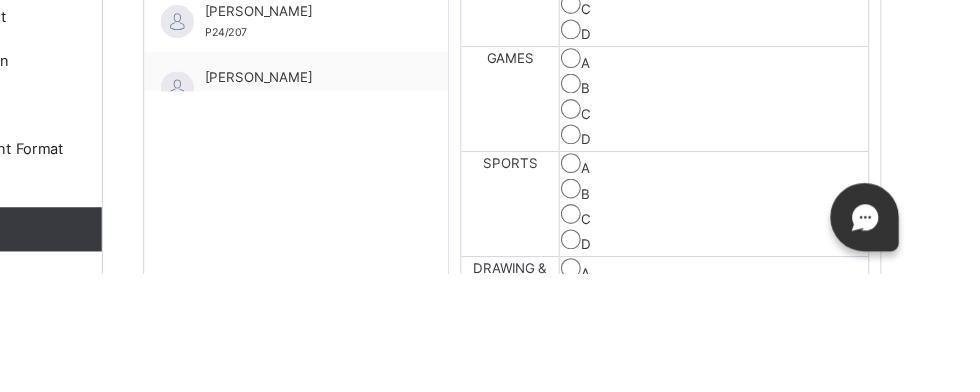 click on "C" at bounding box center [792, 340] 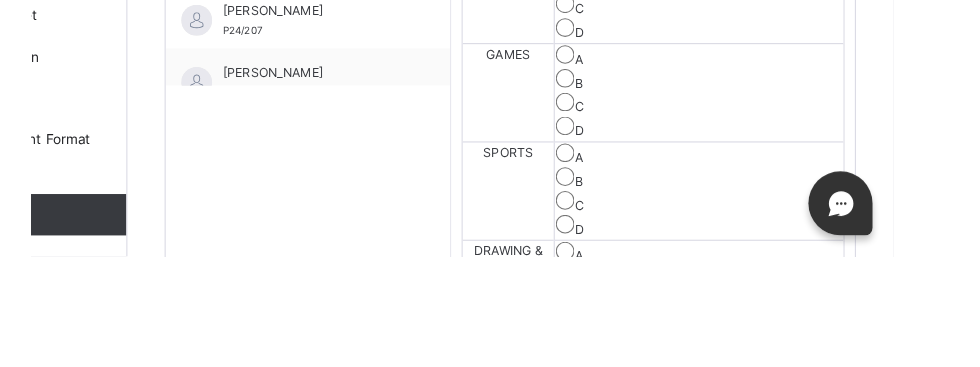 scroll, scrollTop: 923, scrollLeft: 0, axis: vertical 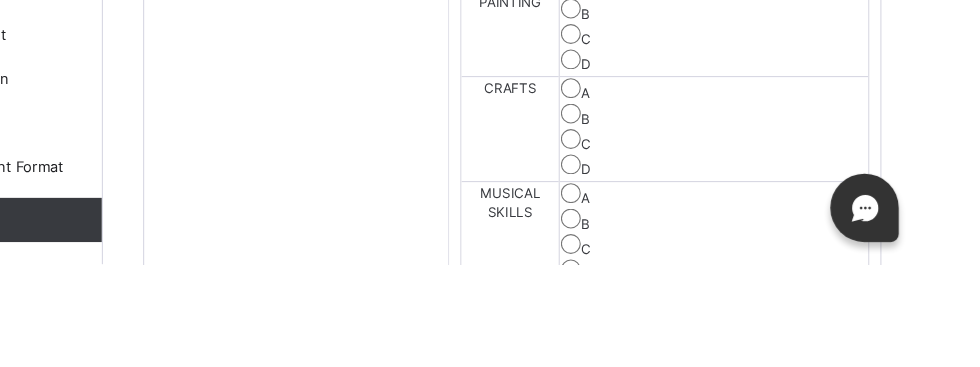 click on "Save Skill" at bounding box center (859, 424) 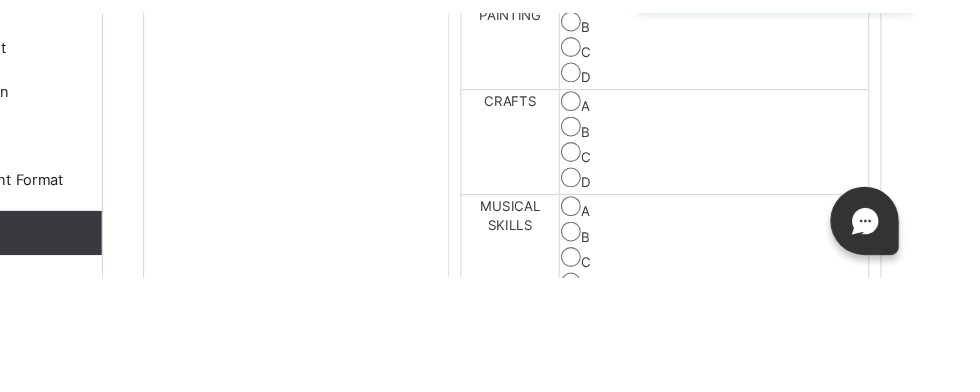 scroll, scrollTop: 922, scrollLeft: 0, axis: vertical 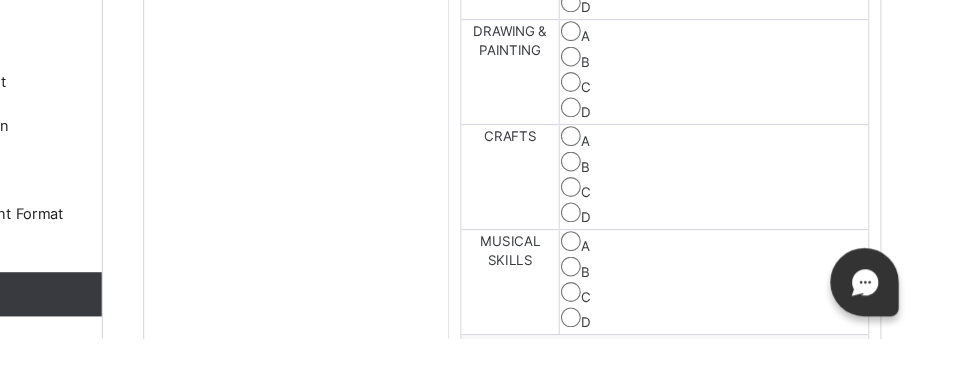 click on "Save Skill" at bounding box center (859, 425) 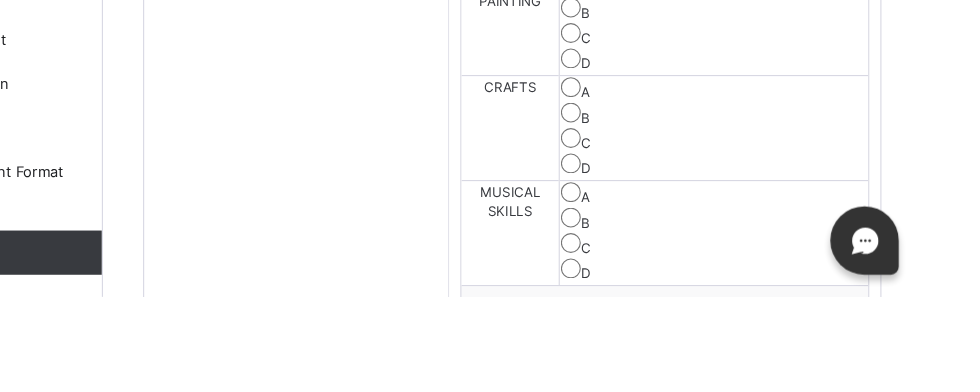 scroll, scrollTop: 929, scrollLeft: 0, axis: vertical 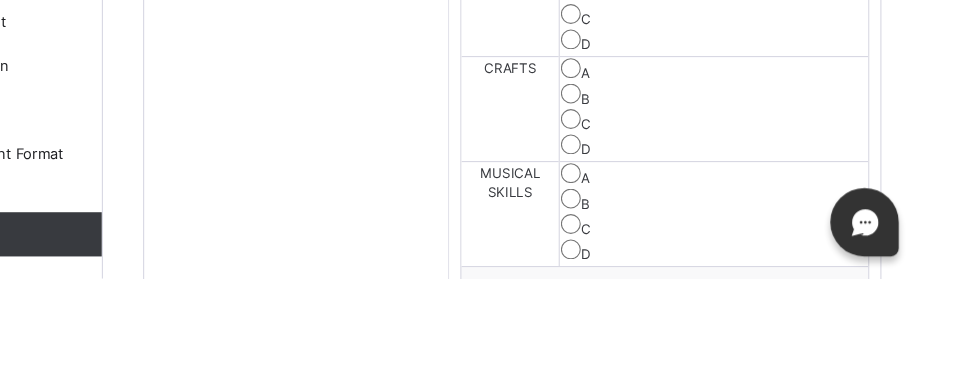 click on "Save Skill" at bounding box center [859, 418] 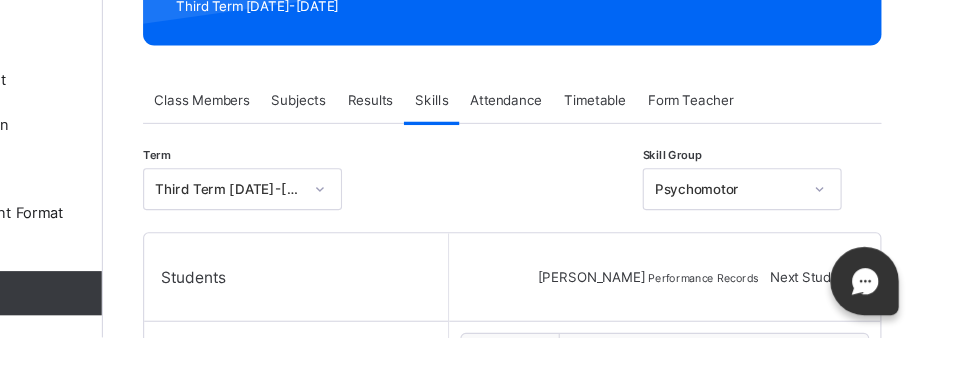scroll, scrollTop: 332, scrollLeft: 0, axis: vertical 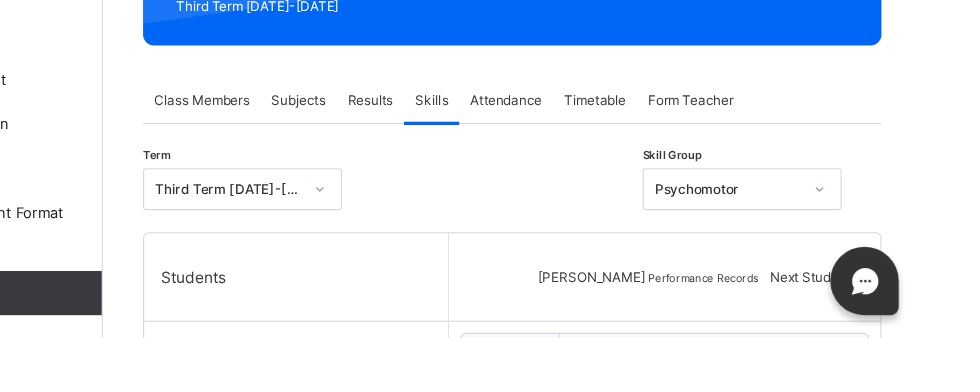click at bounding box center (924, 337) 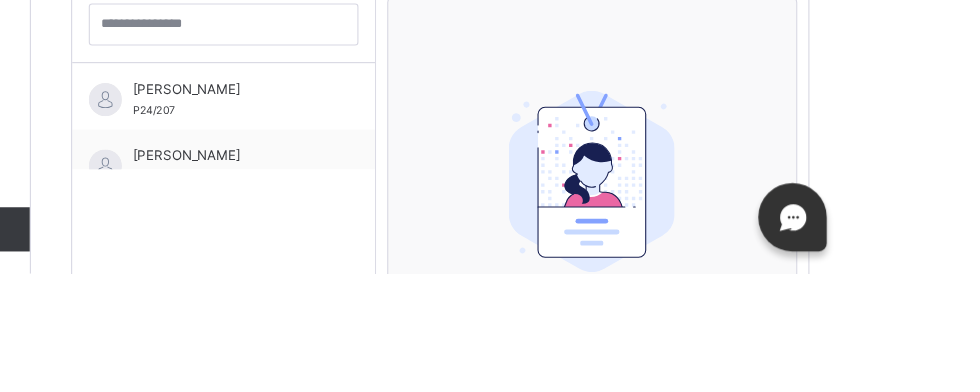 scroll, scrollTop: 577, scrollLeft: 0, axis: vertical 